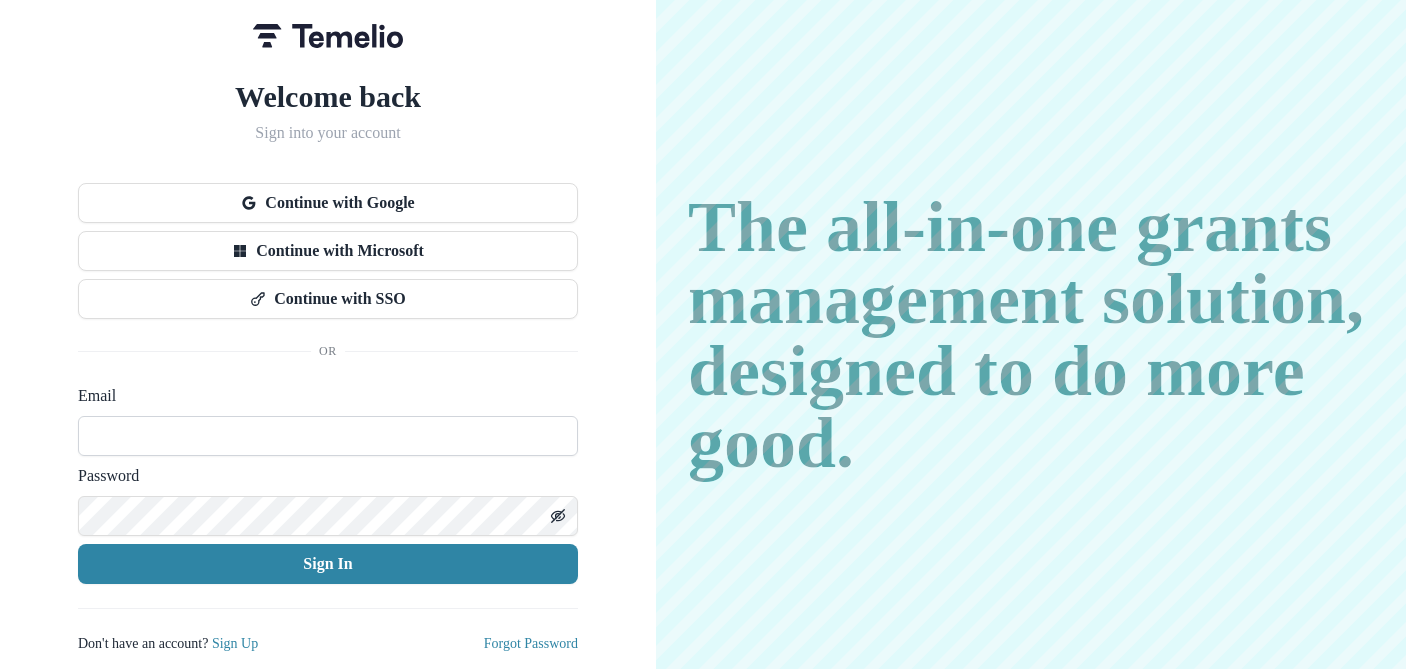 click at bounding box center (328, 436) 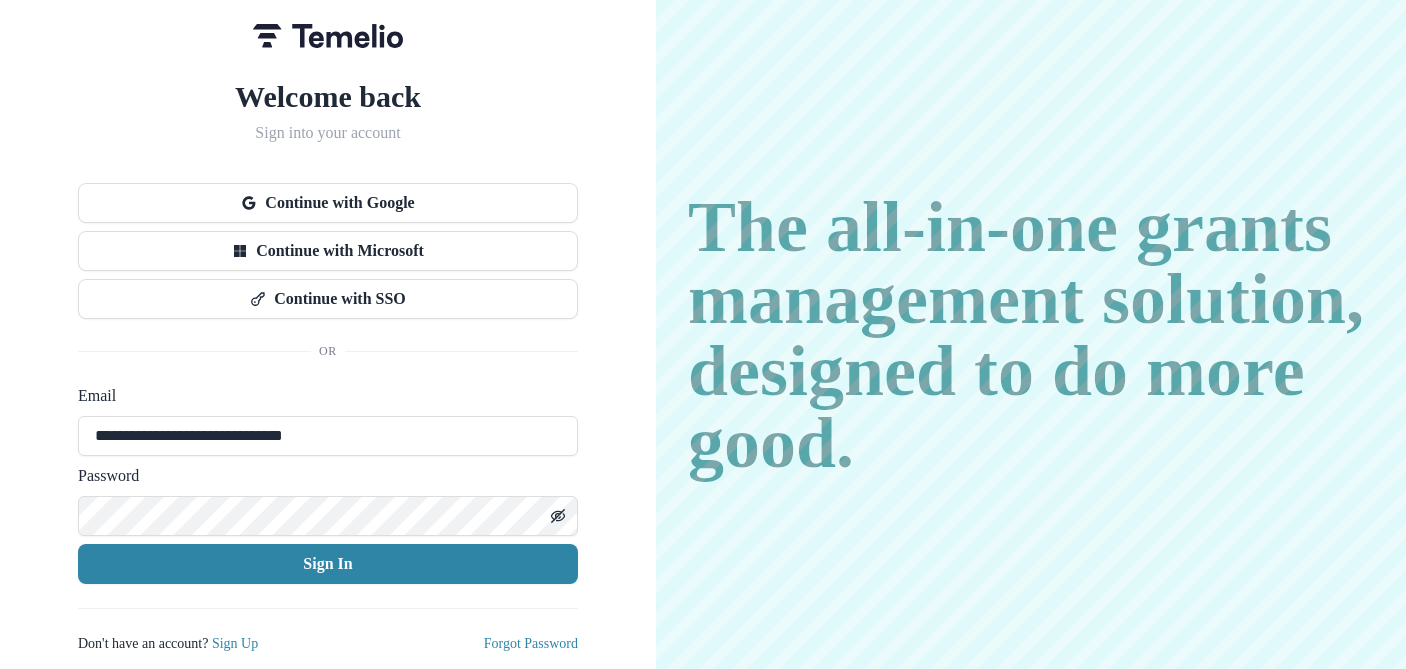click on "Sign In" at bounding box center (328, 564) 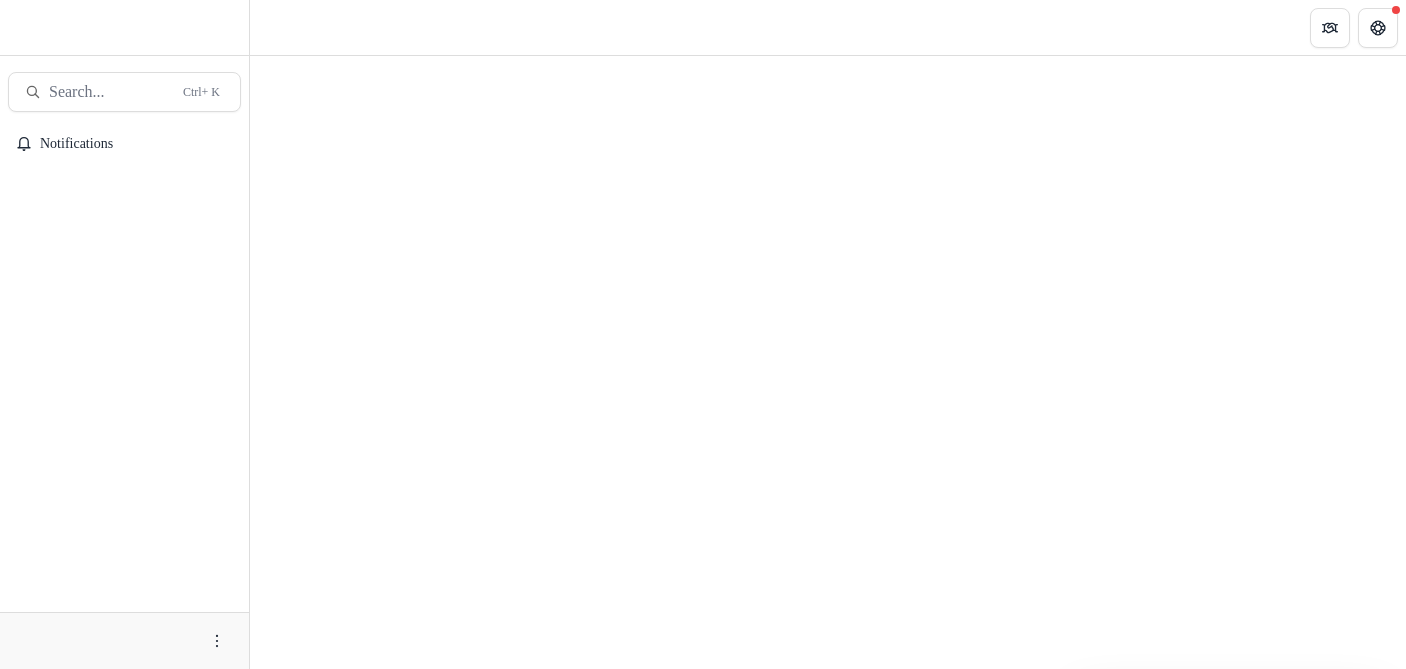 scroll, scrollTop: 0, scrollLeft: 0, axis: both 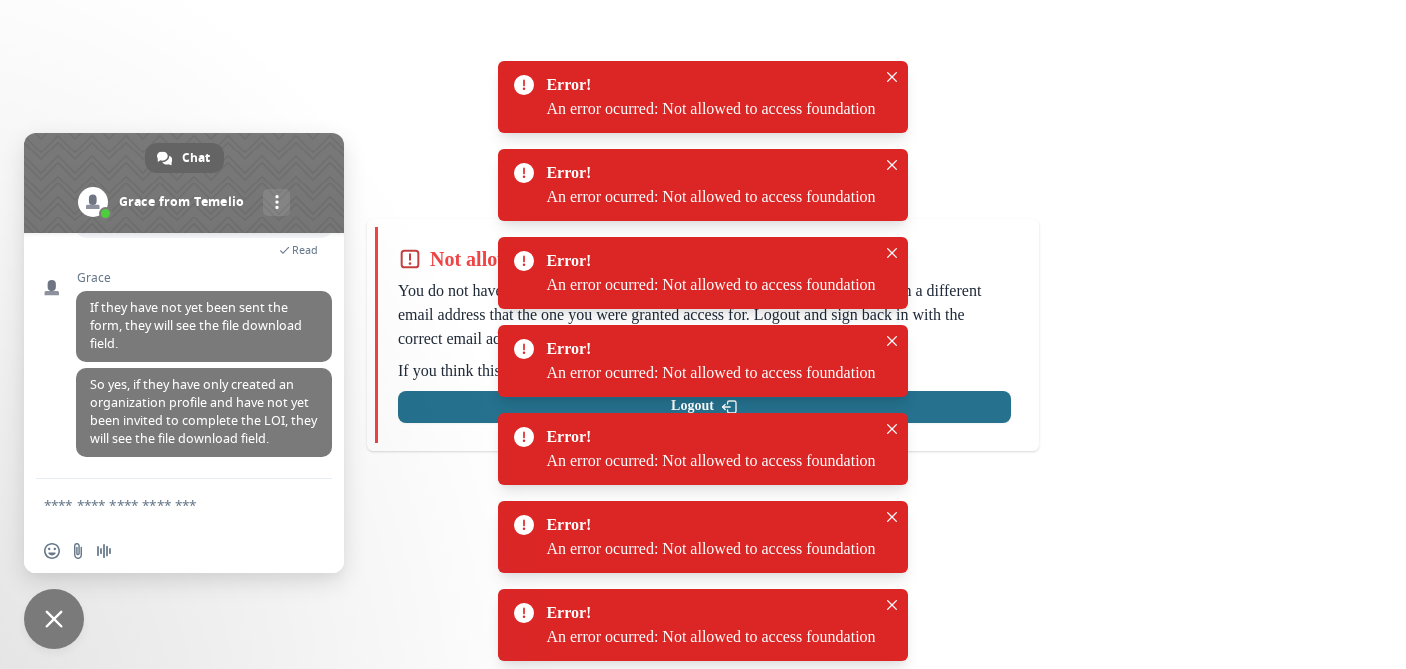 click on "Logout" at bounding box center [704, 407] 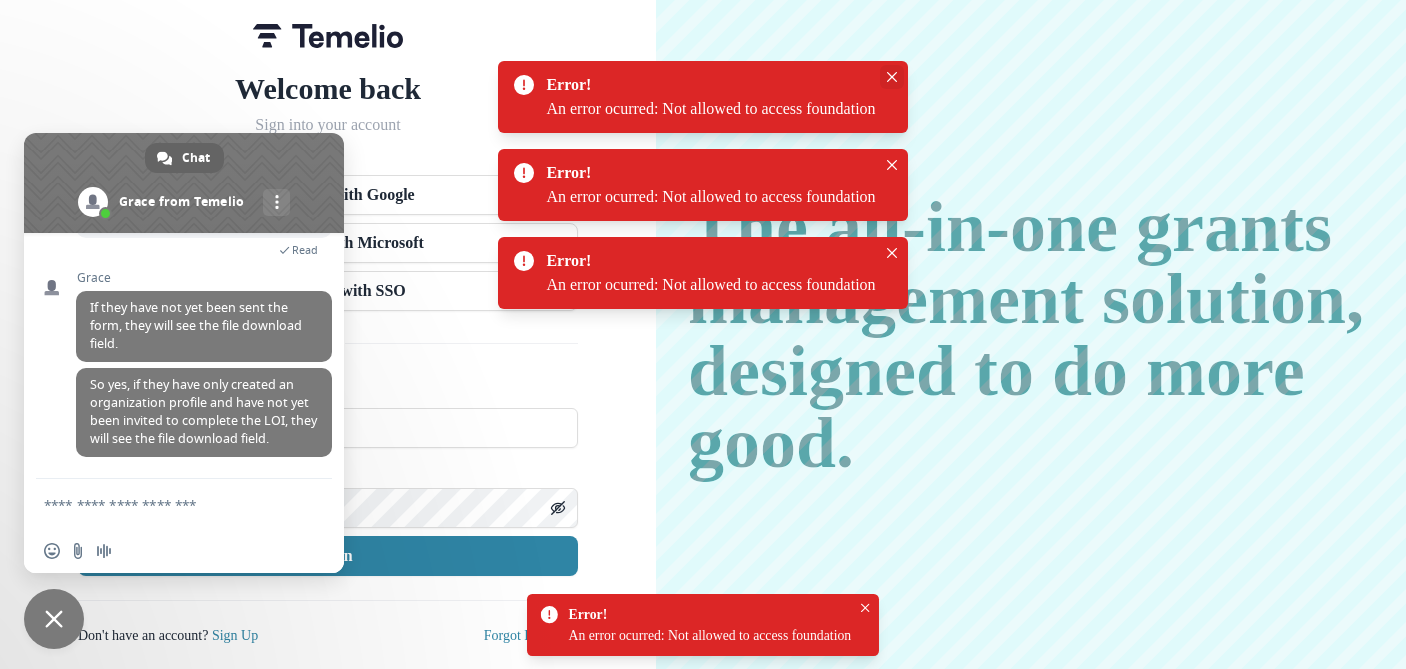 click on "Welcome back Sign into your account Continue with Google Continue with Microsoft Continue with SSO Email Password Sign In Don't have an account?   Sign Up Forgot Password The all-in-one grants management solution, designed to do more good. The all-in-one grants management solution, designed to do more good. The all-in-one grants management solution, designed to do more good. Sign In | [BRAND_NAME] Error! An error ocurred: Not allowed to access foundation Error! An error ocurred: Not allowed to access foundation Error! An error ocurred: Not allowed to access foundation Error! An error ocurred: Not allowed to access foundation Error! An error ocurred: Not allowed to access foundation Error! An error ocurred: Not allowed to access foundation Error! An error ocurred: Not allowed to access foundation Chat [FIRST] from [BRAND_NAME] More channels Continue on Email Network offline. Reconnecting... No messages can be received or sent for now. Some of our services are not working. See our status page   for more updates. [BRAND_NAME]" at bounding box center (703, 334) 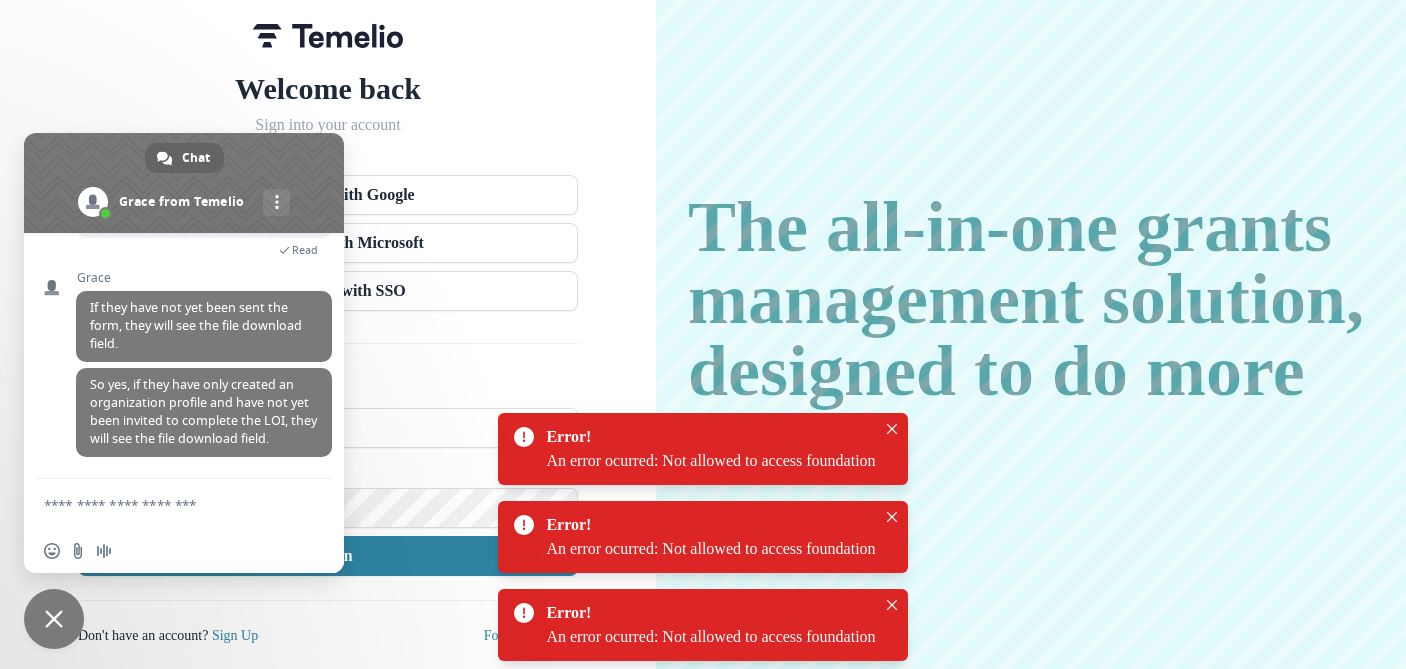 click on "Error! An error ocurred: Not allowed to access foundation" at bounding box center [702, 449] 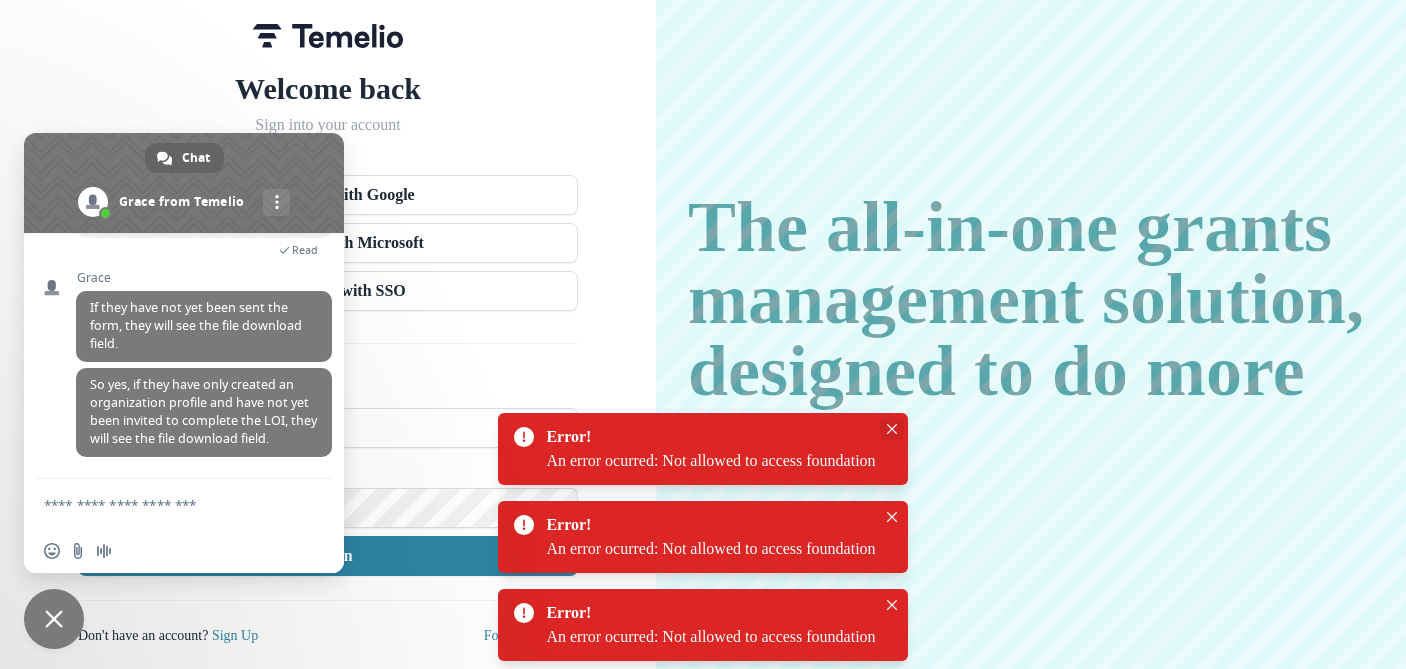 click at bounding box center (892, 429) 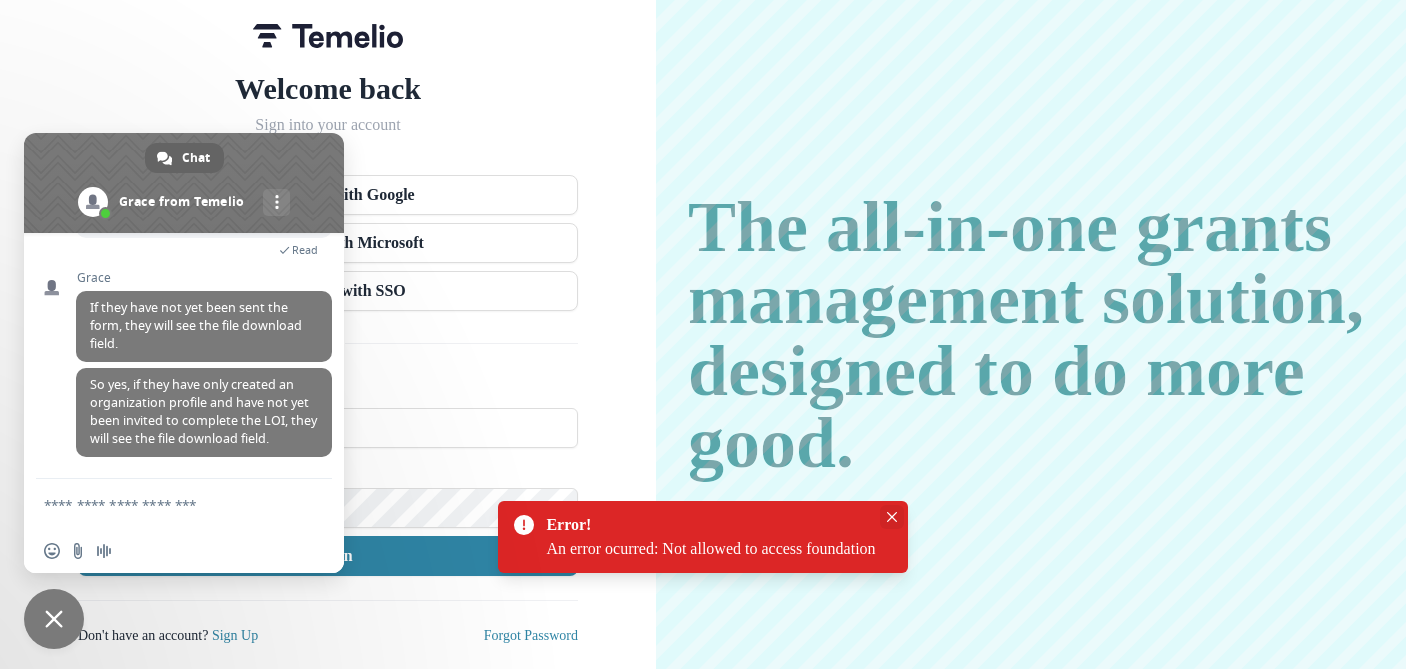 click at bounding box center (892, 517) 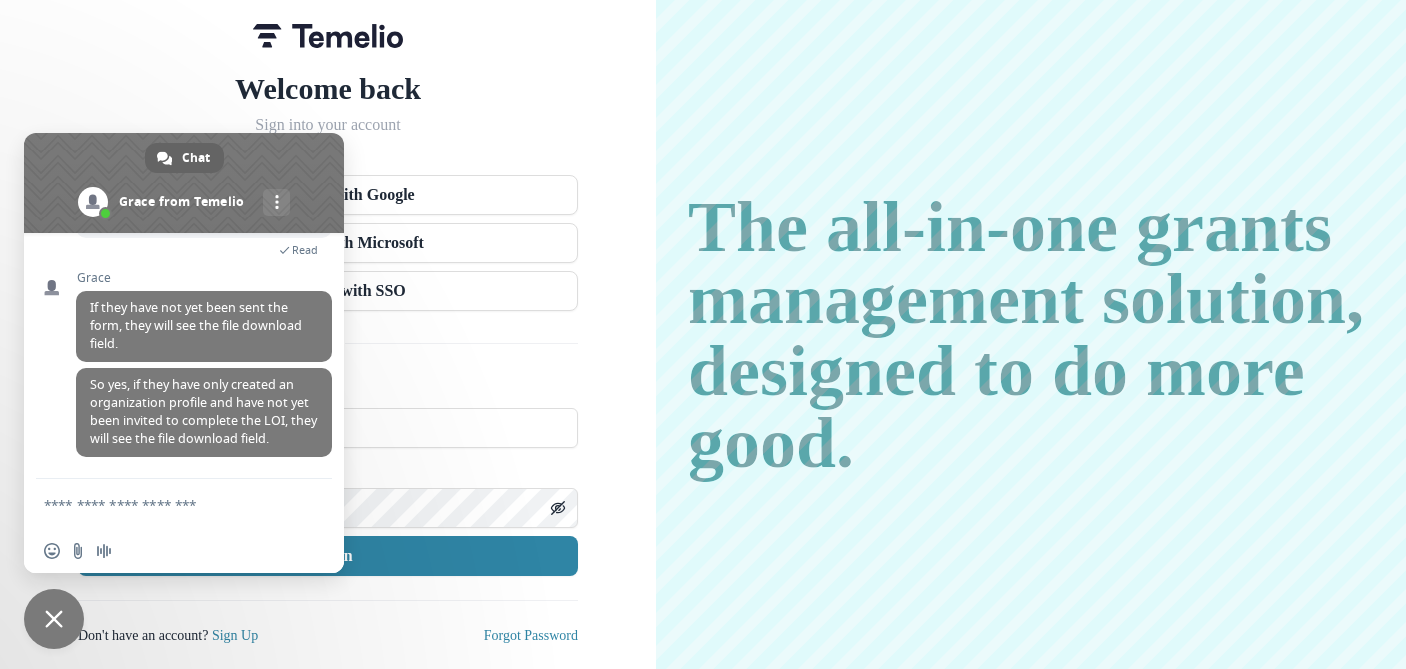 click on "Welcome back" at bounding box center (328, 89) 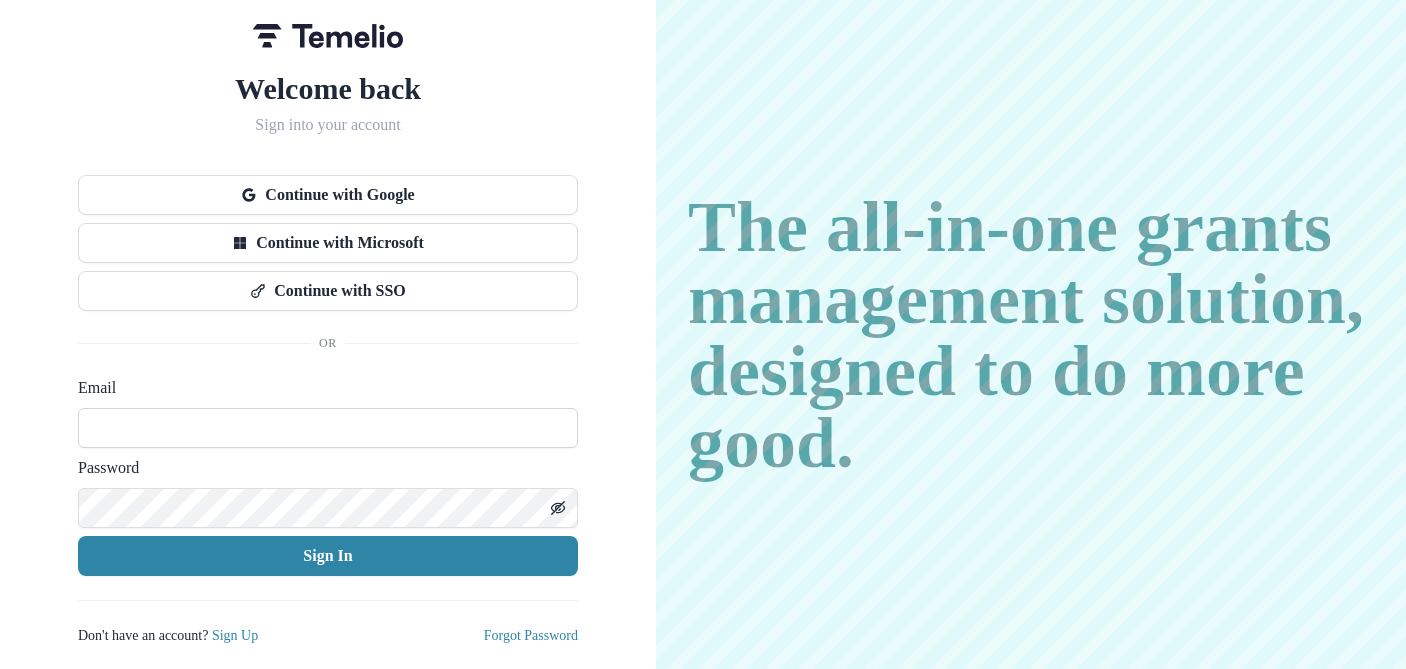 click at bounding box center (328, 428) 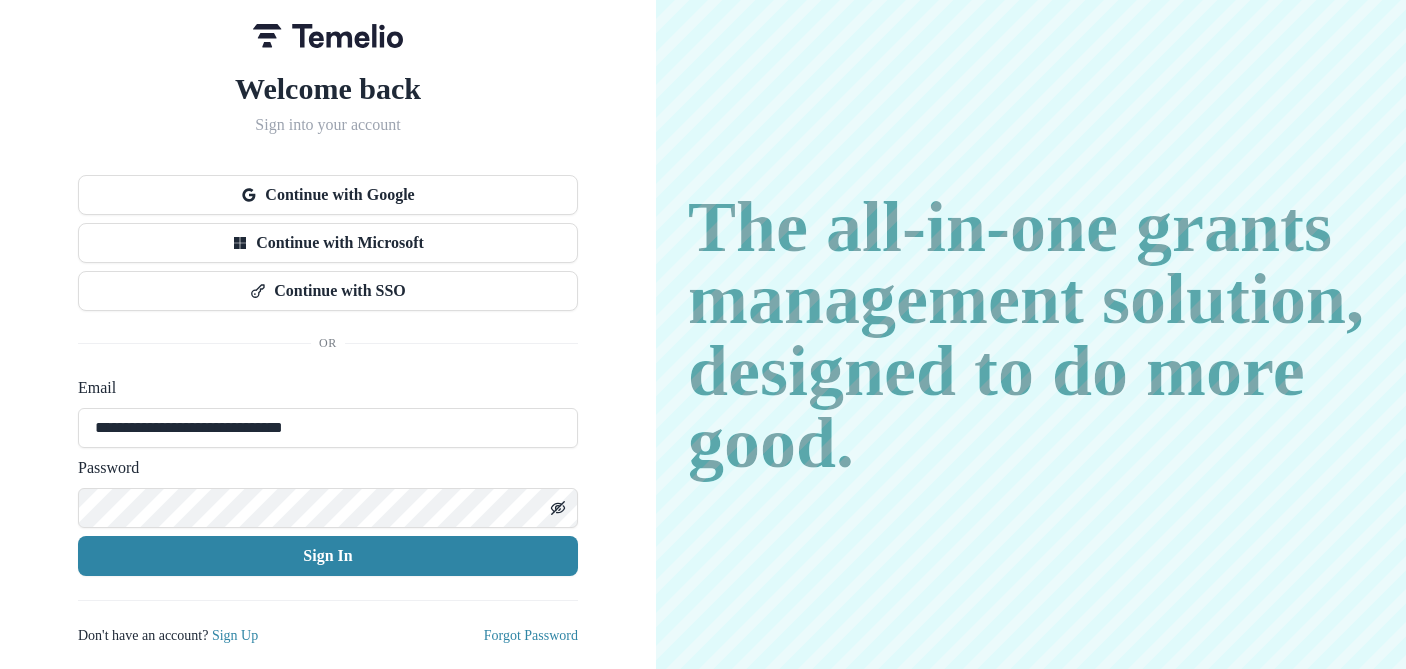 click on "**********" at bounding box center [328, 476] 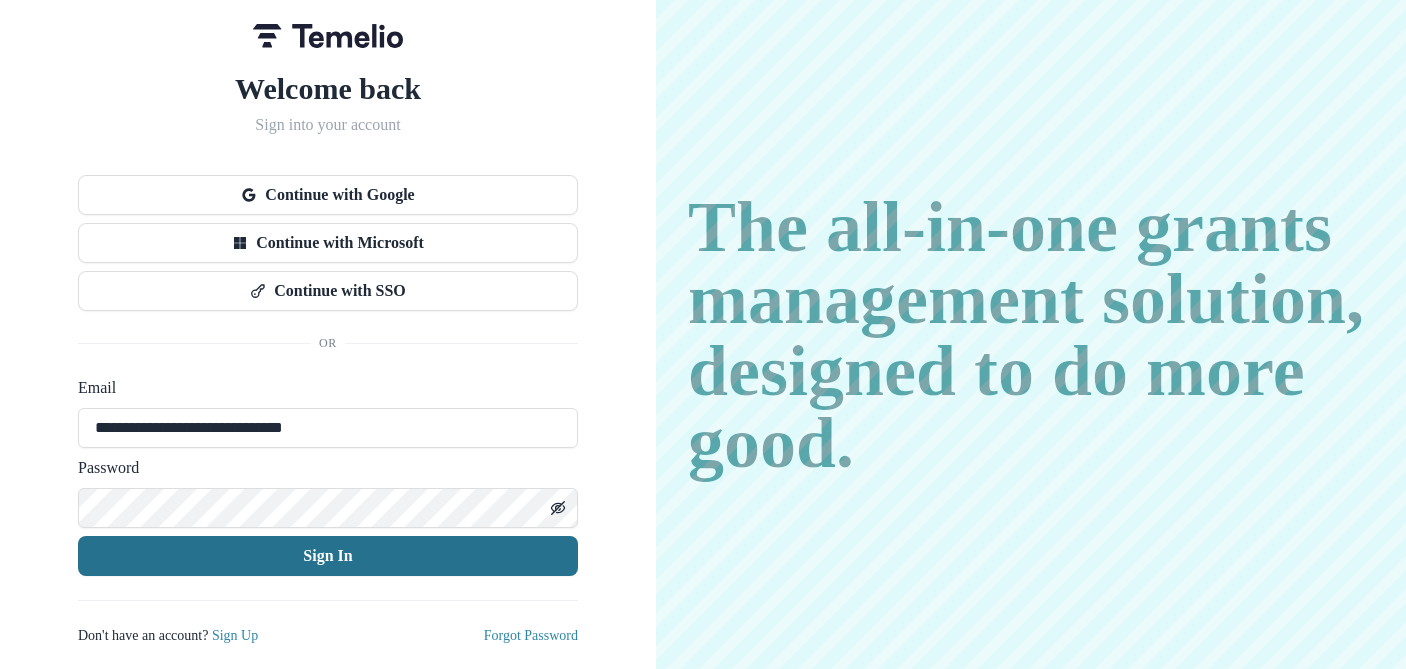 click on "Sign In" at bounding box center [328, 556] 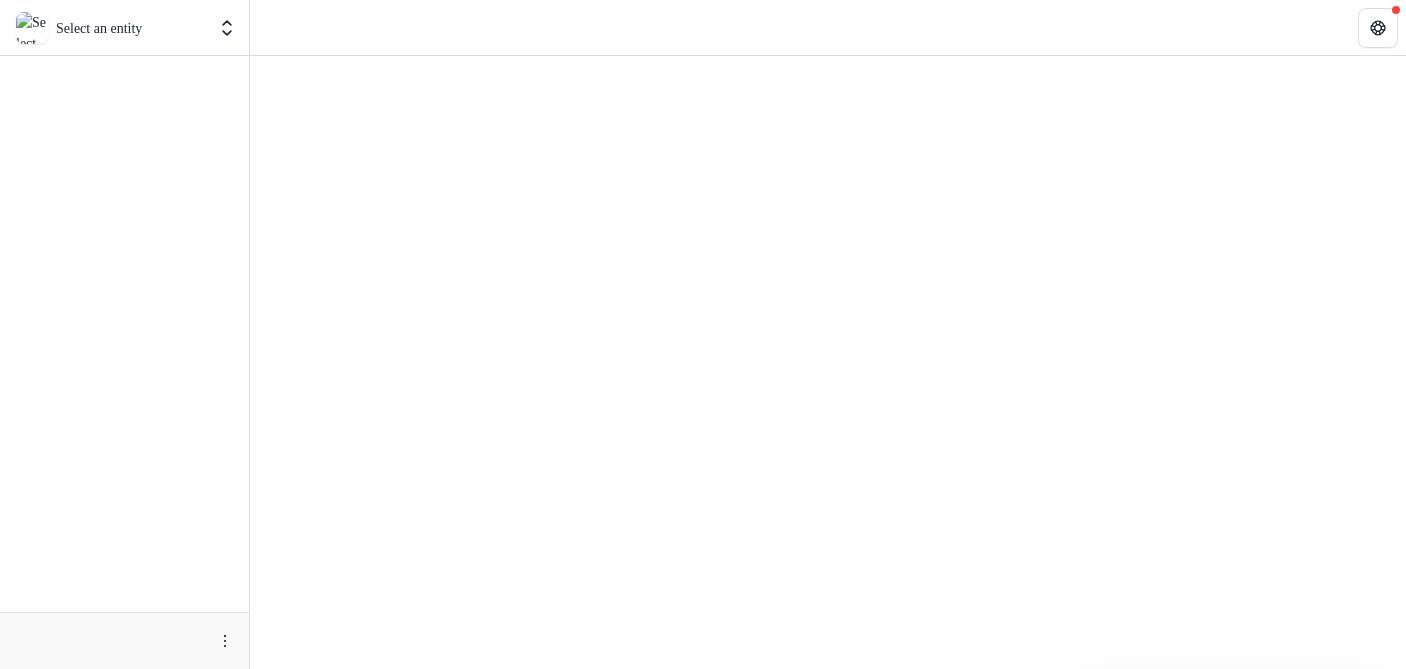 scroll, scrollTop: 0, scrollLeft: 0, axis: both 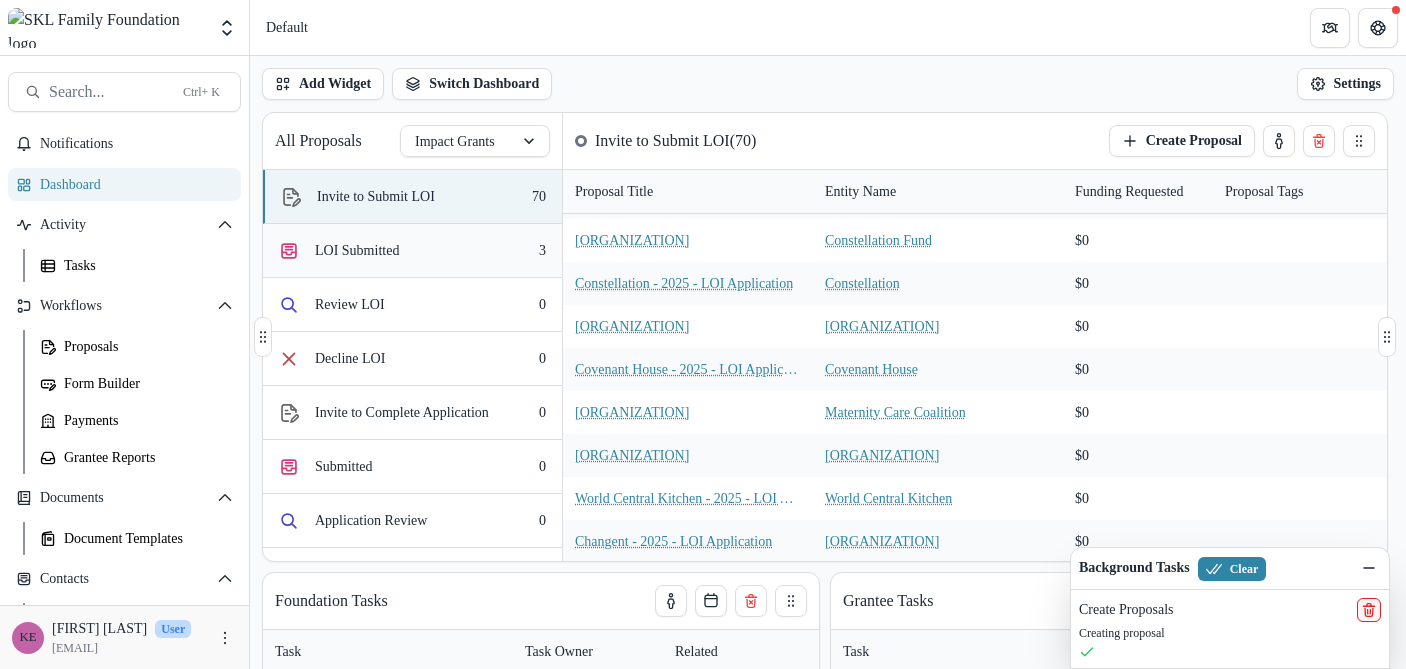 click on "LOI Submitted" at bounding box center [357, 250] 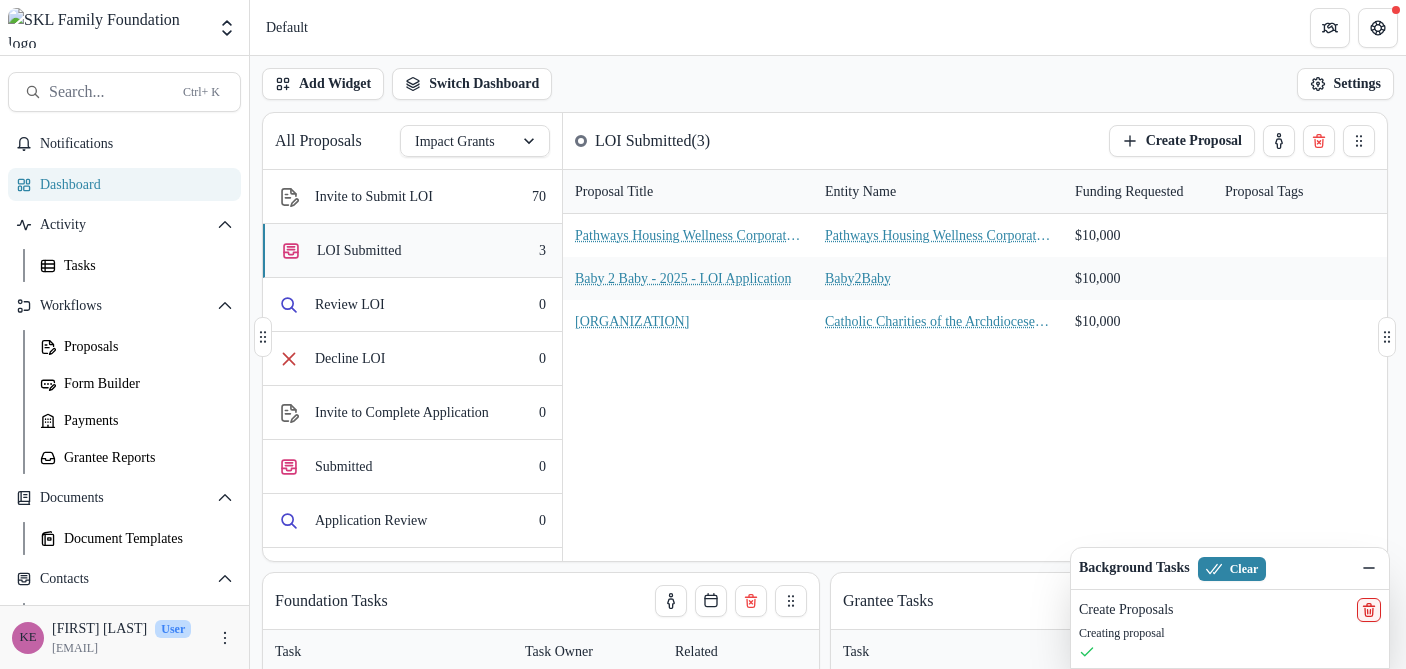 scroll, scrollTop: 0, scrollLeft: 0, axis: both 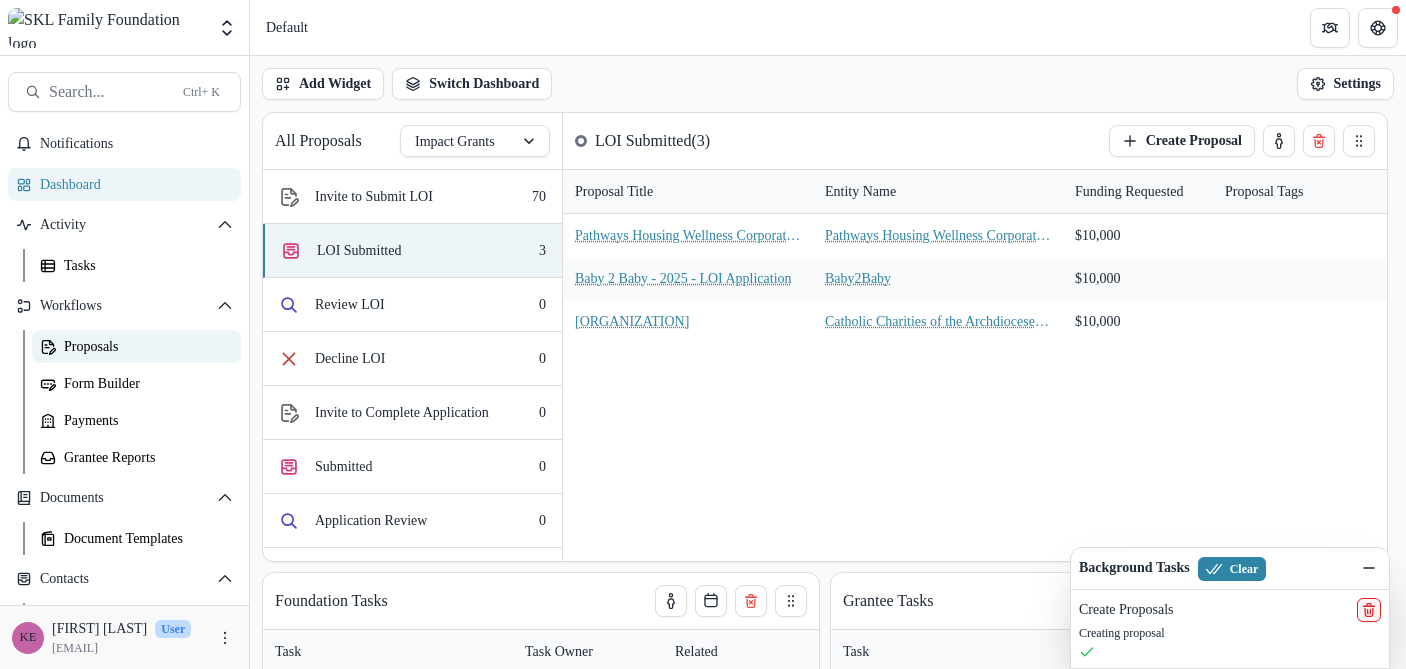 click on "Proposals" at bounding box center [136, 346] 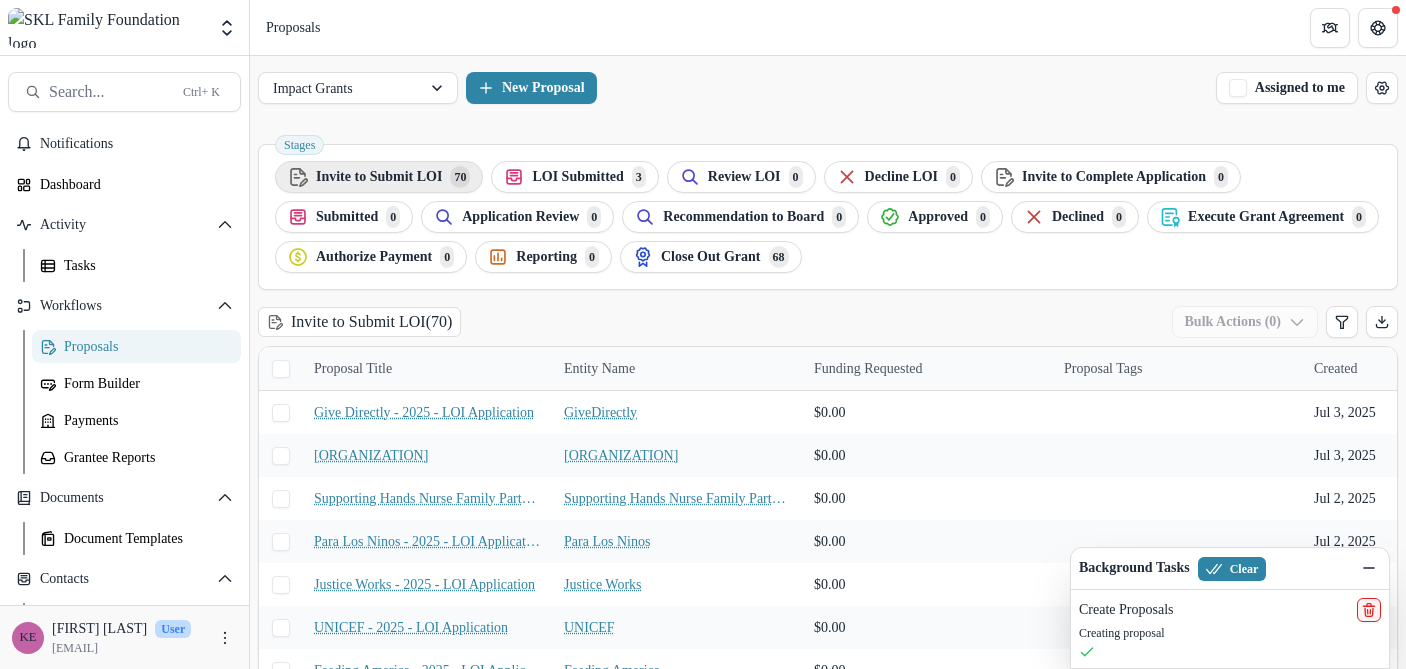 click on "Invite to Submit LOI" at bounding box center (379, 177) 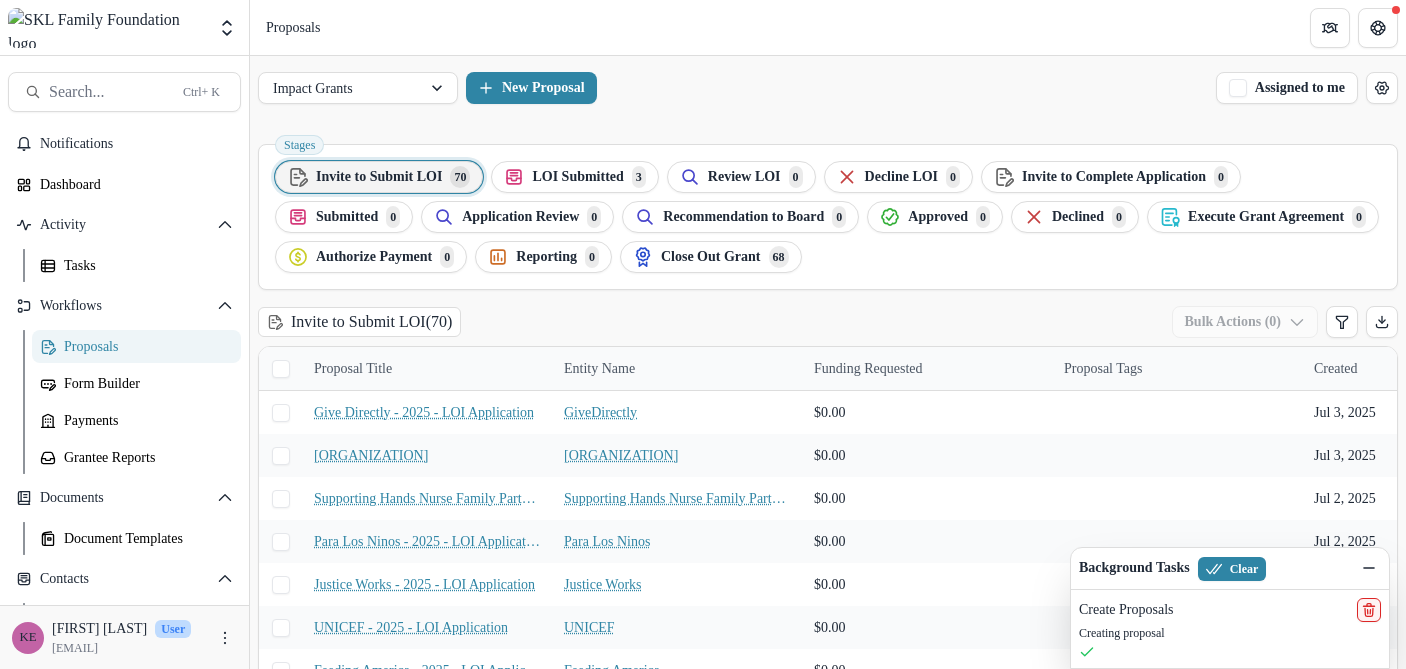 click on "[INVITE] [SUBMIT] [LOI] ( [NUMBER] )" at bounding box center [359, 321] 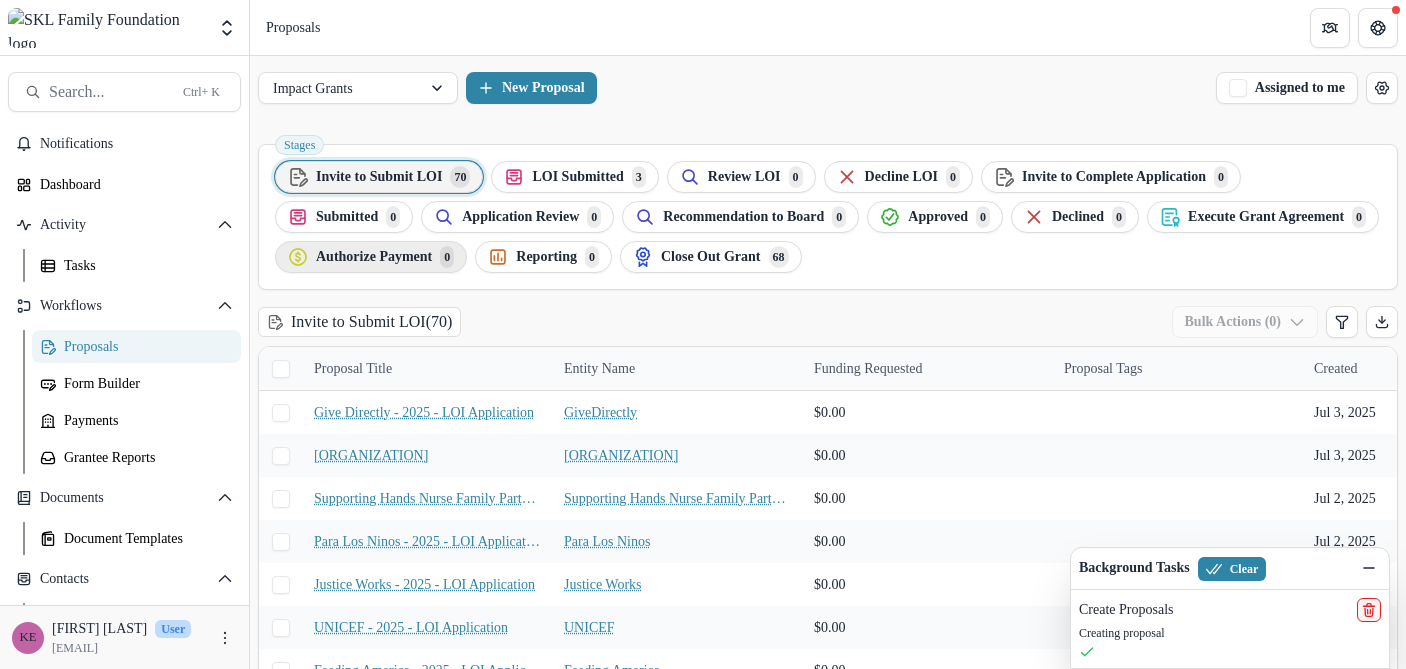 scroll, scrollTop: 43, scrollLeft: 0, axis: vertical 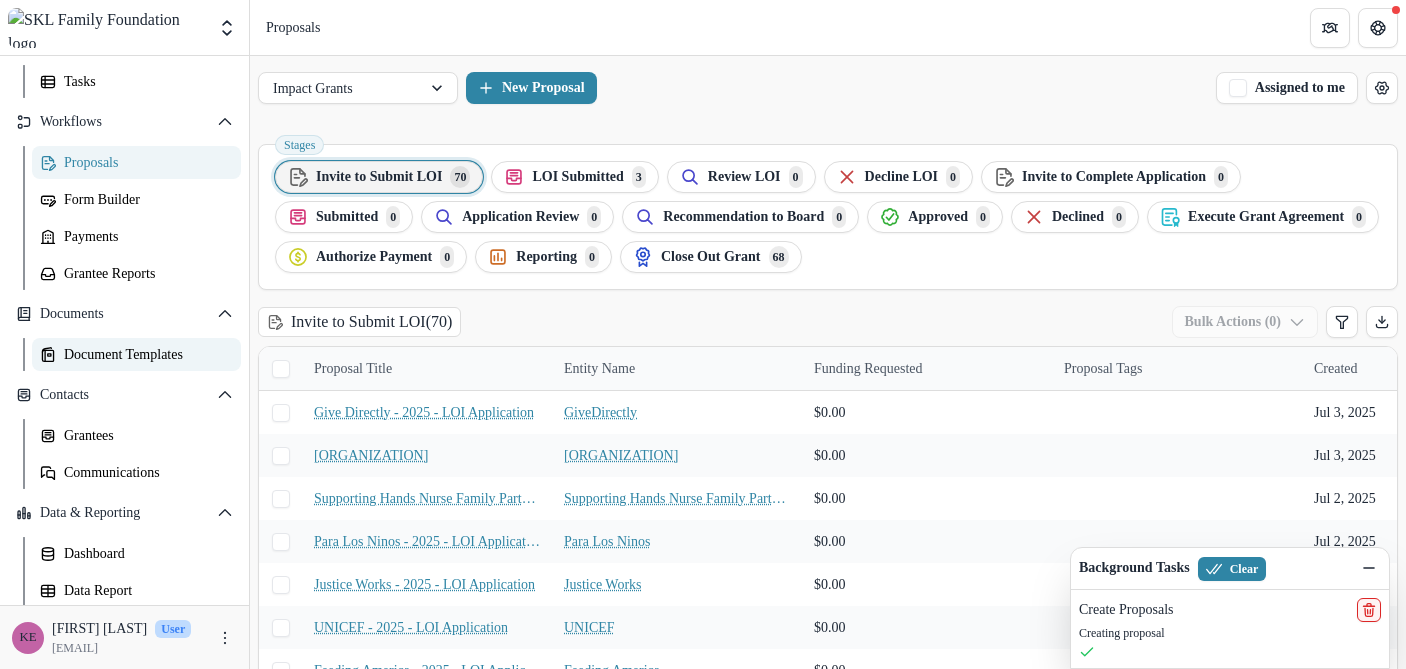 click on "Document Templates" at bounding box center (144, 354) 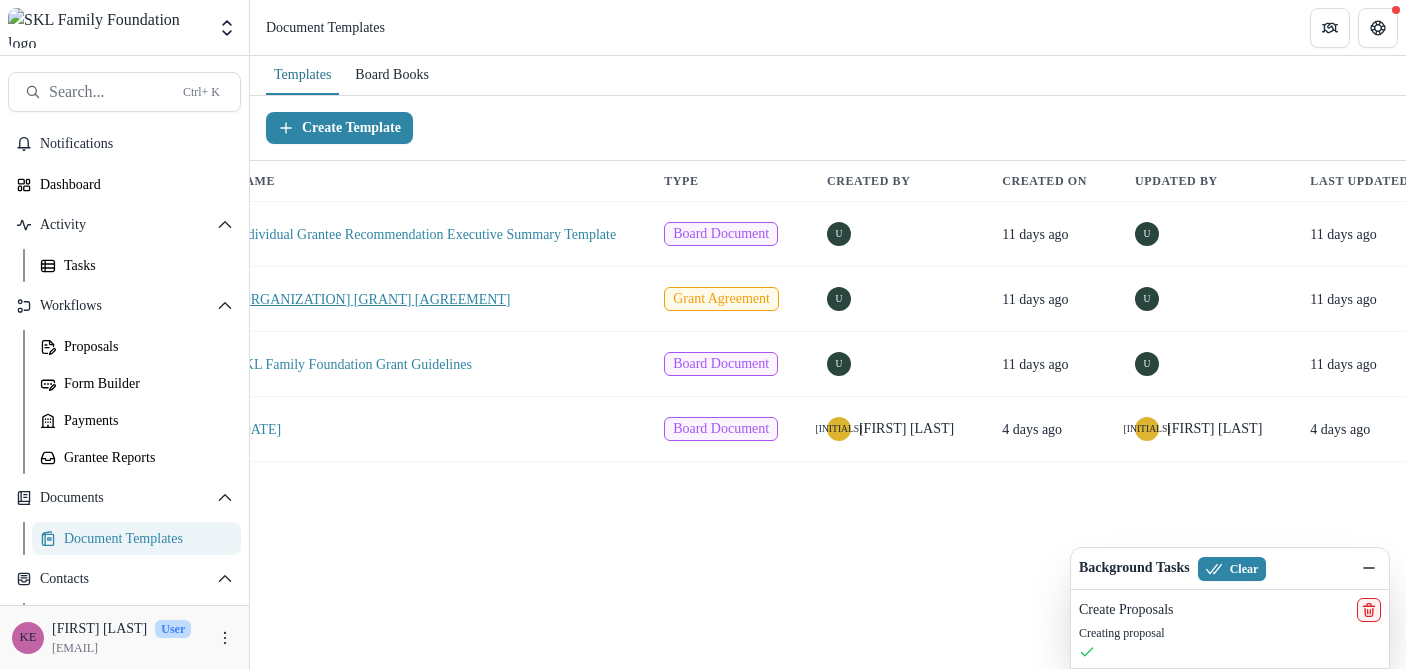 scroll, scrollTop: 0, scrollLeft: 0, axis: both 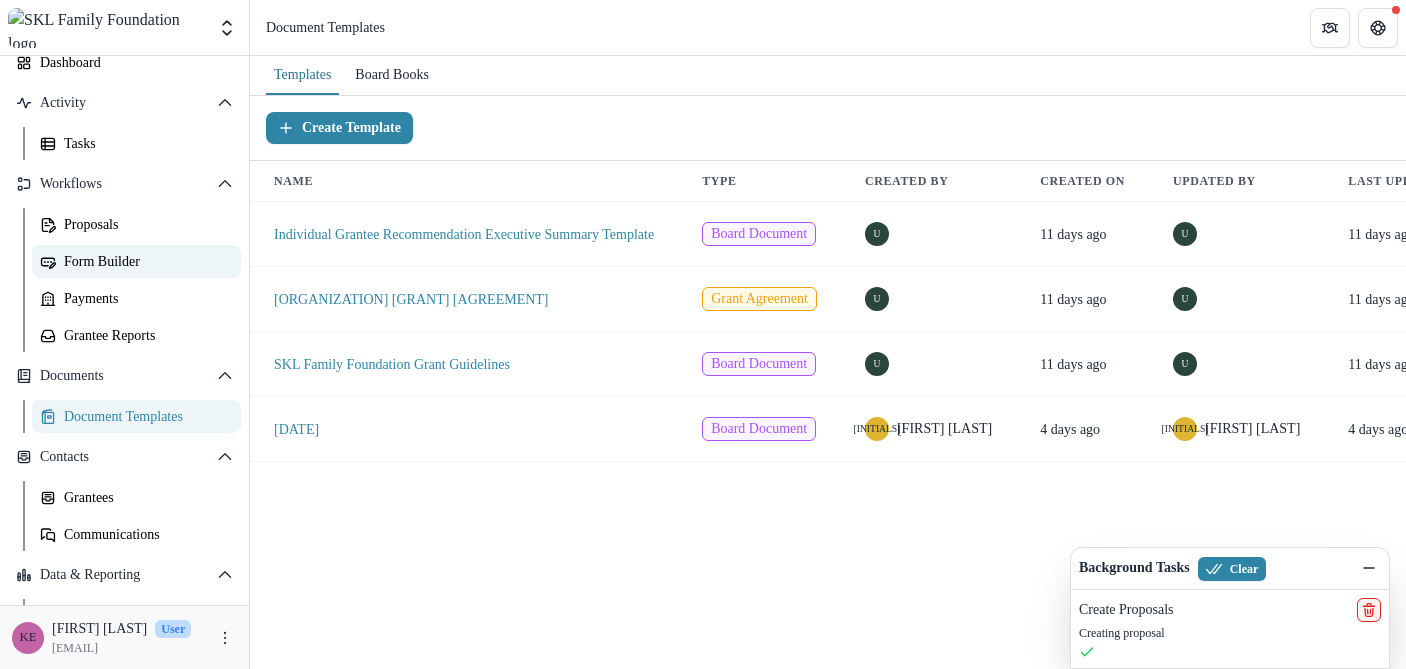 click on "Form Builder" at bounding box center [144, 261] 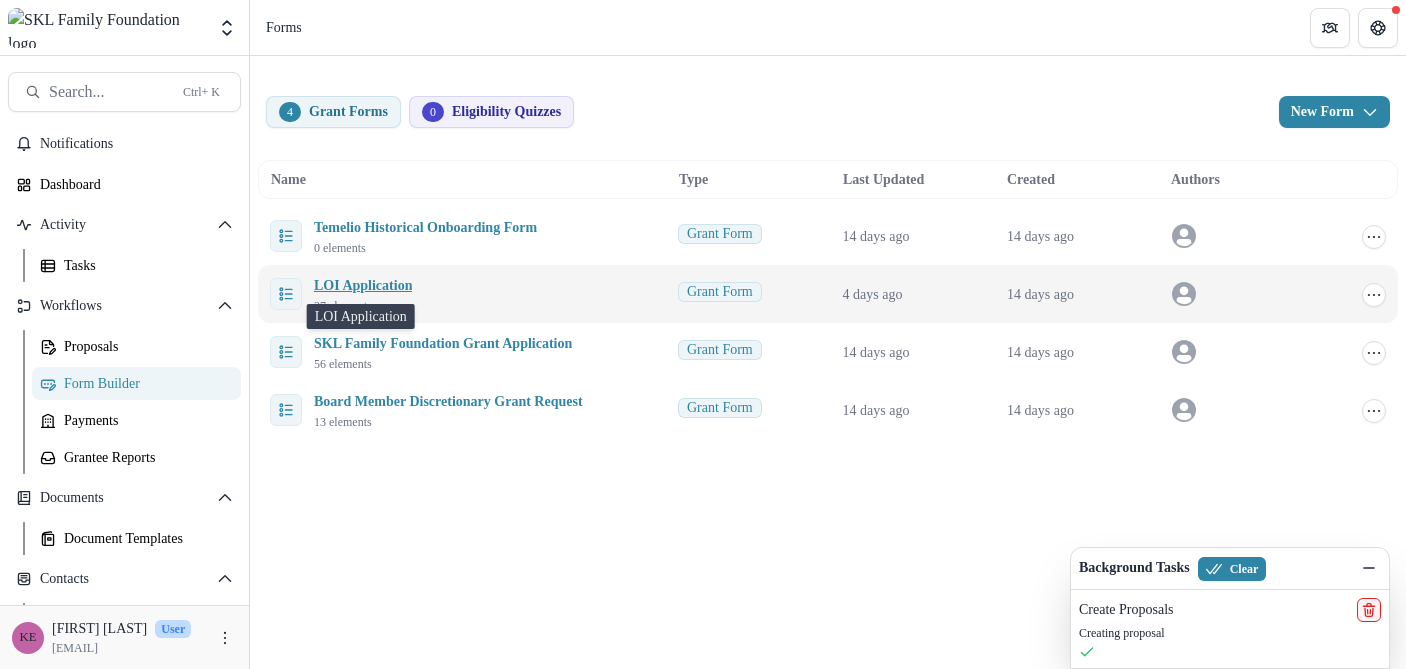 click on "LOI Application" at bounding box center (363, 285) 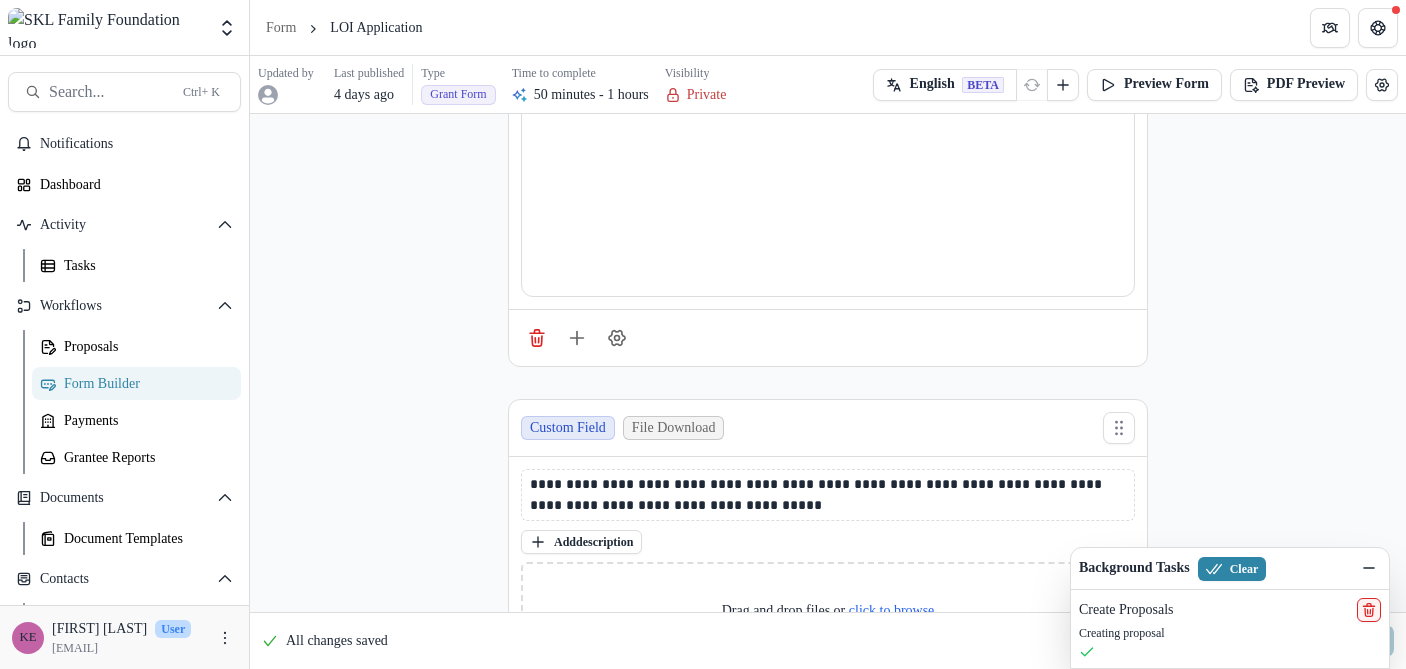scroll, scrollTop: 0, scrollLeft: 0, axis: both 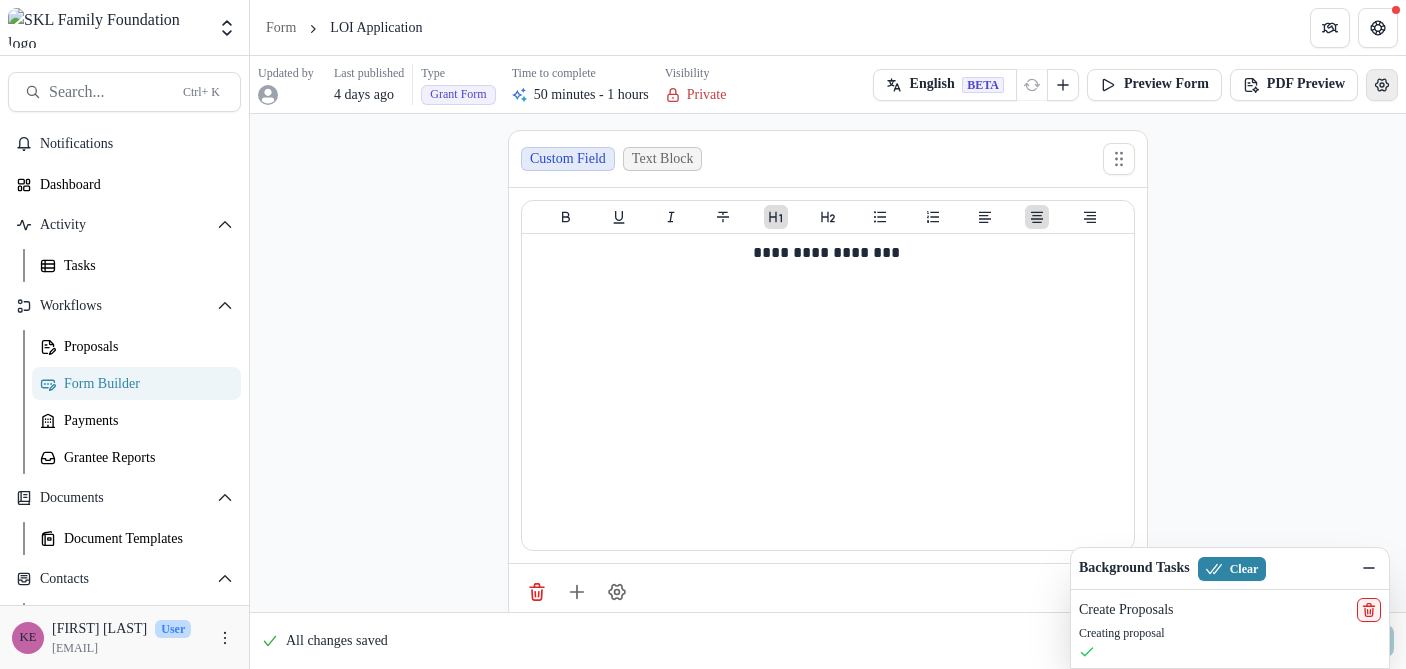 click at bounding box center (1382, 85) 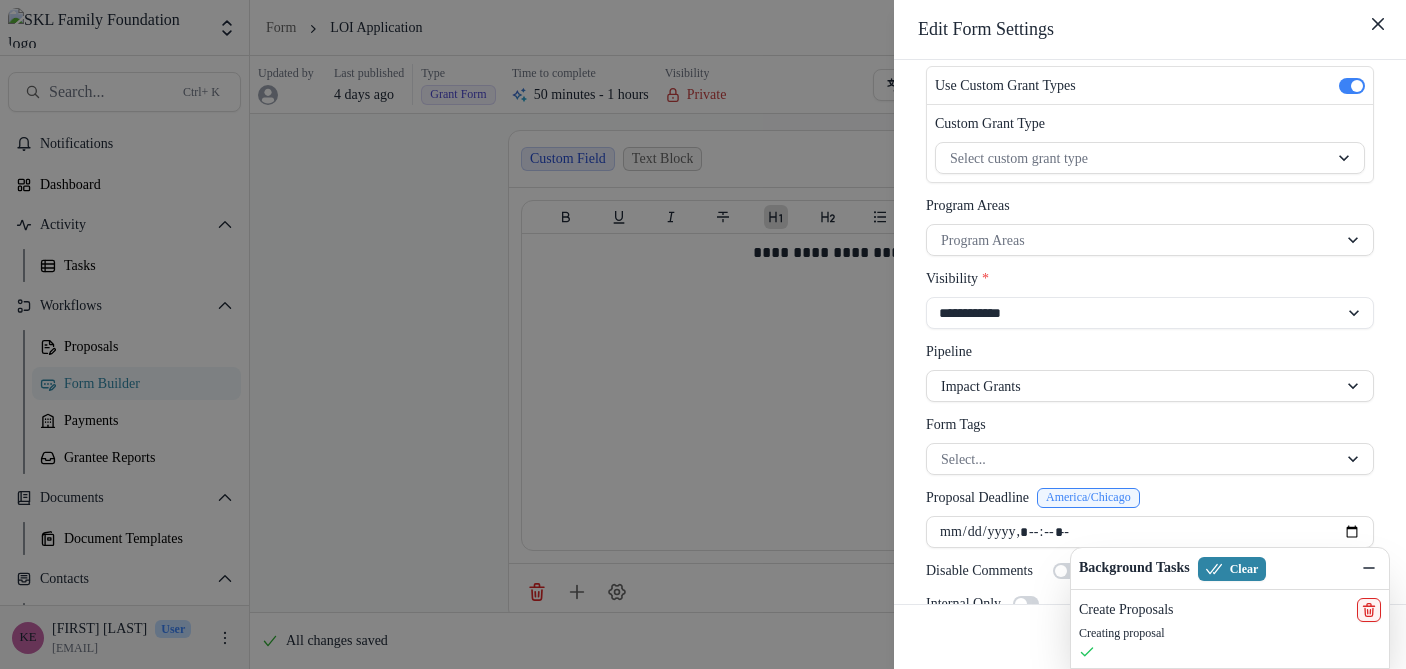 scroll, scrollTop: 345, scrollLeft: 0, axis: vertical 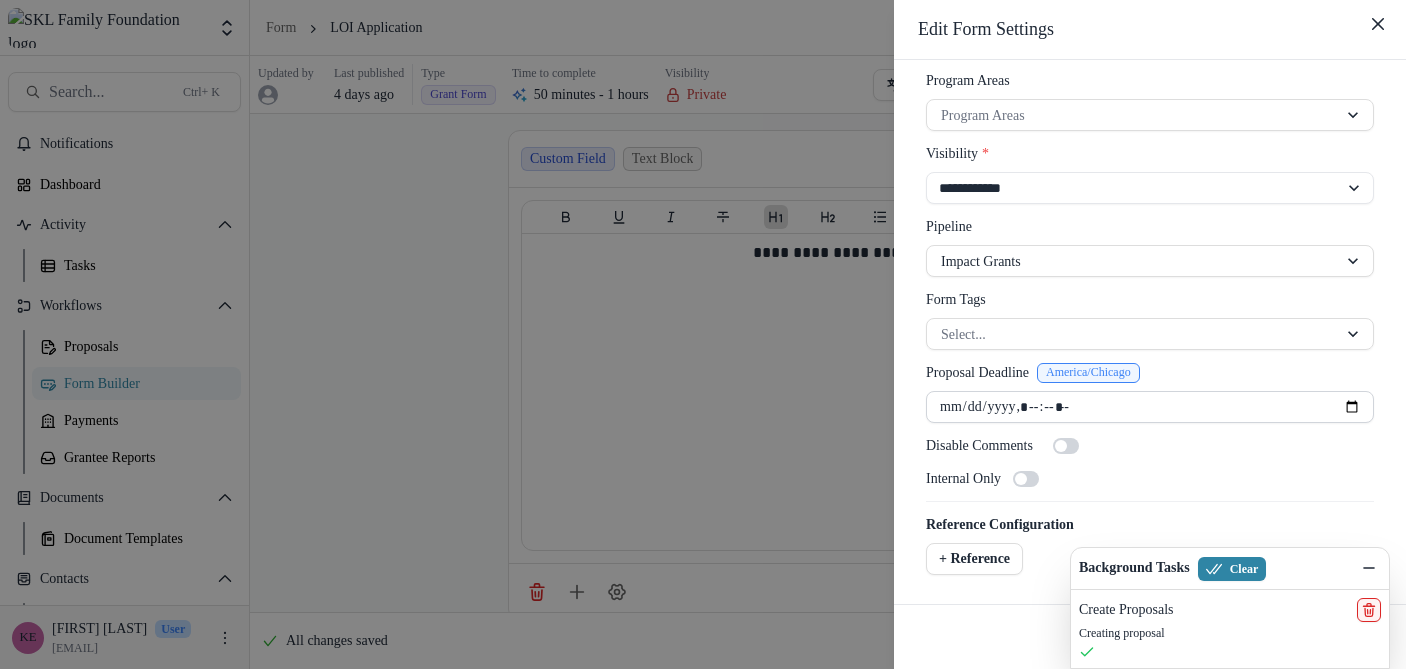 click on "Proposal Deadline" at bounding box center [1150, 407] 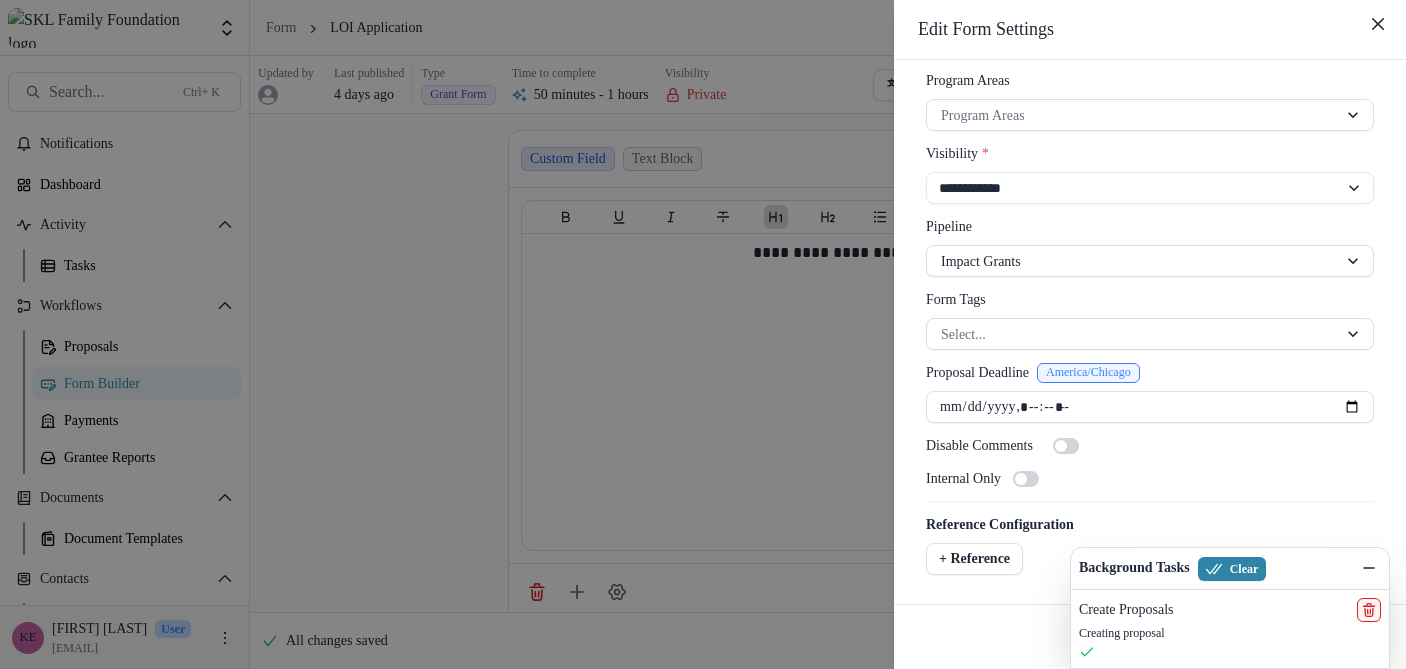 type on "**********" 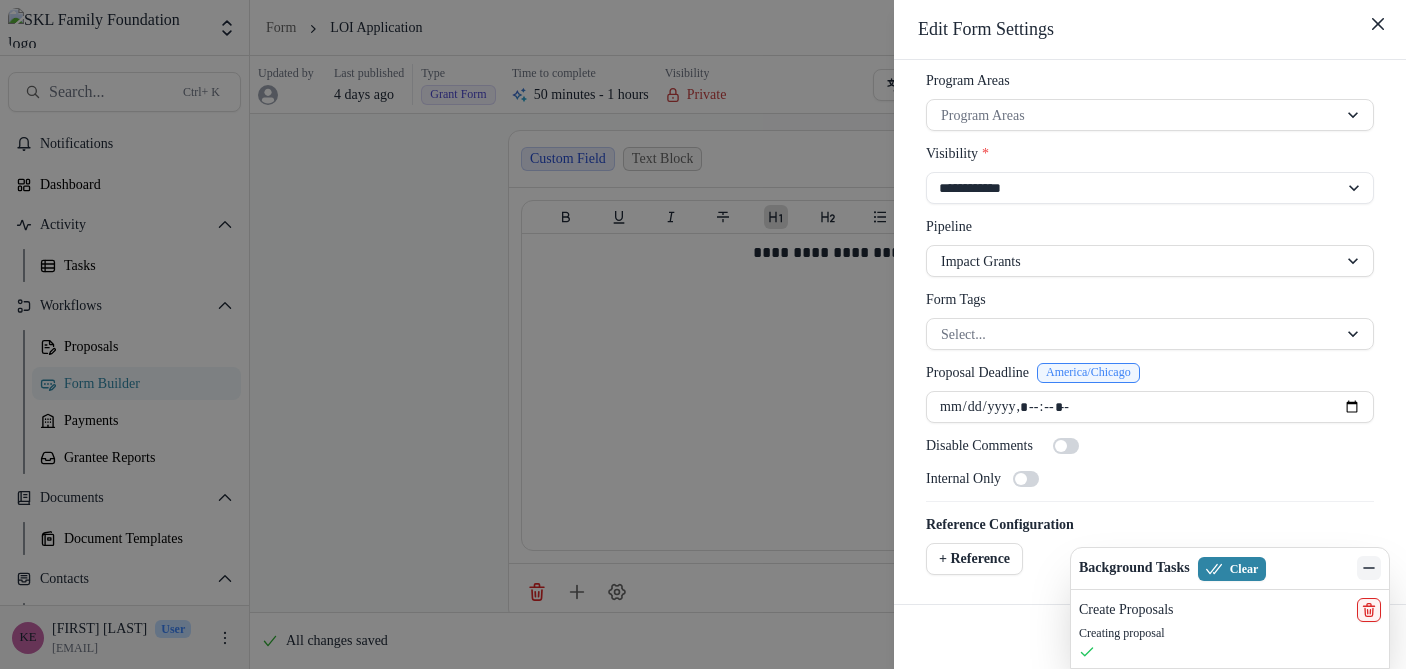 click at bounding box center (1369, 568) 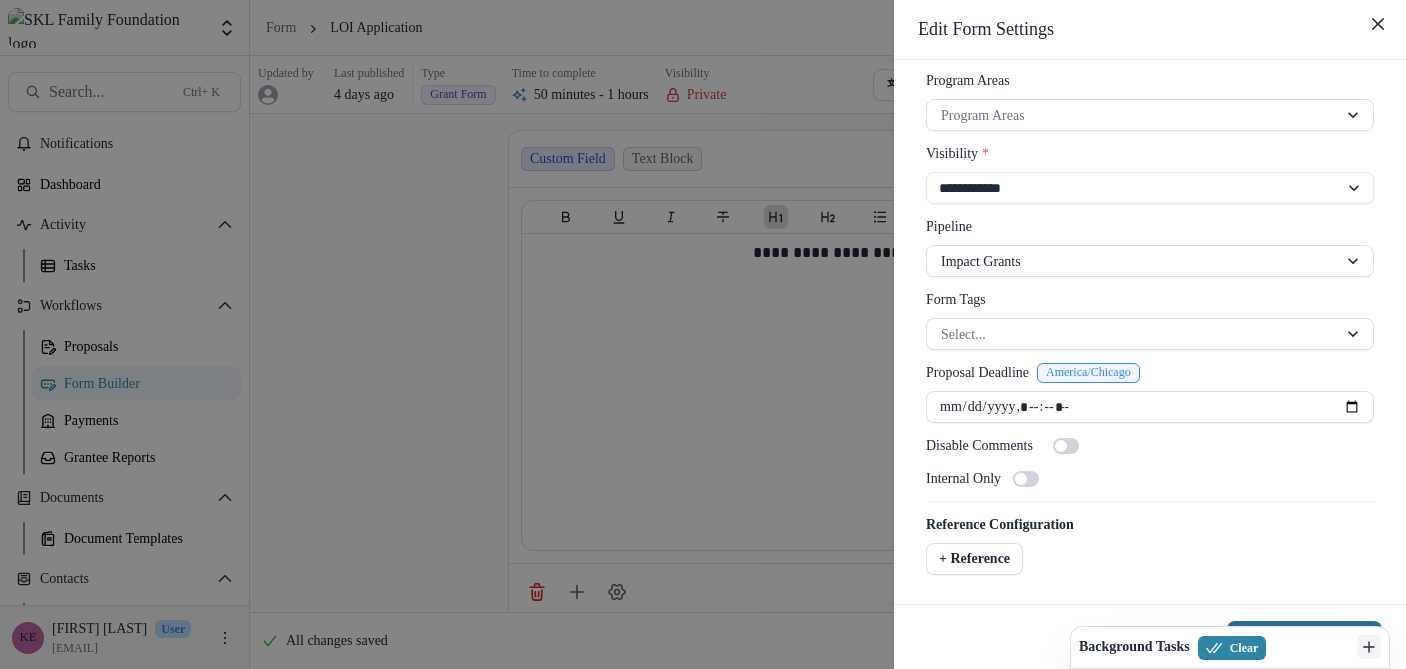 click on "Update Form Settings" at bounding box center [1304, 637] 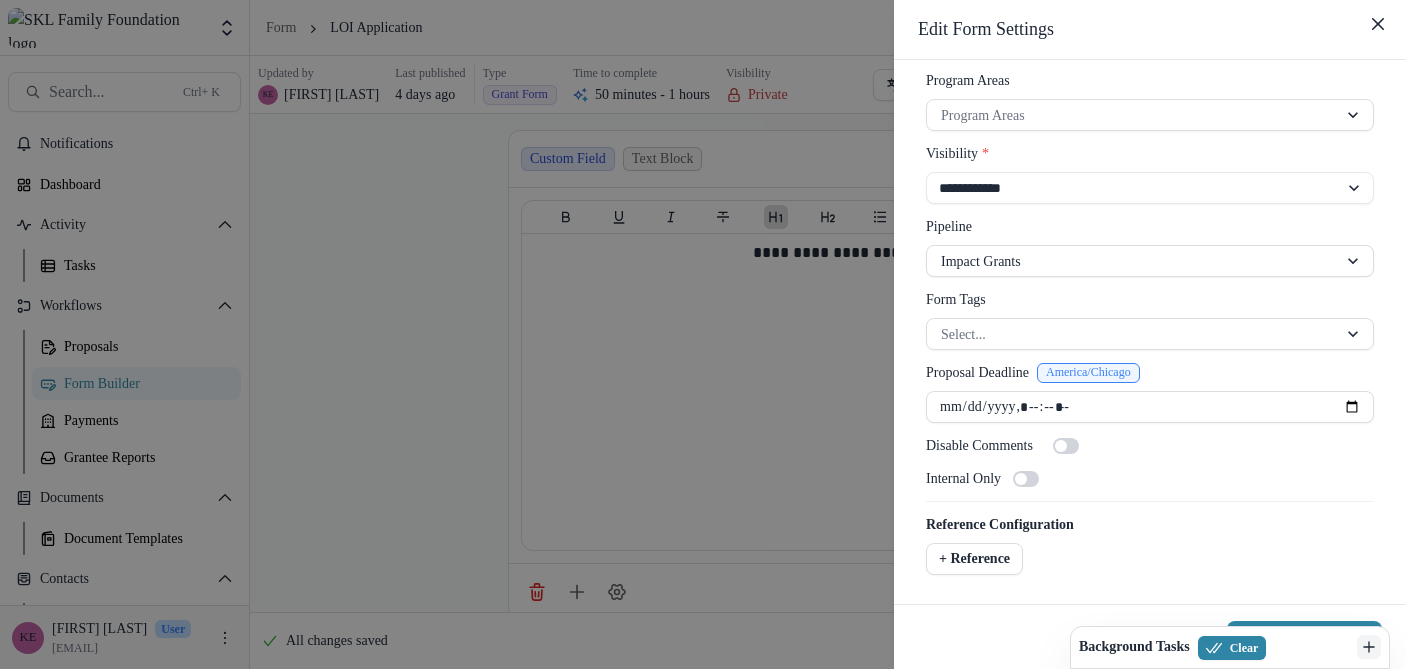 click on "**********" at bounding box center [703, 334] 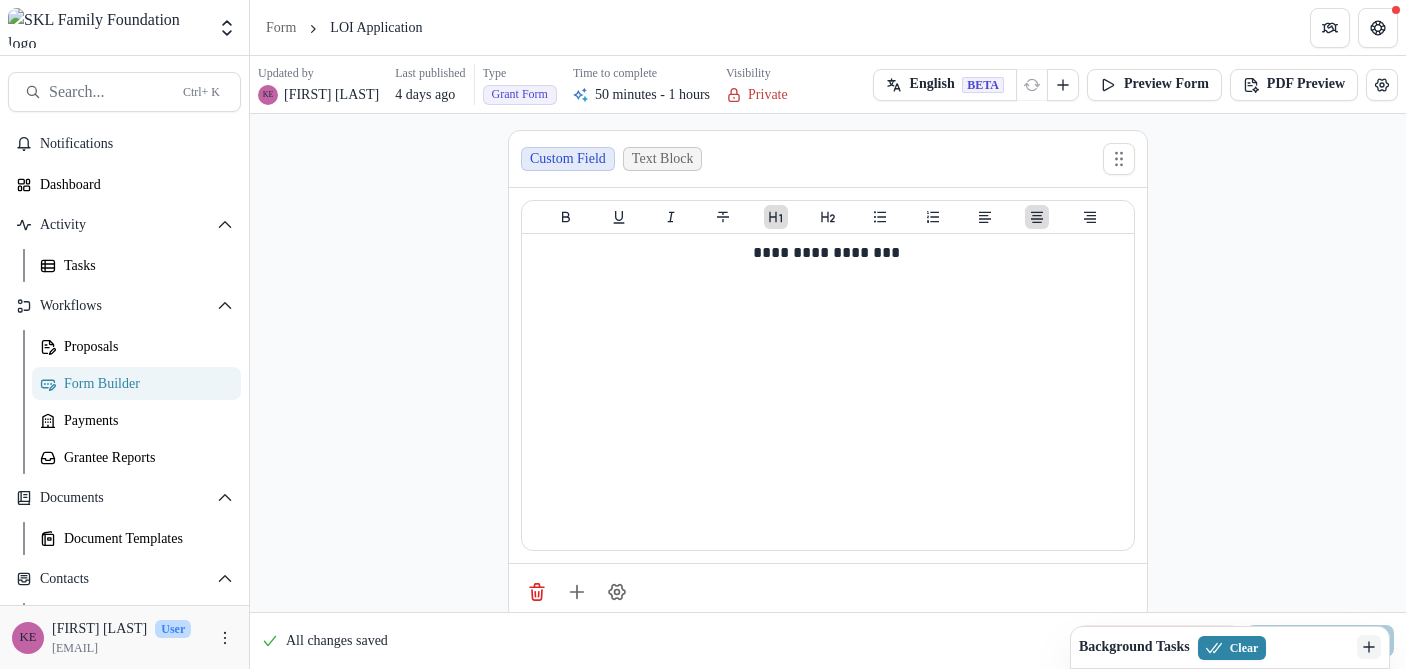 click at bounding box center (106, 28) 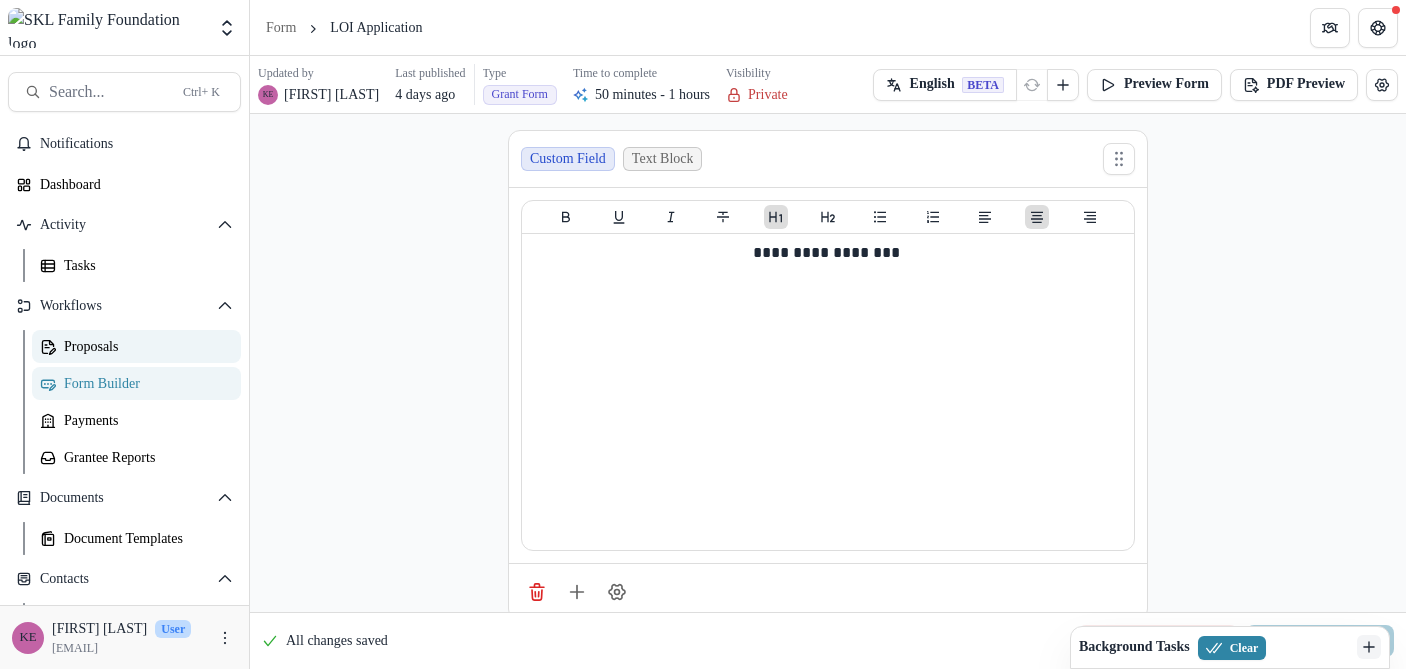 click on "Proposals" at bounding box center (144, 346) 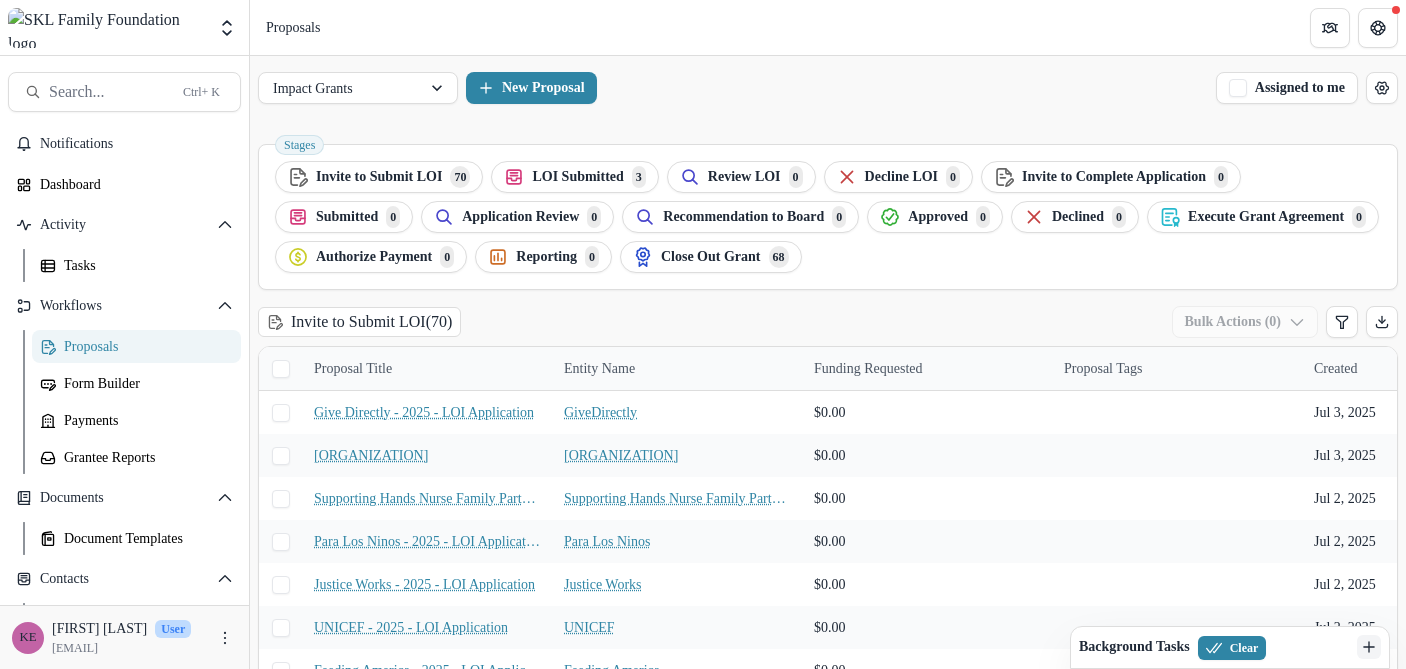 click on "Proposals" at bounding box center (828, 27) 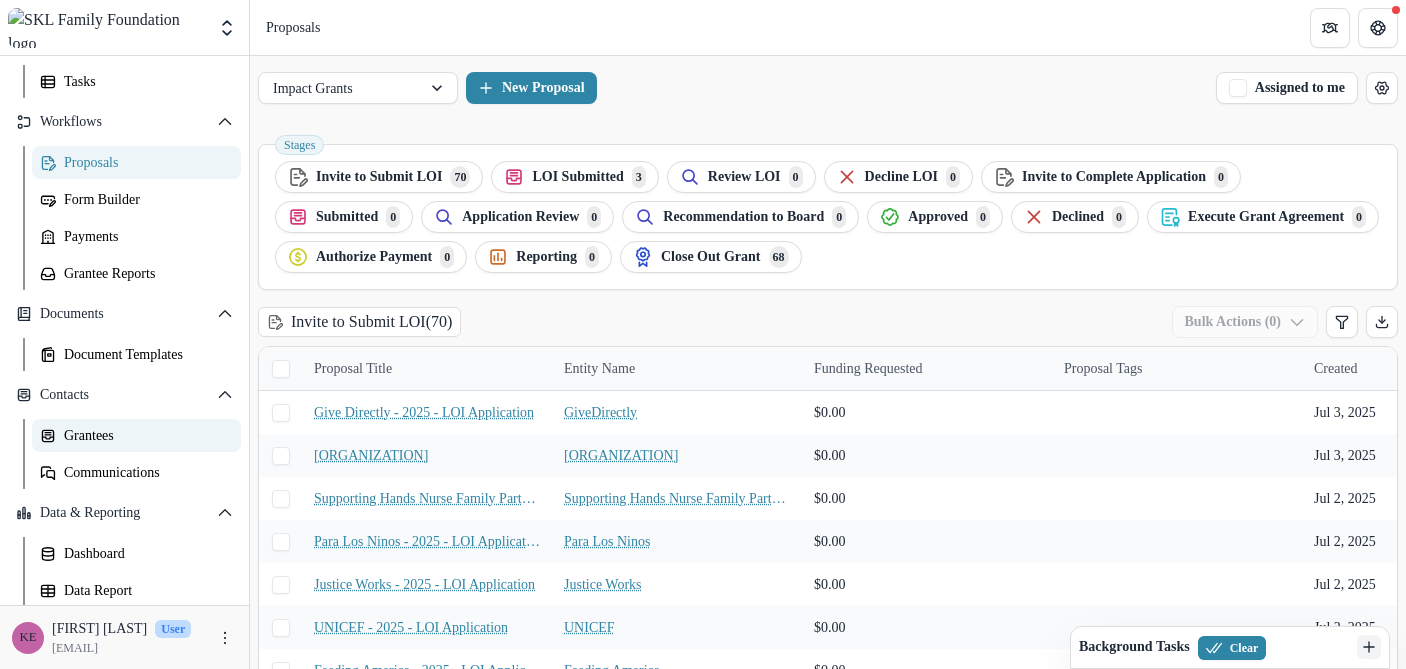 click on "Grantees" at bounding box center [144, 435] 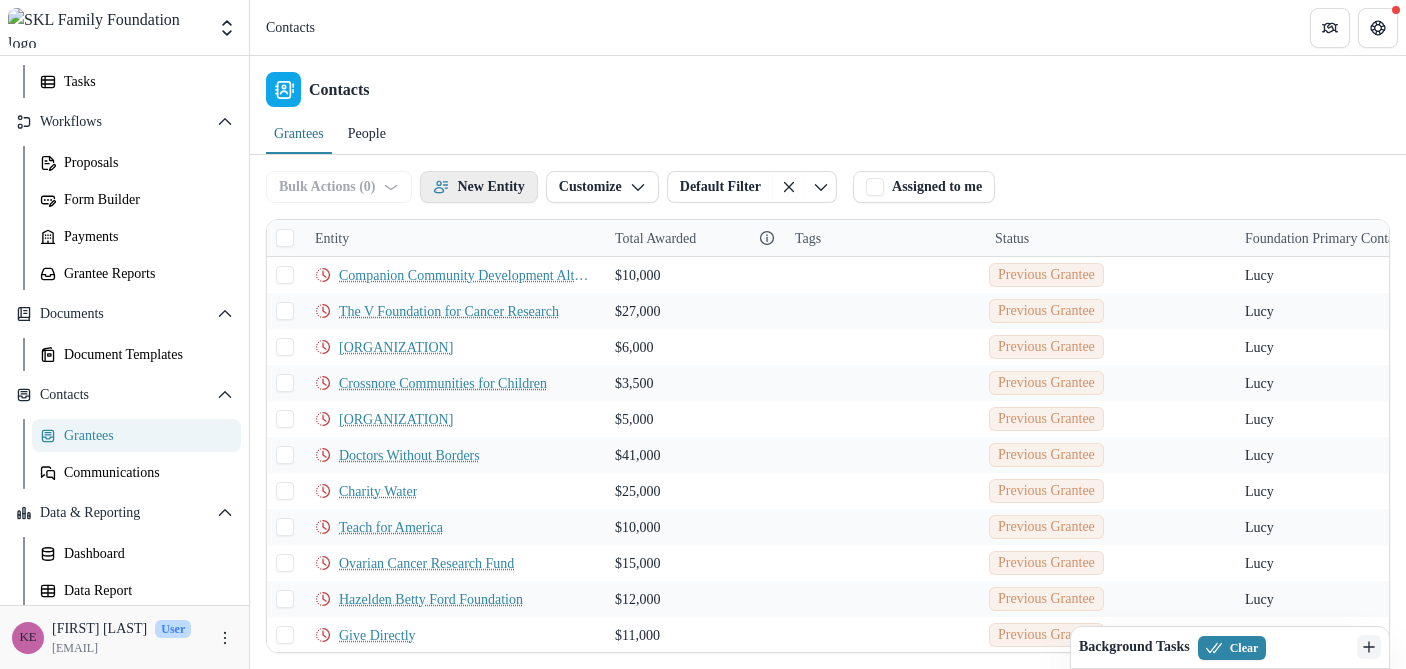 click on "New Entity" at bounding box center (478, 187) 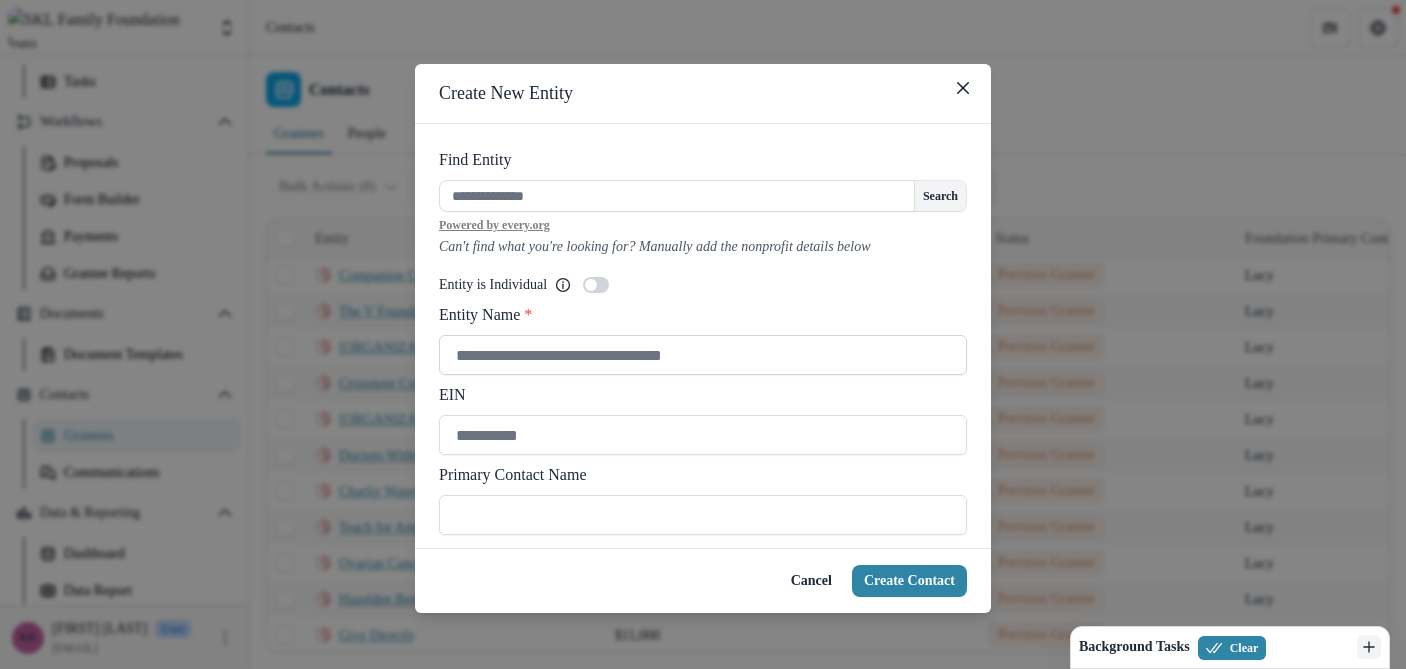 click on "Entity Name *" at bounding box center [703, 355] 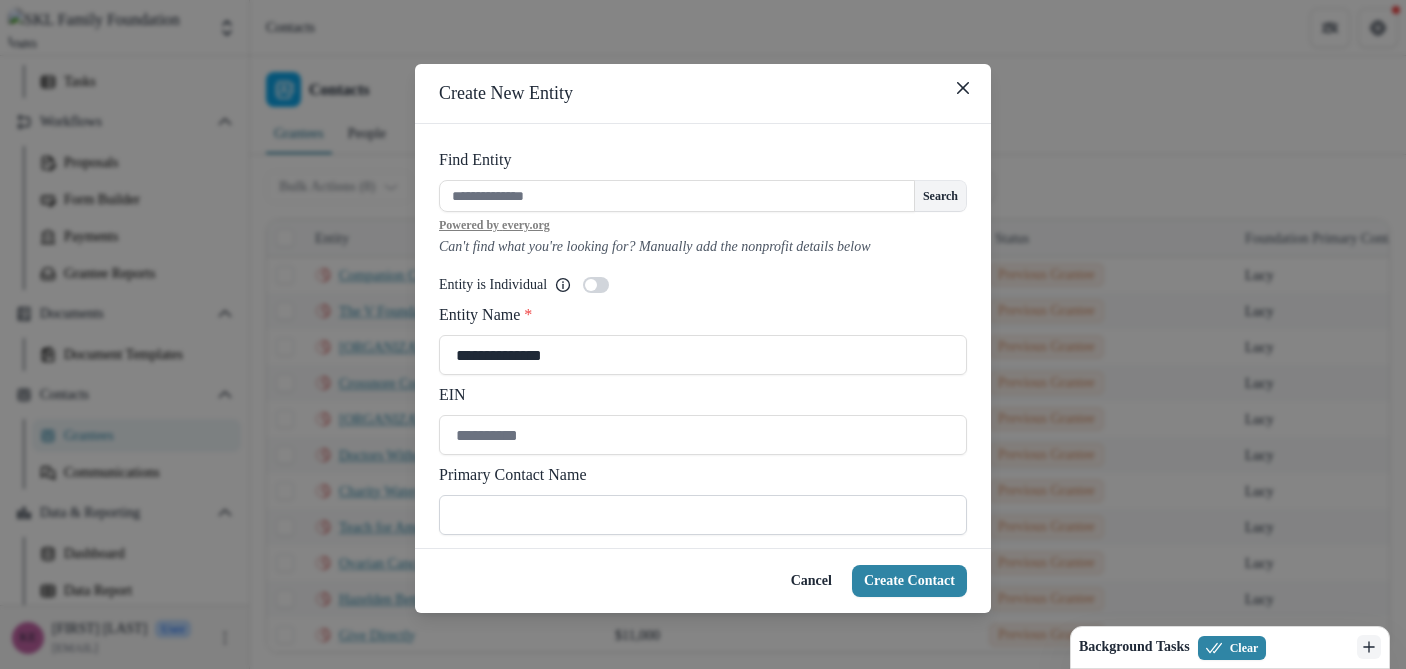 type on "**********" 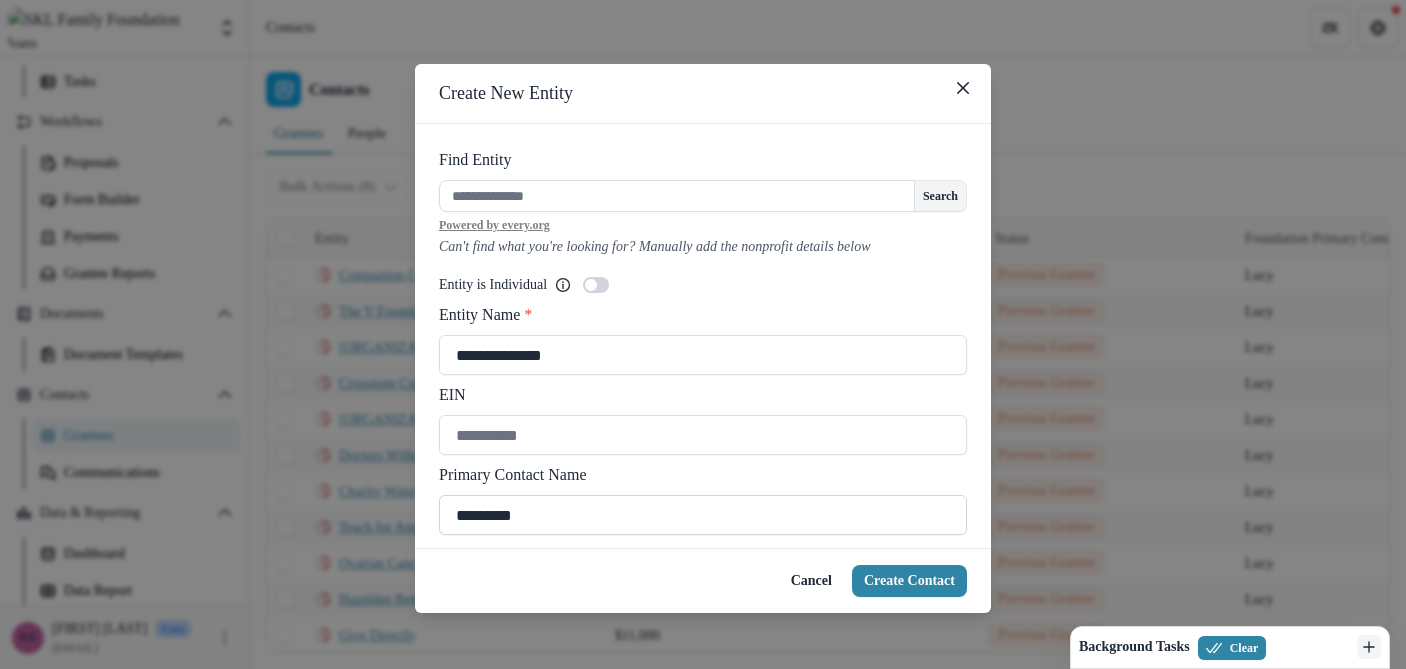 scroll, scrollTop: 122, scrollLeft: 0, axis: vertical 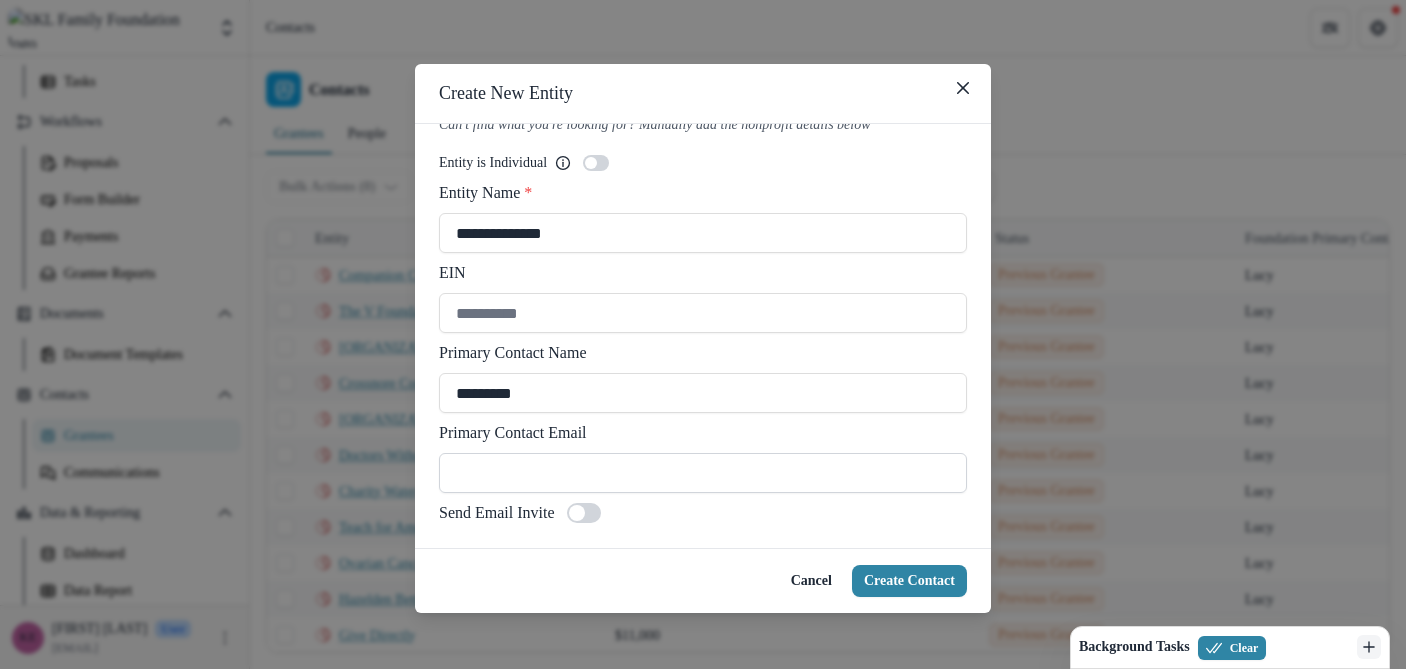 click on "Primary Contact Email" at bounding box center [703, 473] 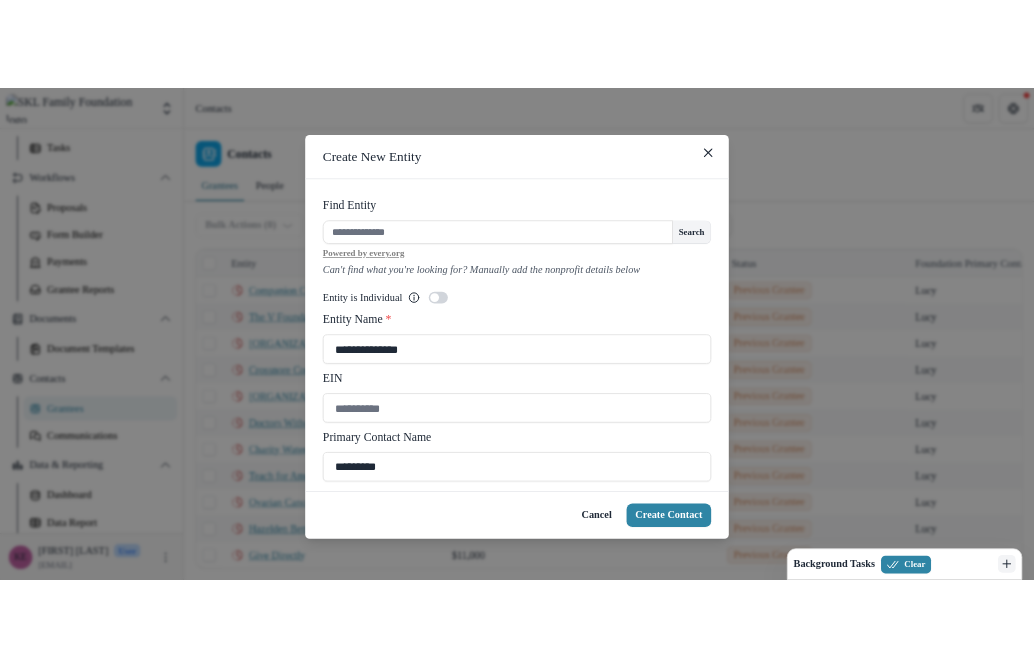 scroll, scrollTop: 122, scrollLeft: 0, axis: vertical 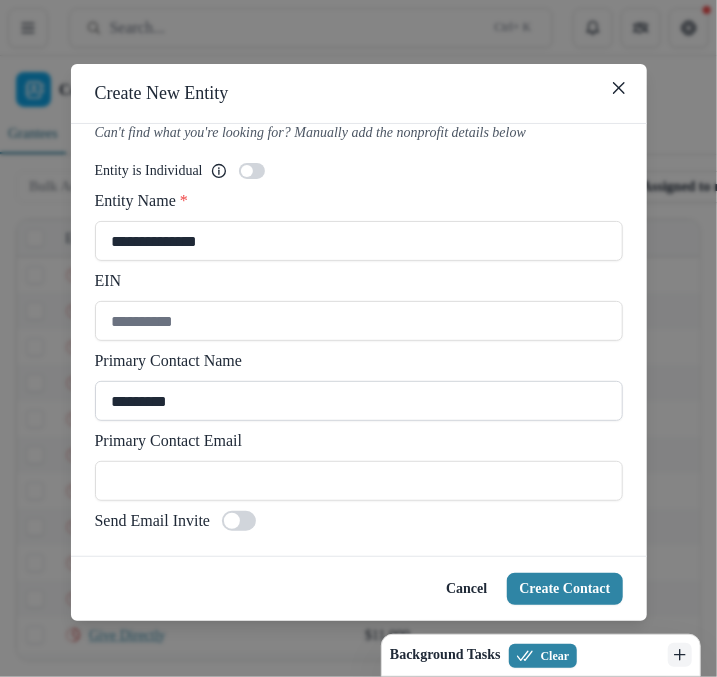click on "*********" at bounding box center (359, 401) 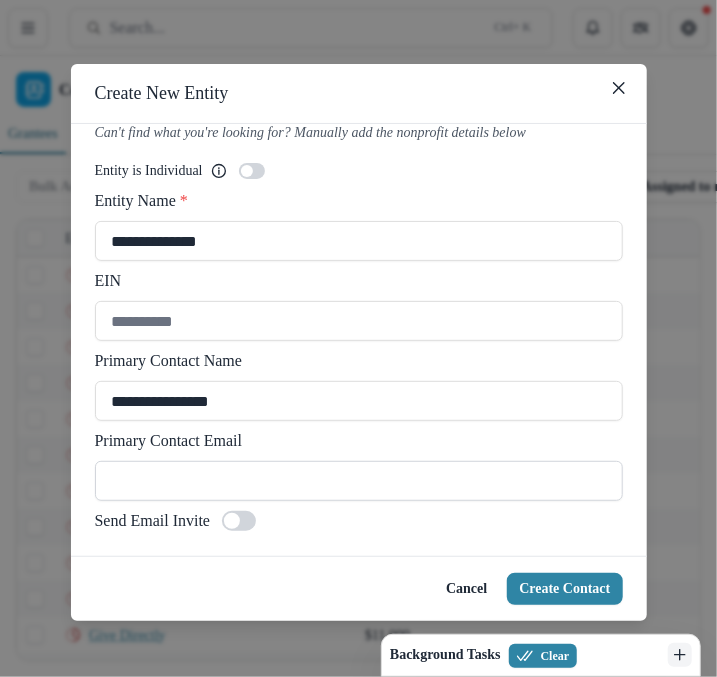 type on "**********" 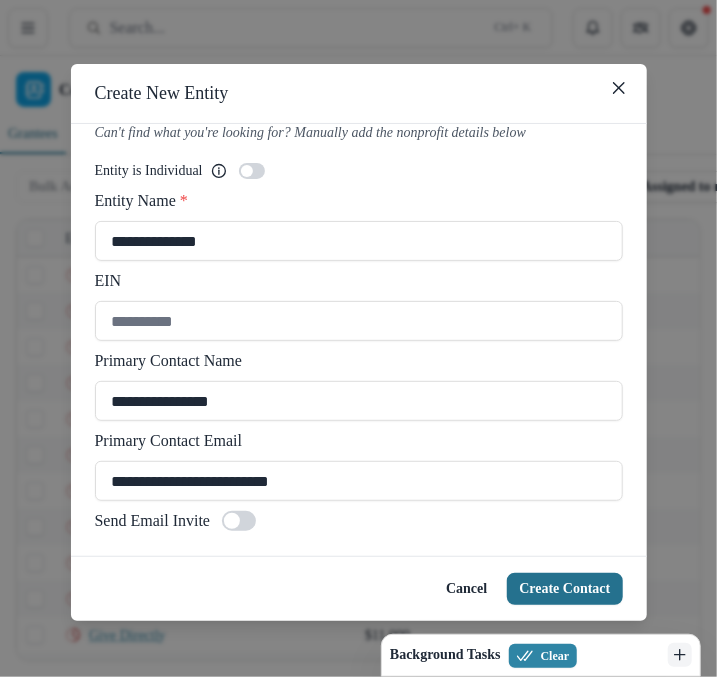 type on "**********" 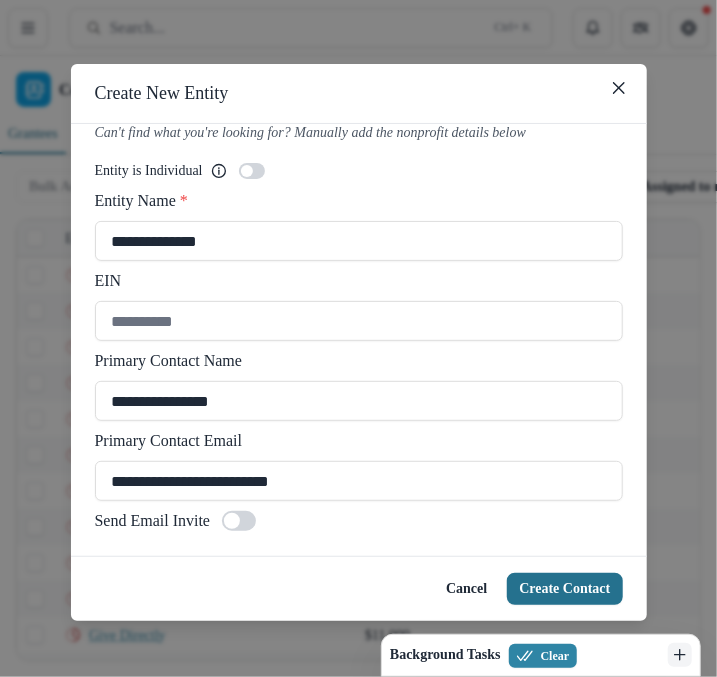 click on "Create Contact" at bounding box center [564, 589] 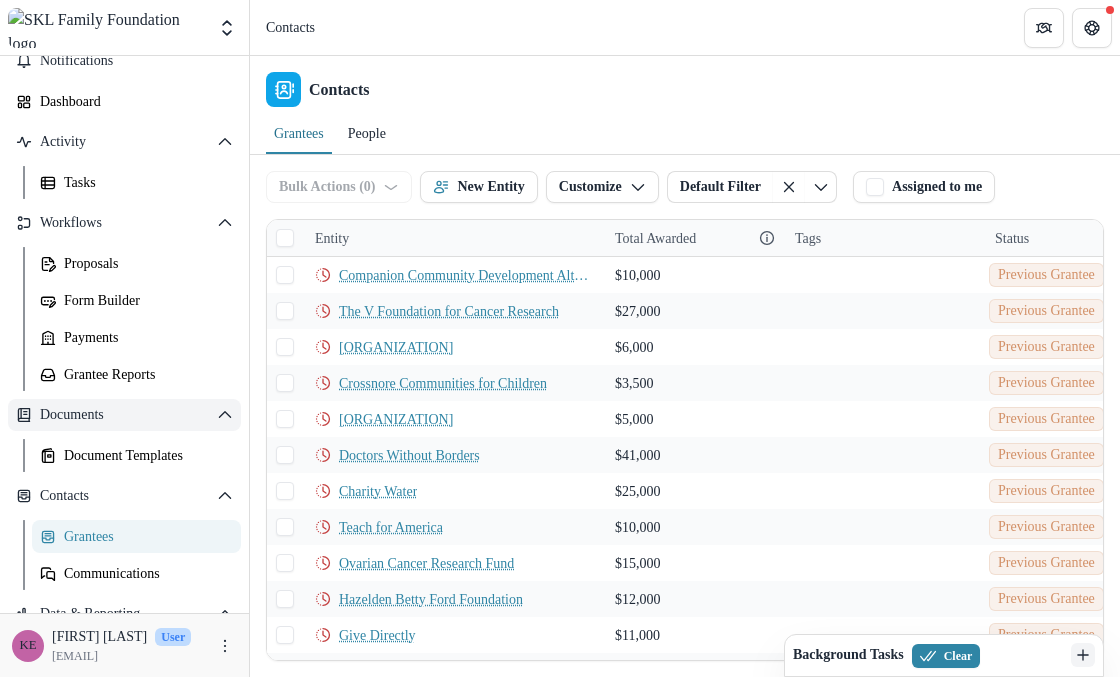 scroll, scrollTop: 85, scrollLeft: 0, axis: vertical 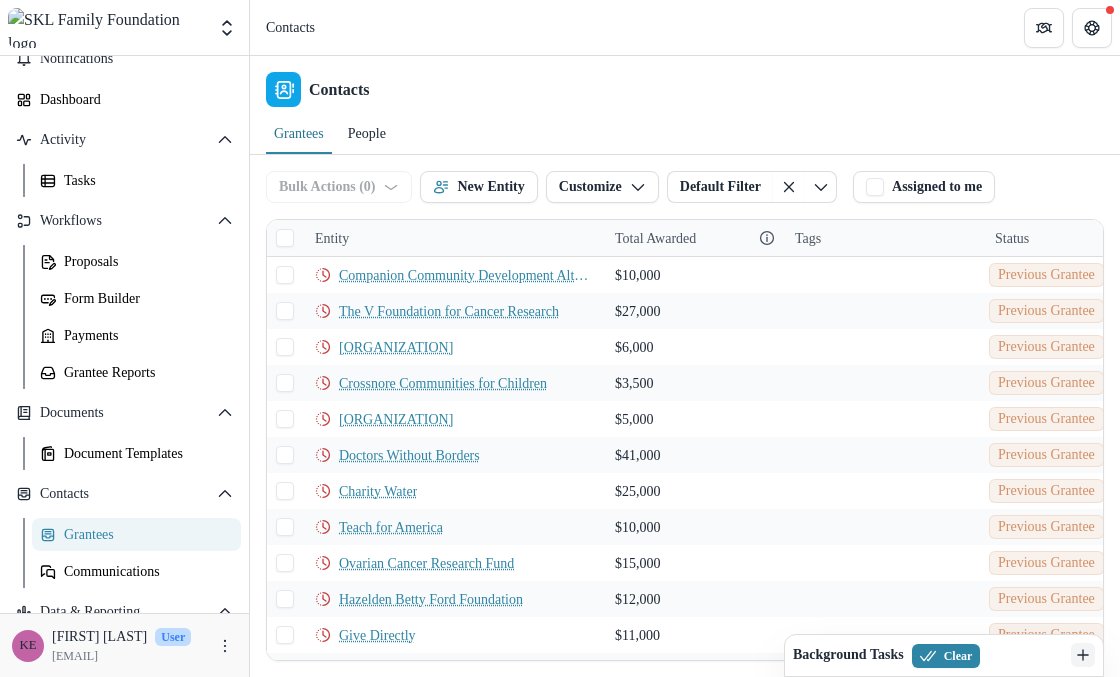 click on "Grantees" at bounding box center [144, 534] 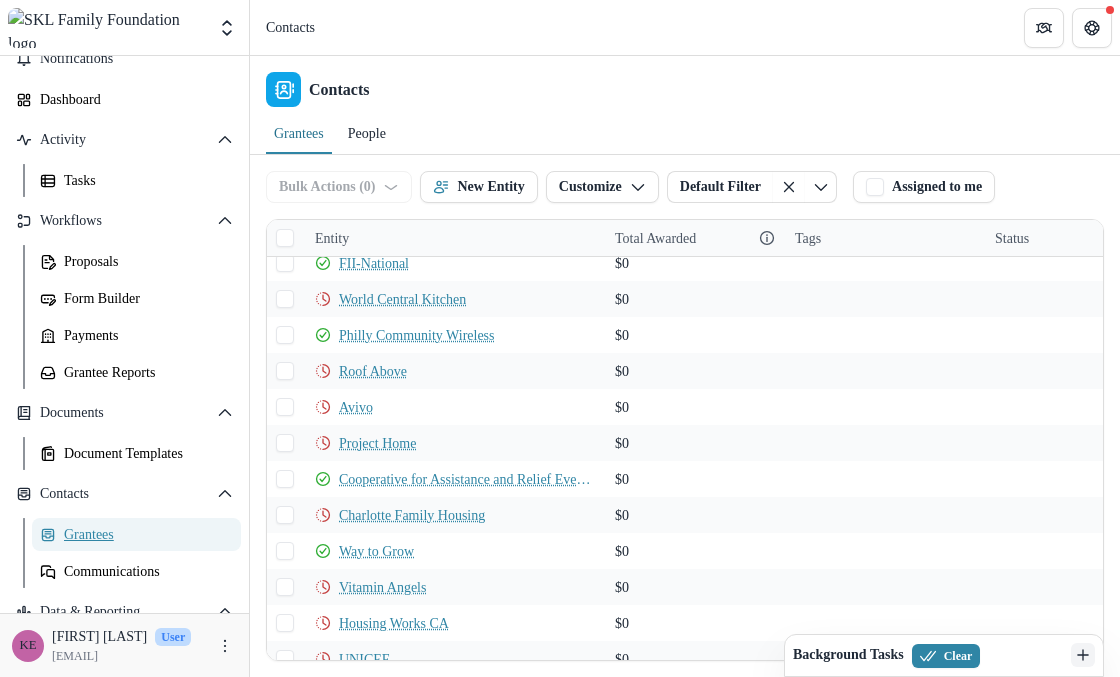 scroll, scrollTop: 4814, scrollLeft: 0, axis: vertical 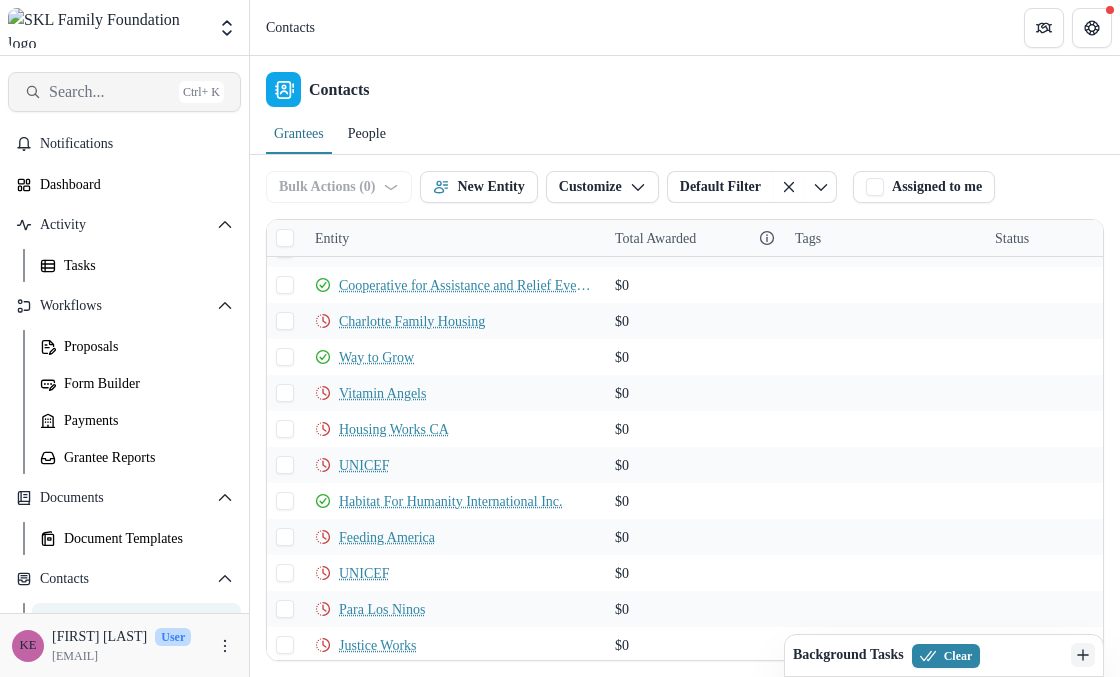 click on "Search... Ctrl  + K" at bounding box center [124, 92] 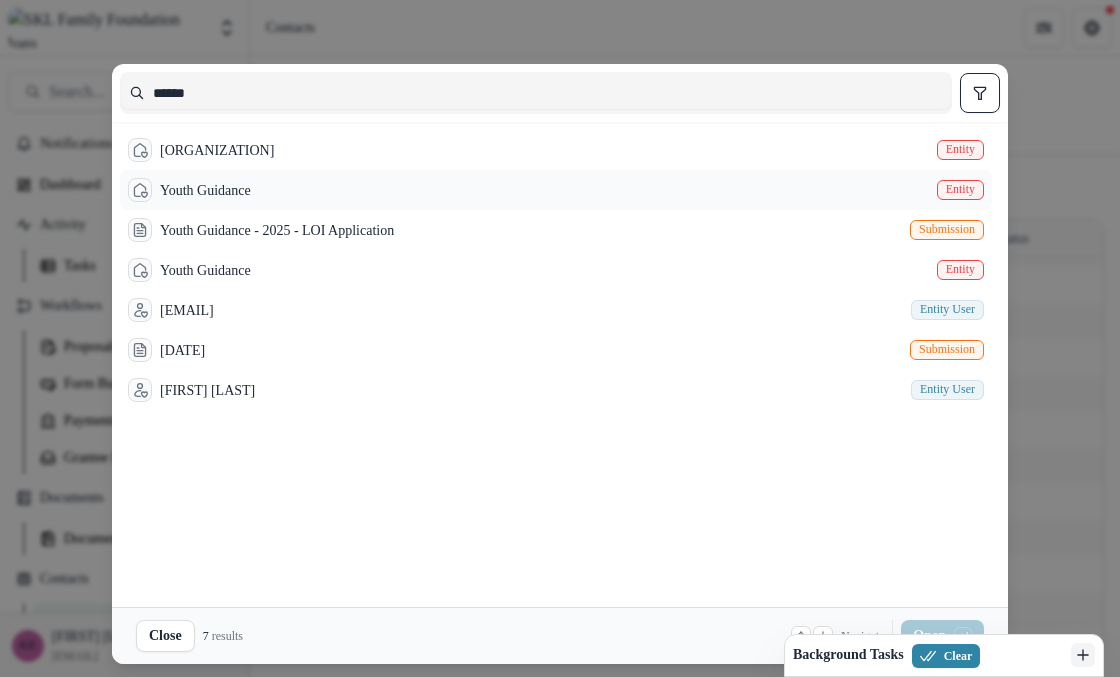 type on "*****" 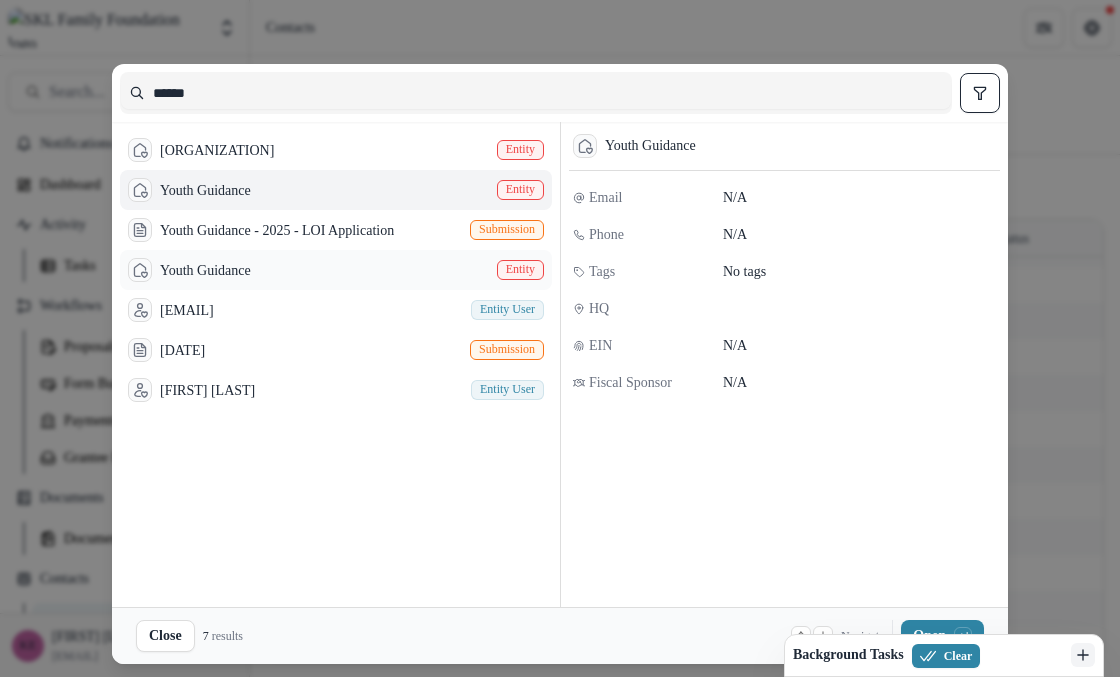 click on "Youth Guidance" at bounding box center [205, 270] 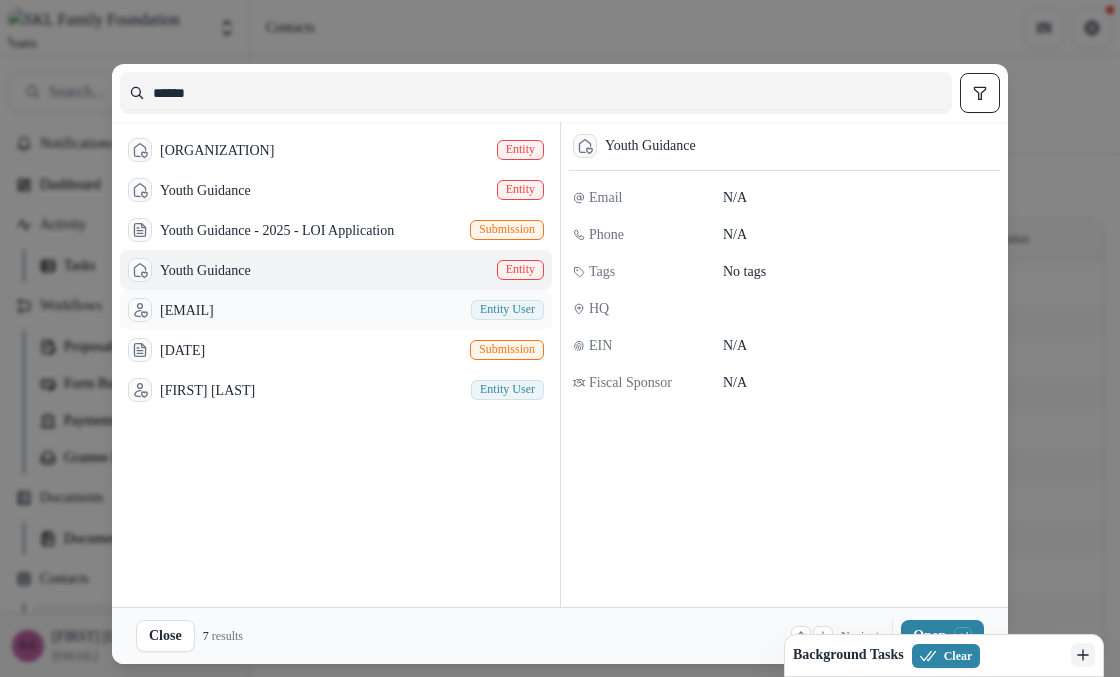click on "[EMAIL]" at bounding box center [187, 310] 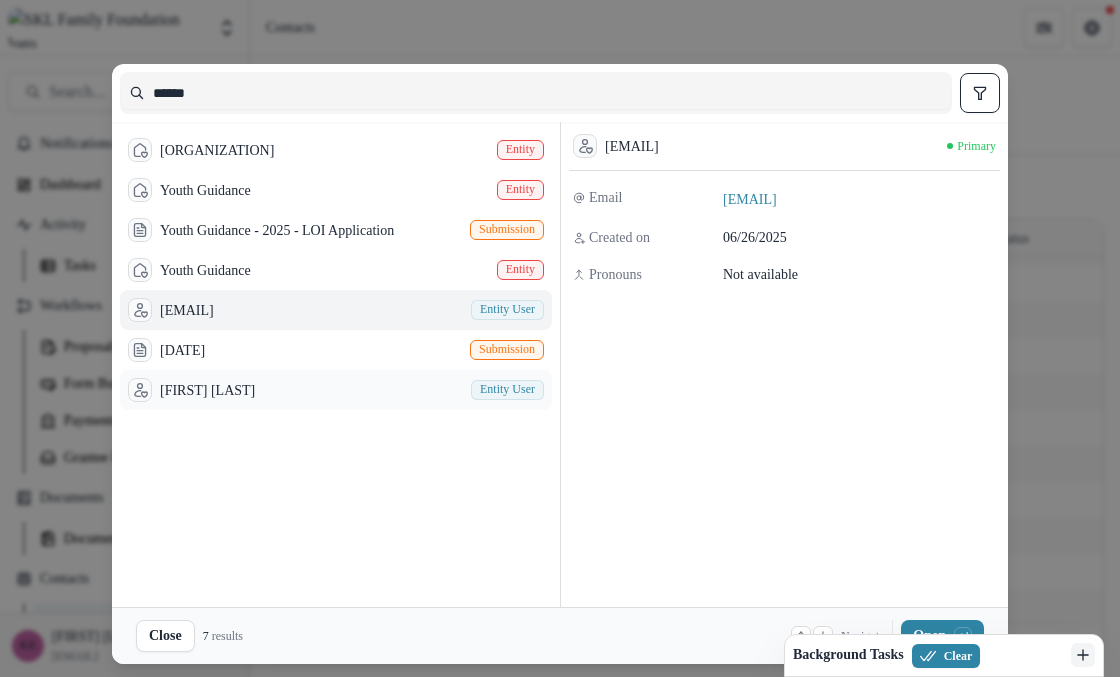 click on "[FIRST] [LAST]" at bounding box center [207, 390] 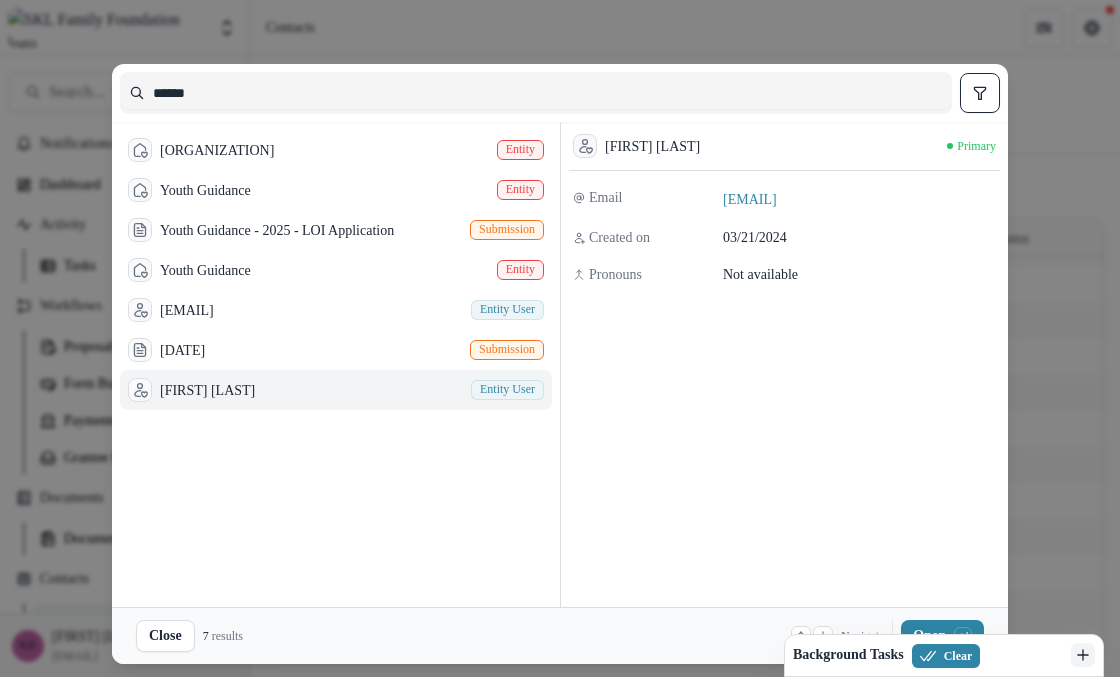 click on "***** Youth Frontiers Entity Youth Guidance Entity Youth Guidance - 2025 - LOI Application Submission Youth Guidance Entity info@example.com Entity user Historical - Youth Frontiers - 7/25/17 Submission [FIRST] [LAST] Entity user [FIRST] [LAST] Primary Email [EMAIL] Created on 03/21/2024 Pronouns Not available Close 7   results Navigate up and down with arrow keys Open with enter key" at bounding box center [560, 338] 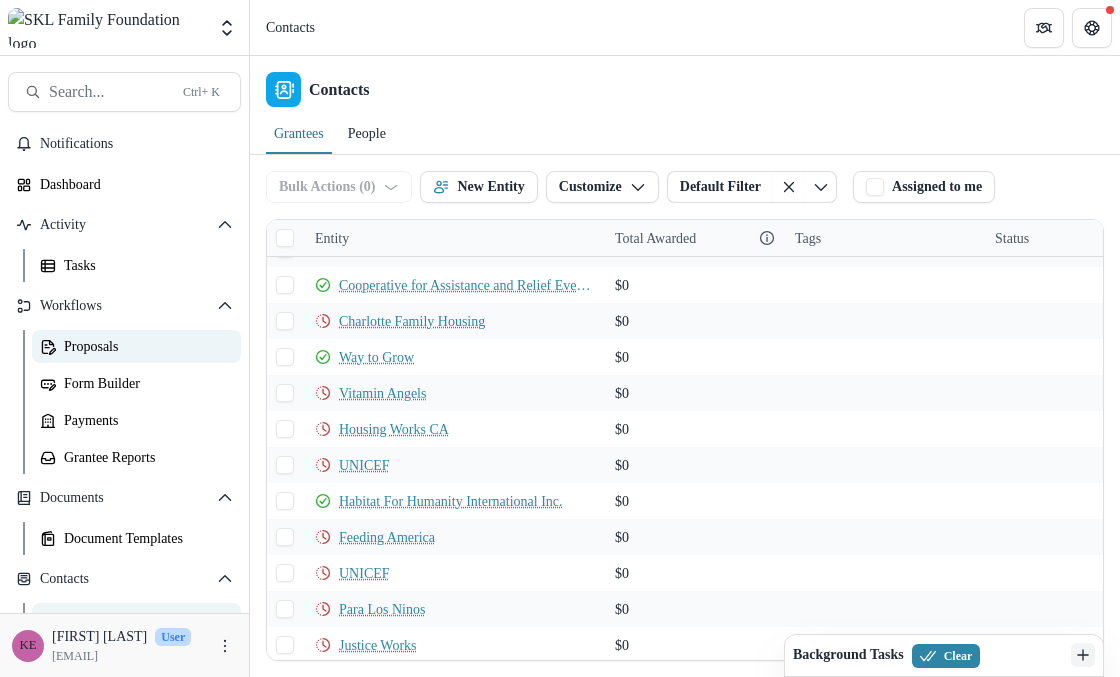 click on "Proposals" at bounding box center (144, 346) 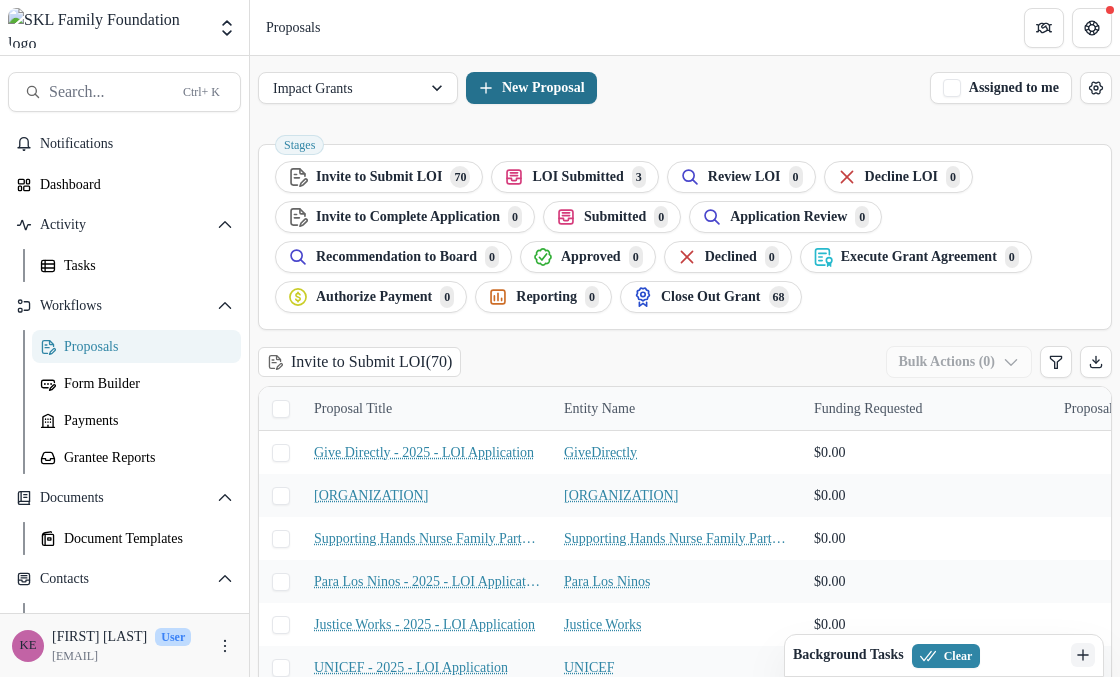 click on "New Proposal" at bounding box center [531, 88] 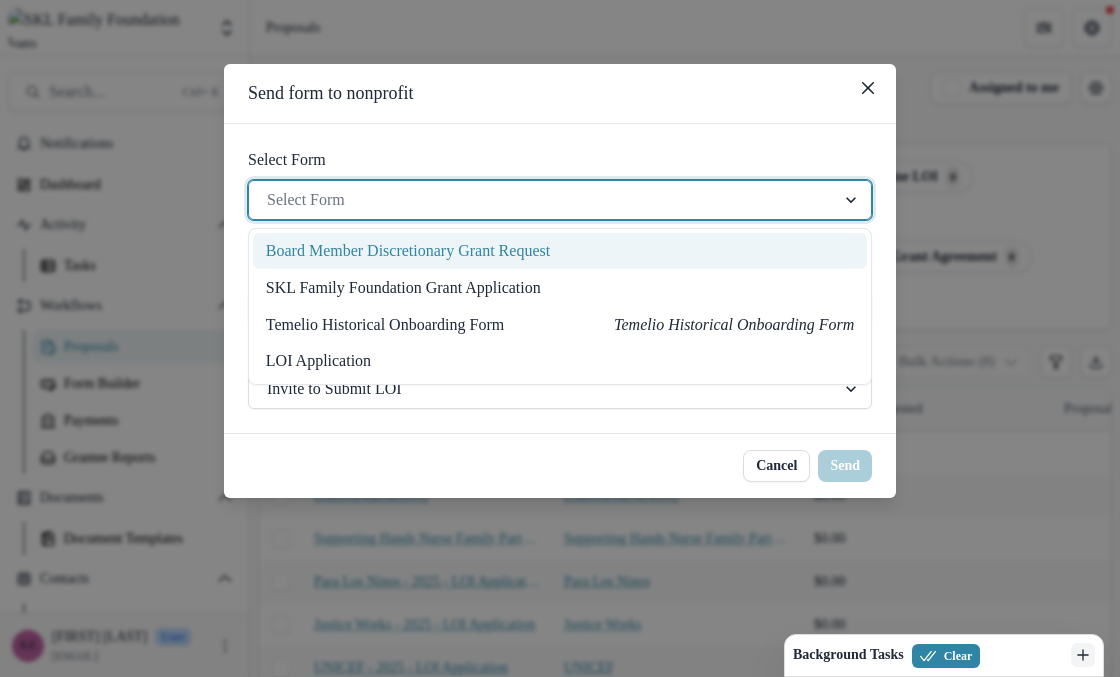 click at bounding box center (542, 200) 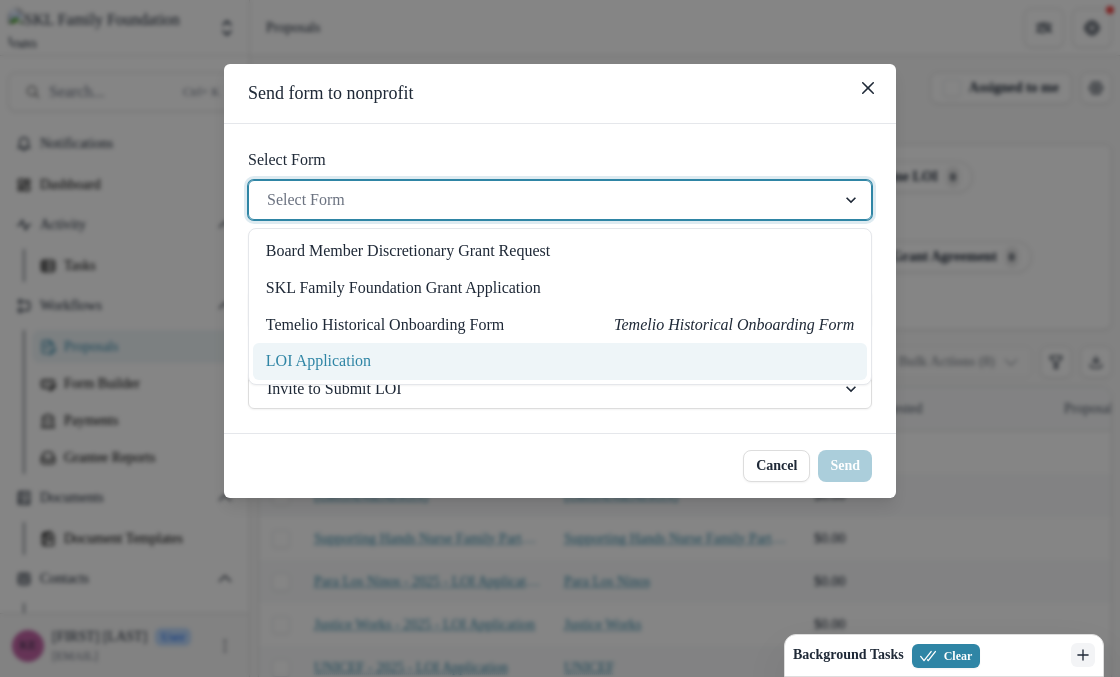 click on "LOI Application" at bounding box center (560, 361) 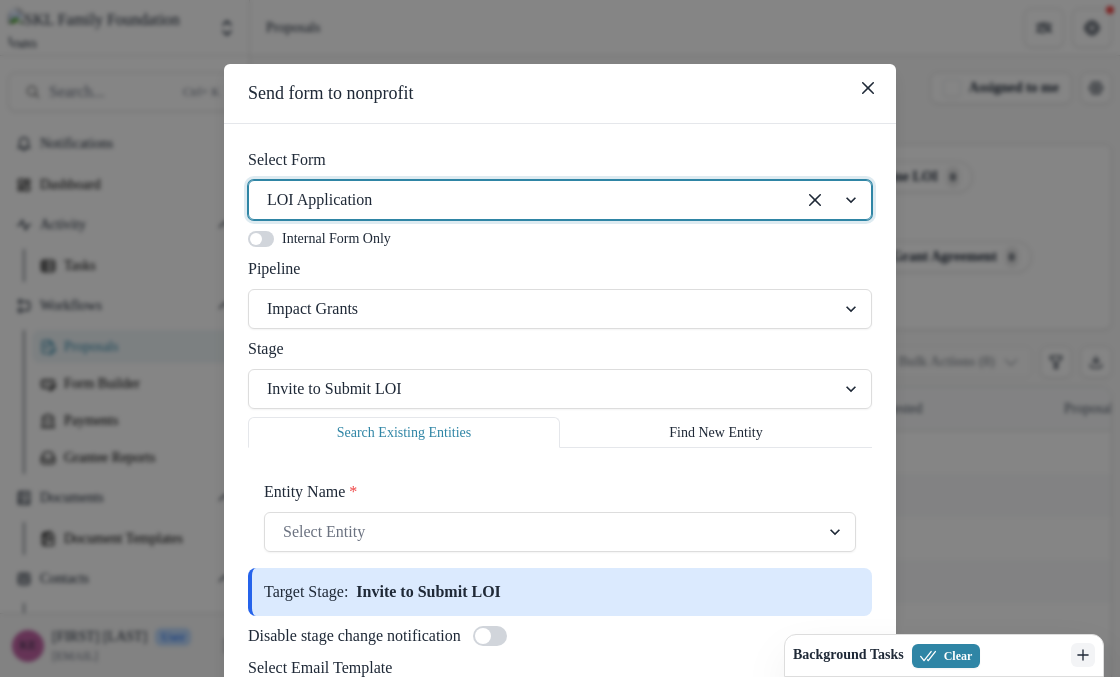 scroll, scrollTop: 100, scrollLeft: 0, axis: vertical 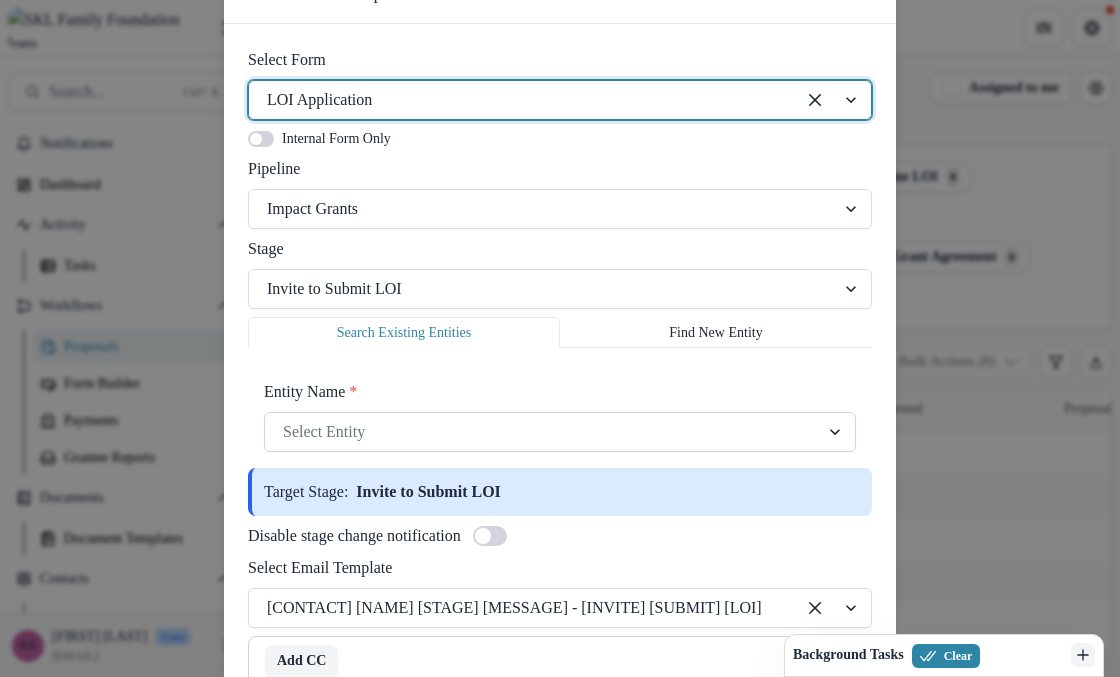 click at bounding box center [542, 432] 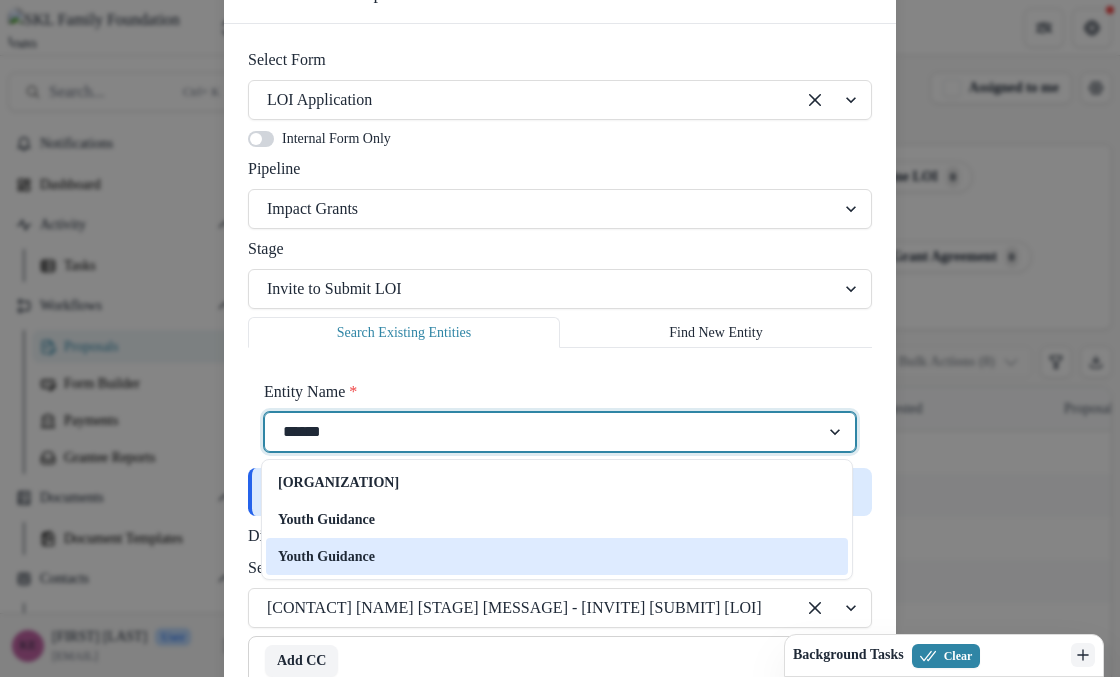 click on "Youth Guidance" at bounding box center (557, 556) 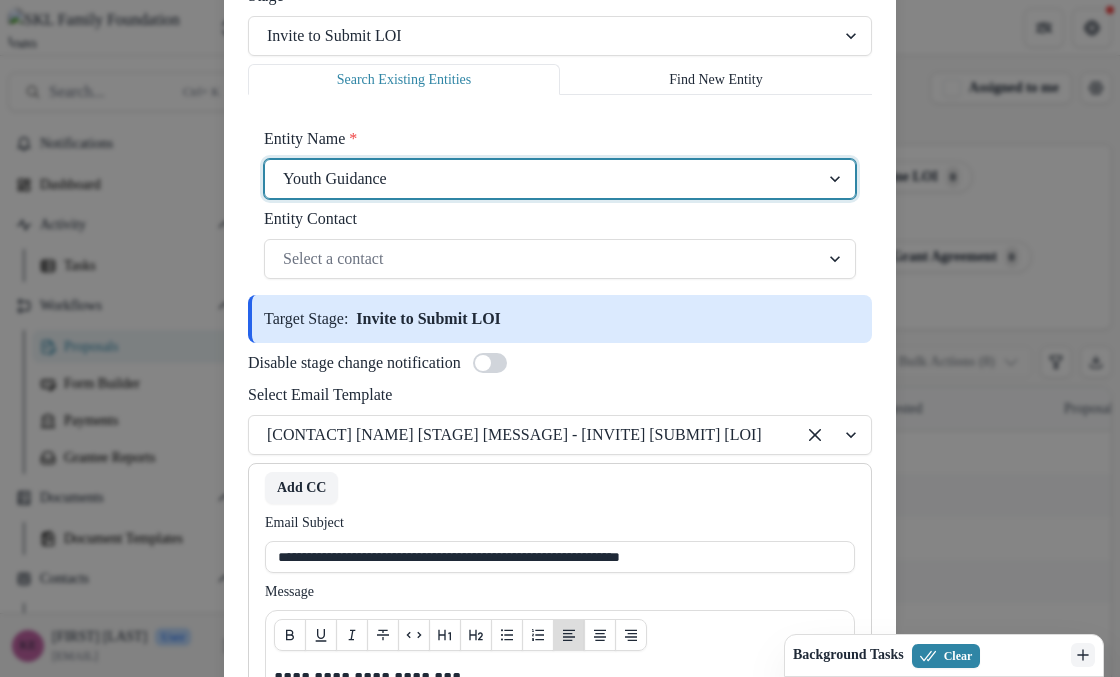 scroll, scrollTop: 354, scrollLeft: 0, axis: vertical 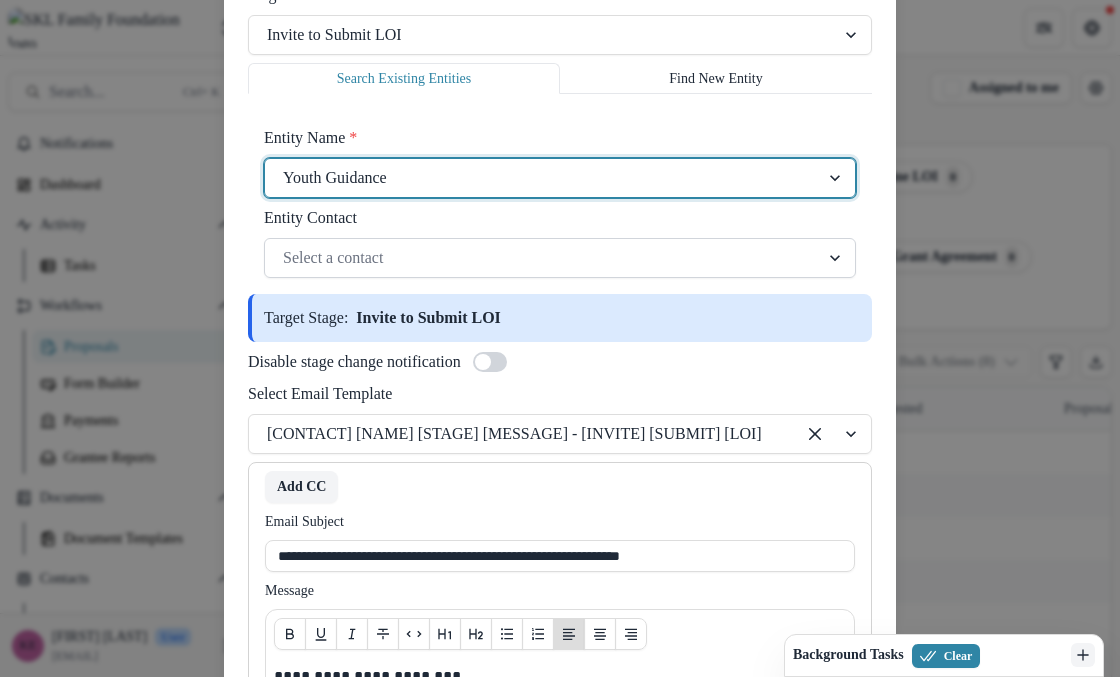 click at bounding box center (542, 258) 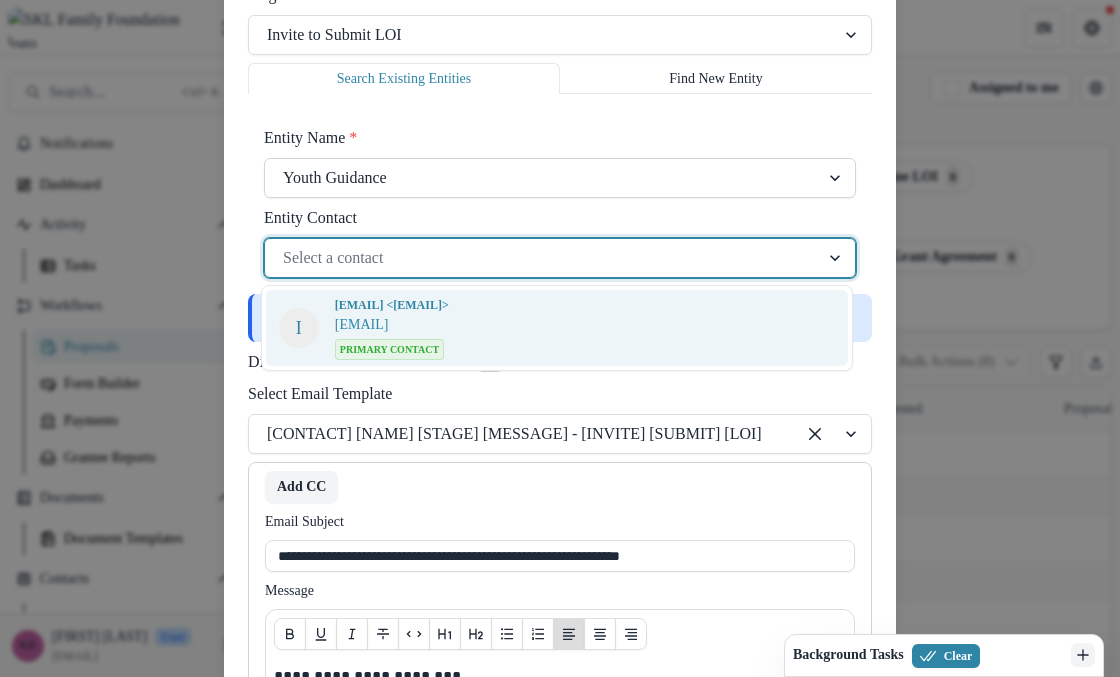 click at bounding box center [542, 178] 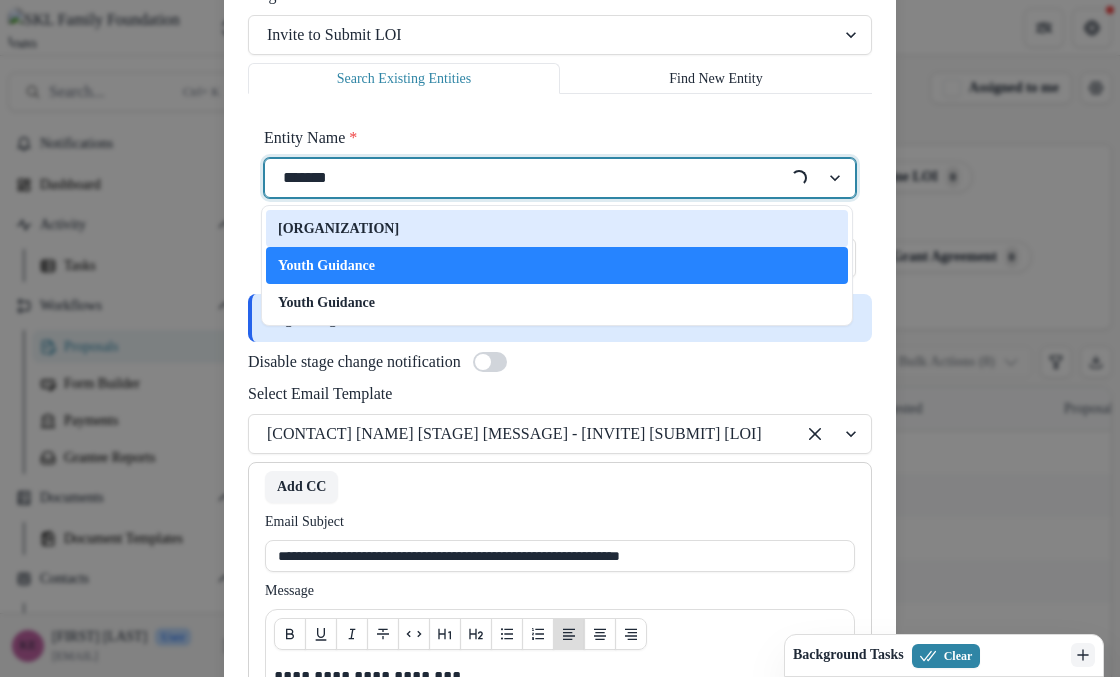 type on "********" 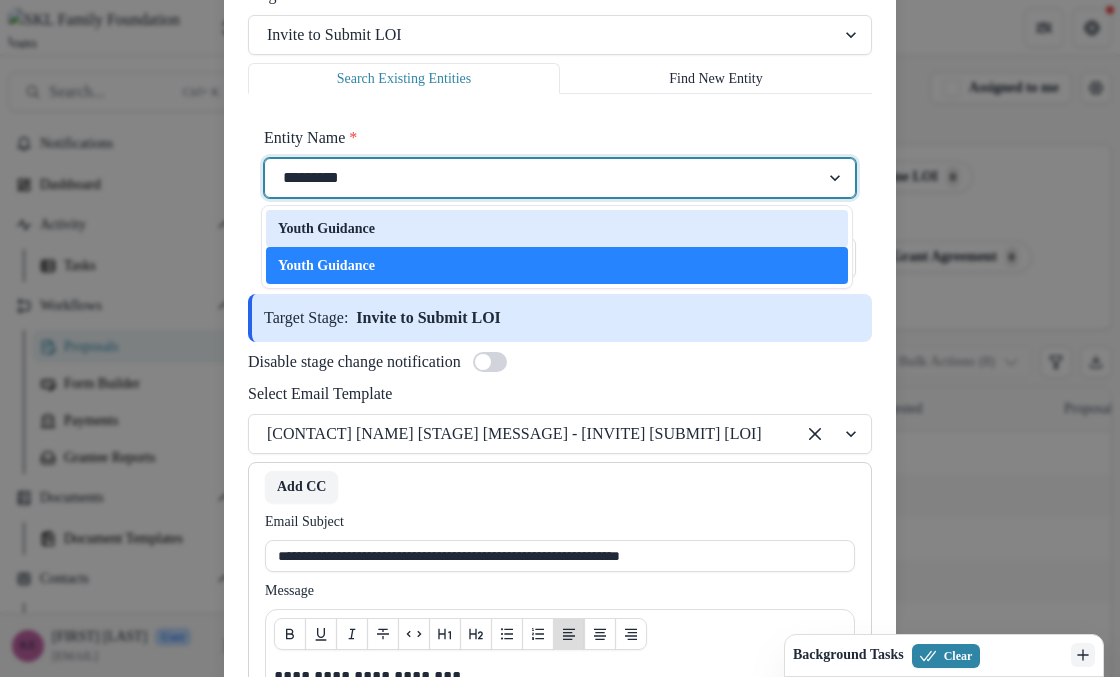 click on "Youth Guidance" at bounding box center [557, 228] 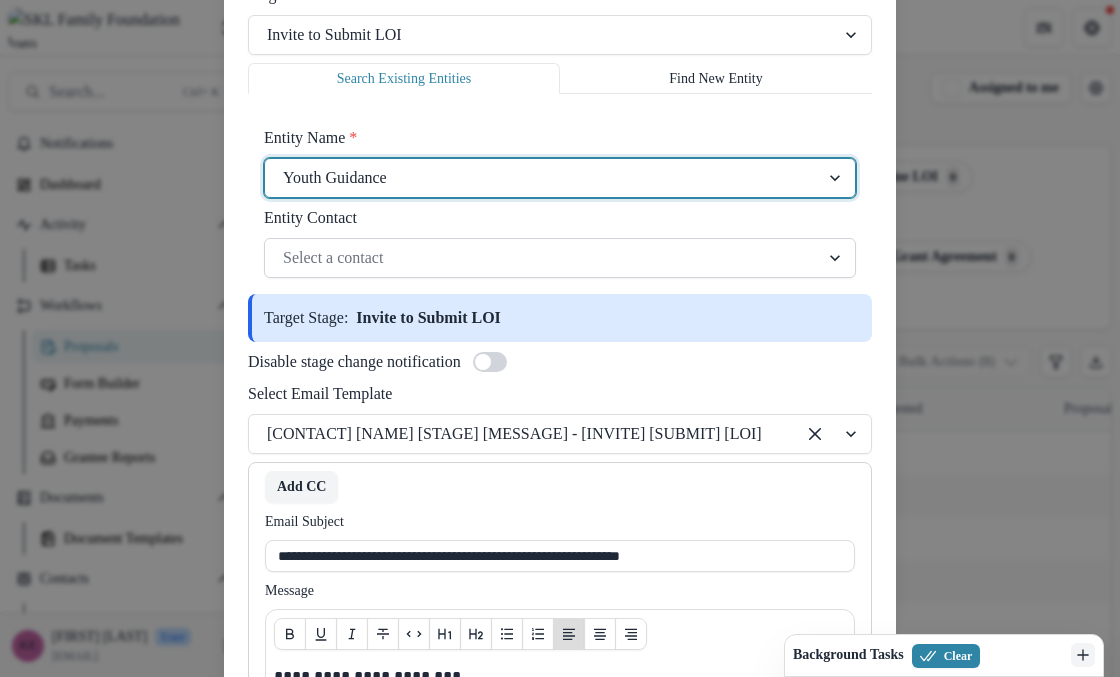 click at bounding box center [542, 258] 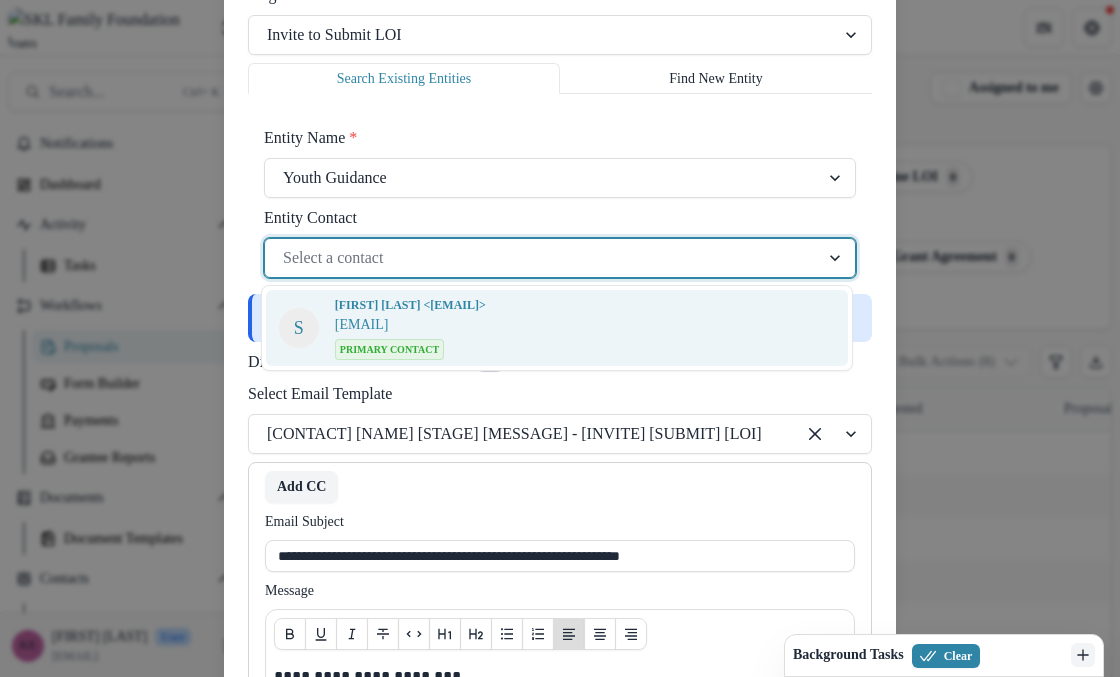 click on "[EMAIL]" at bounding box center [362, 324] 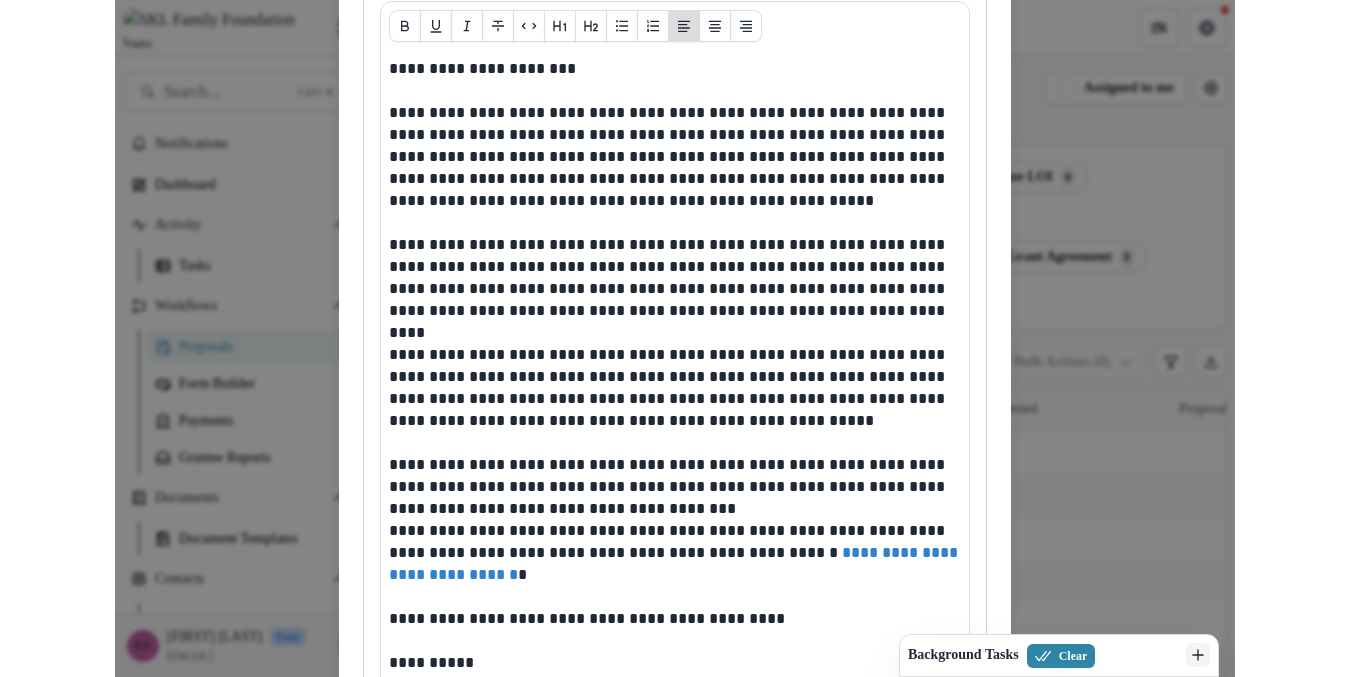 scroll, scrollTop: 1274, scrollLeft: 0, axis: vertical 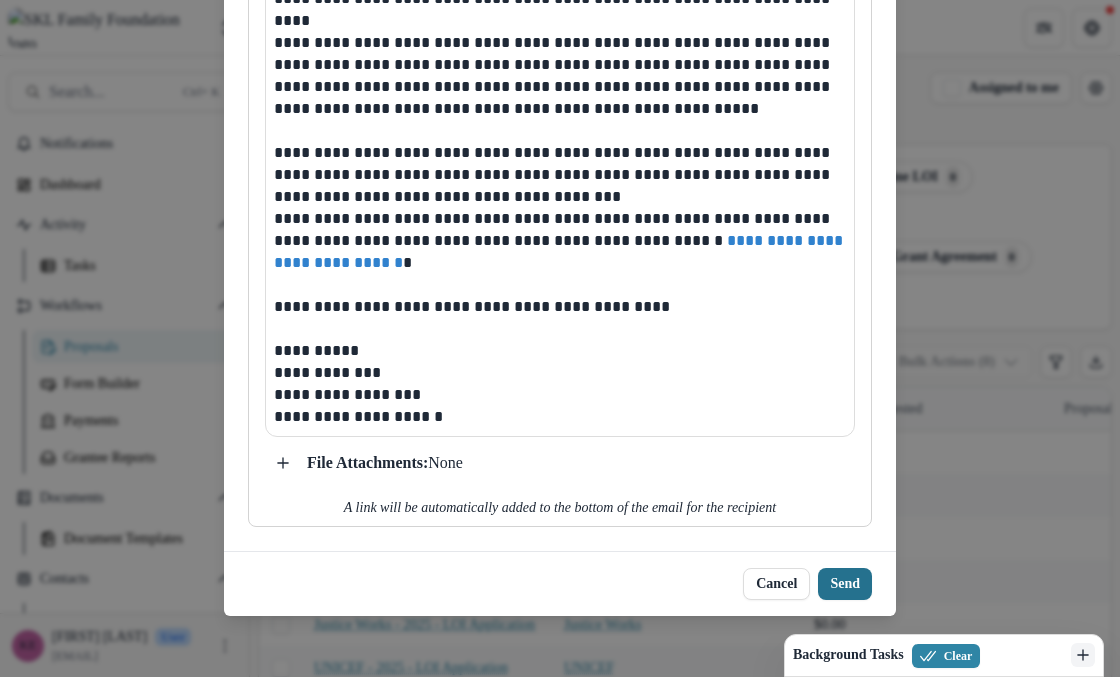 click on "Send" at bounding box center [845, 584] 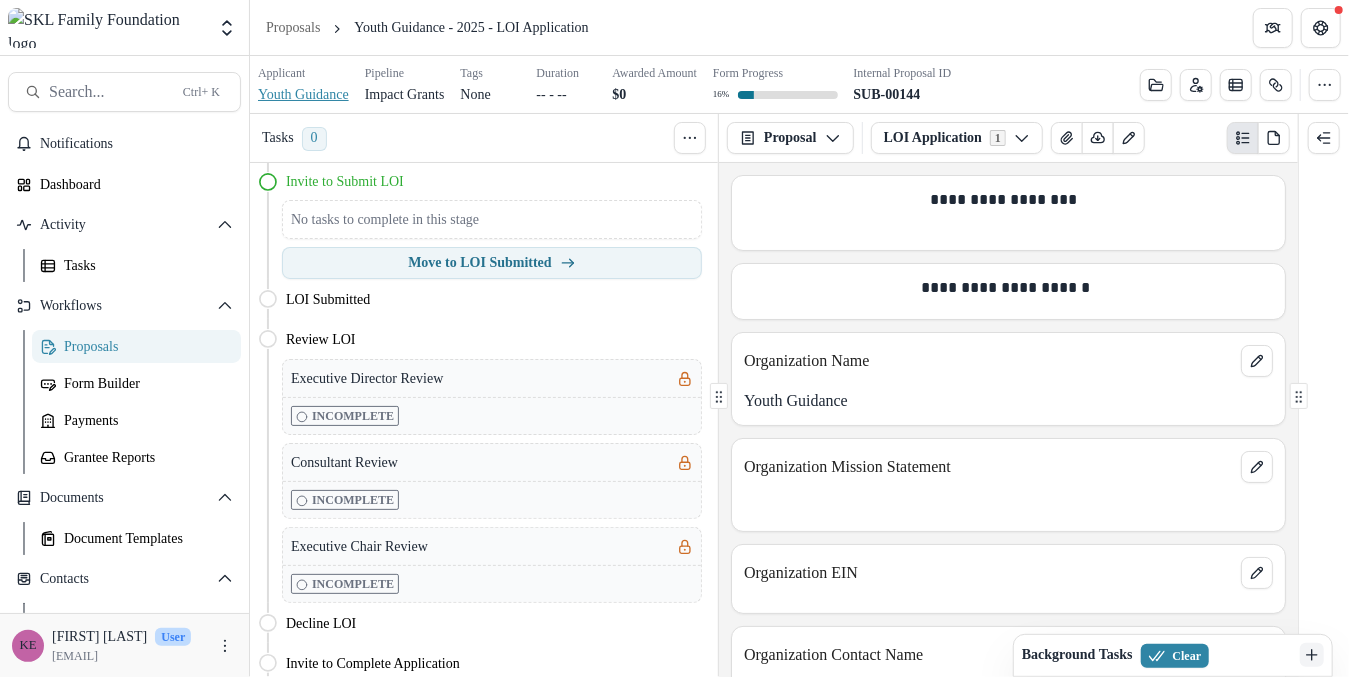 click on "Youth Guidance" at bounding box center [303, 94] 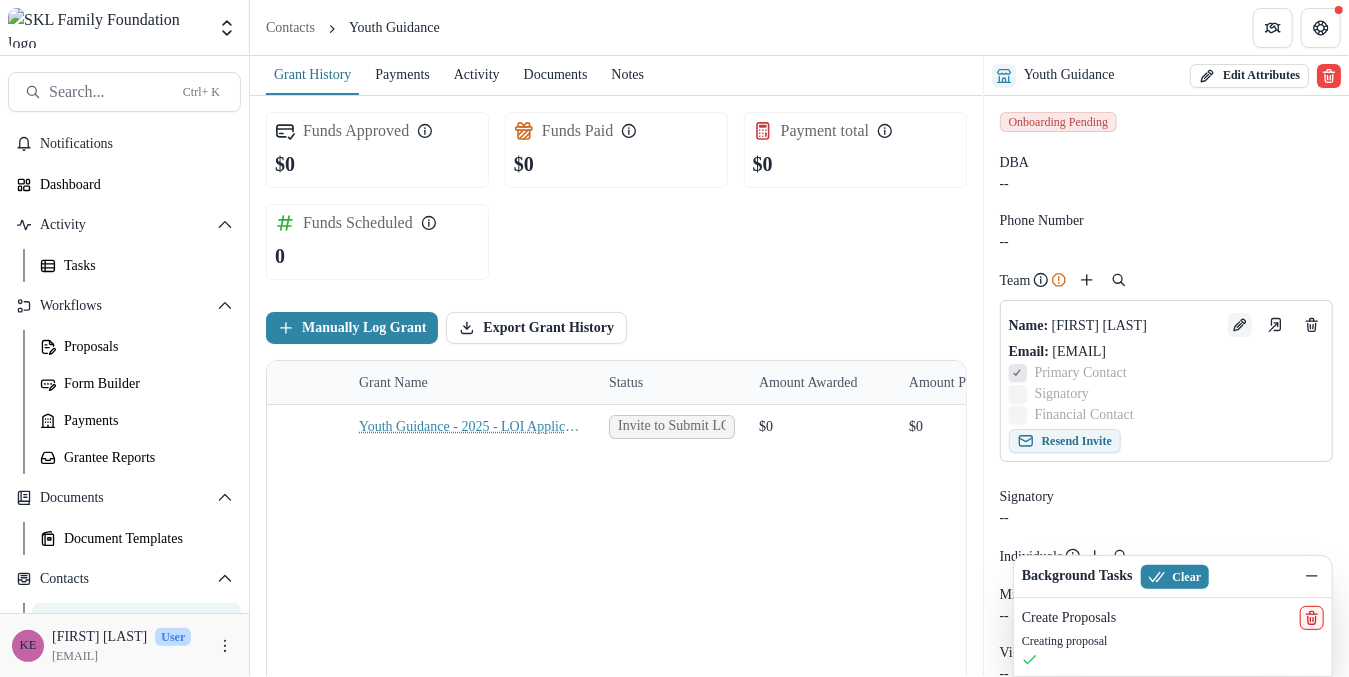 click at bounding box center (1240, 325) 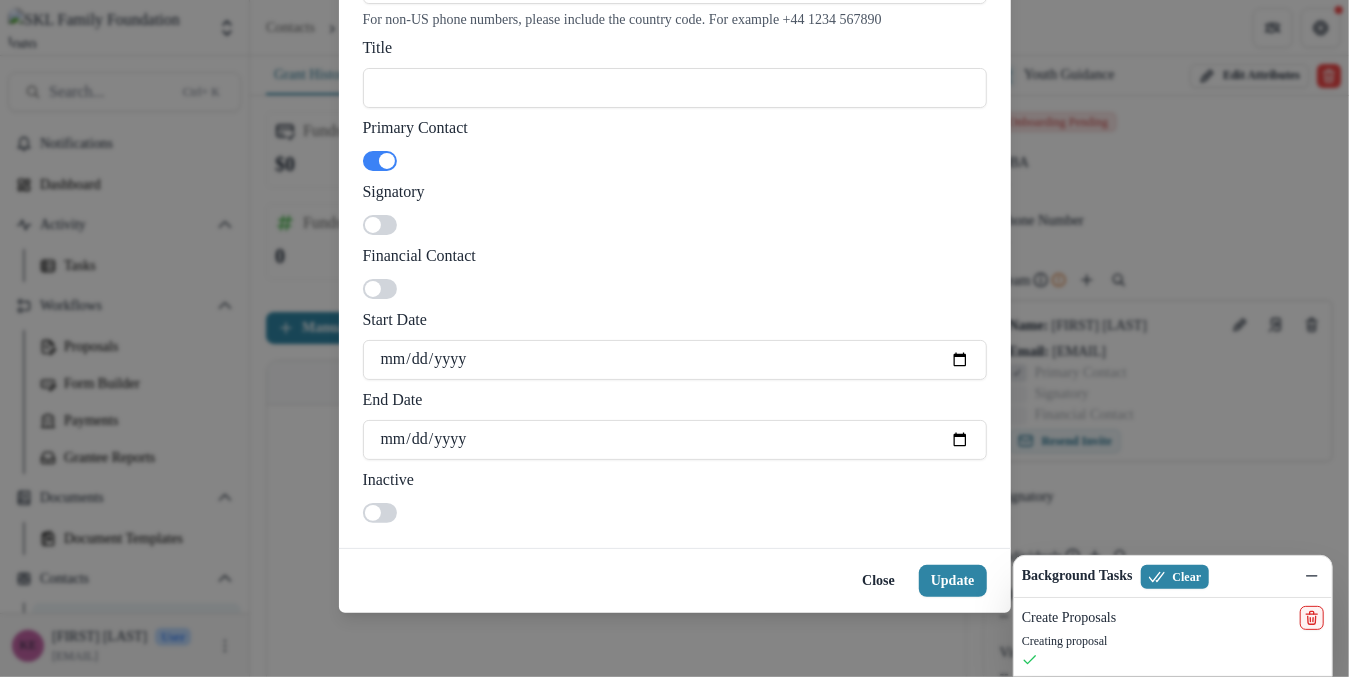 scroll, scrollTop: 0, scrollLeft: 0, axis: both 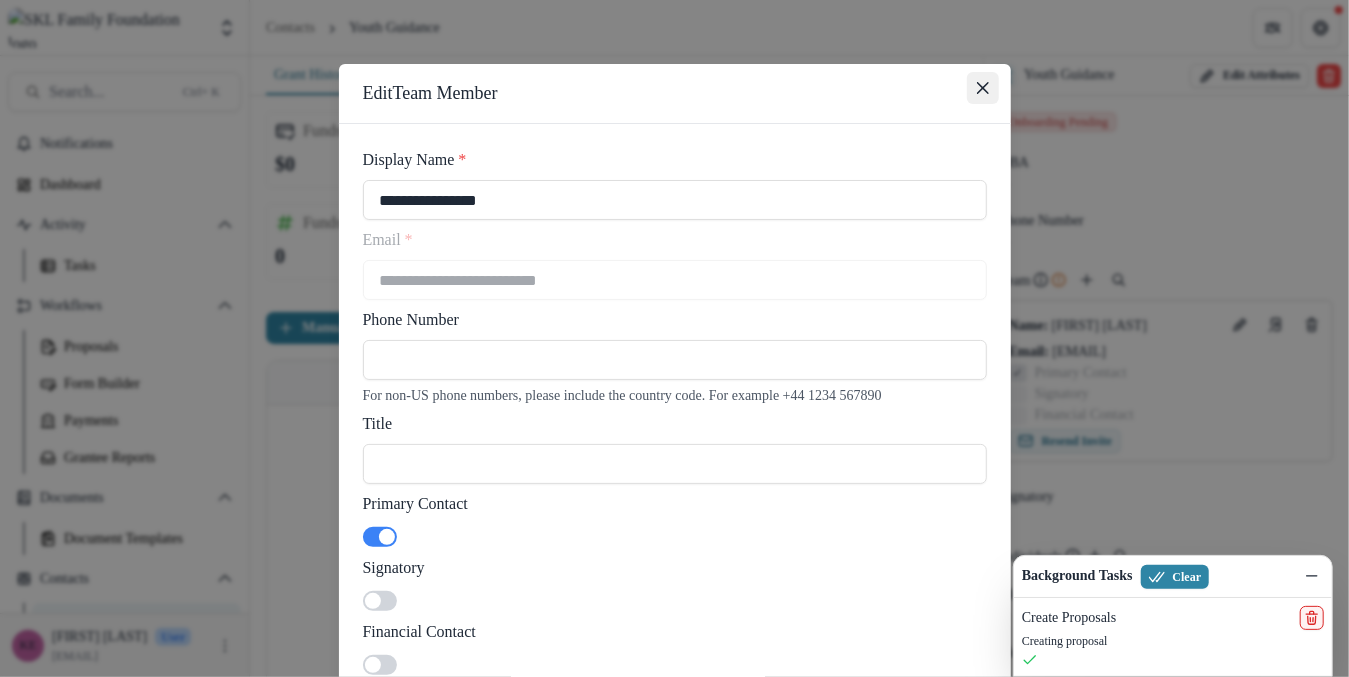 click at bounding box center [983, 88] 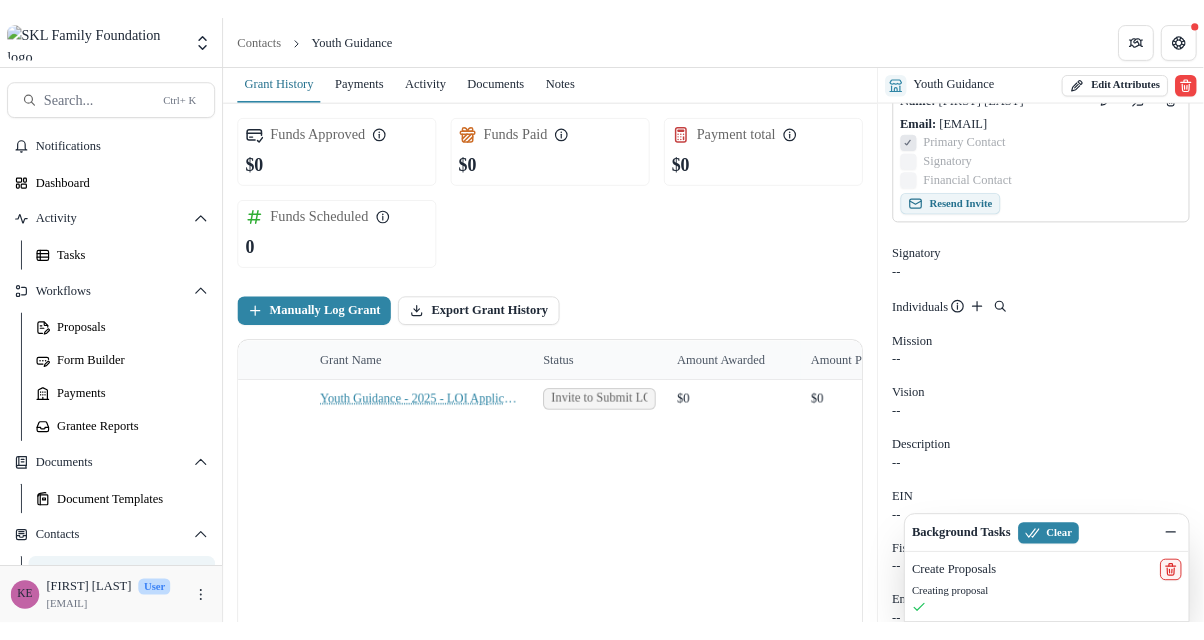 scroll, scrollTop: 234, scrollLeft: 0, axis: vertical 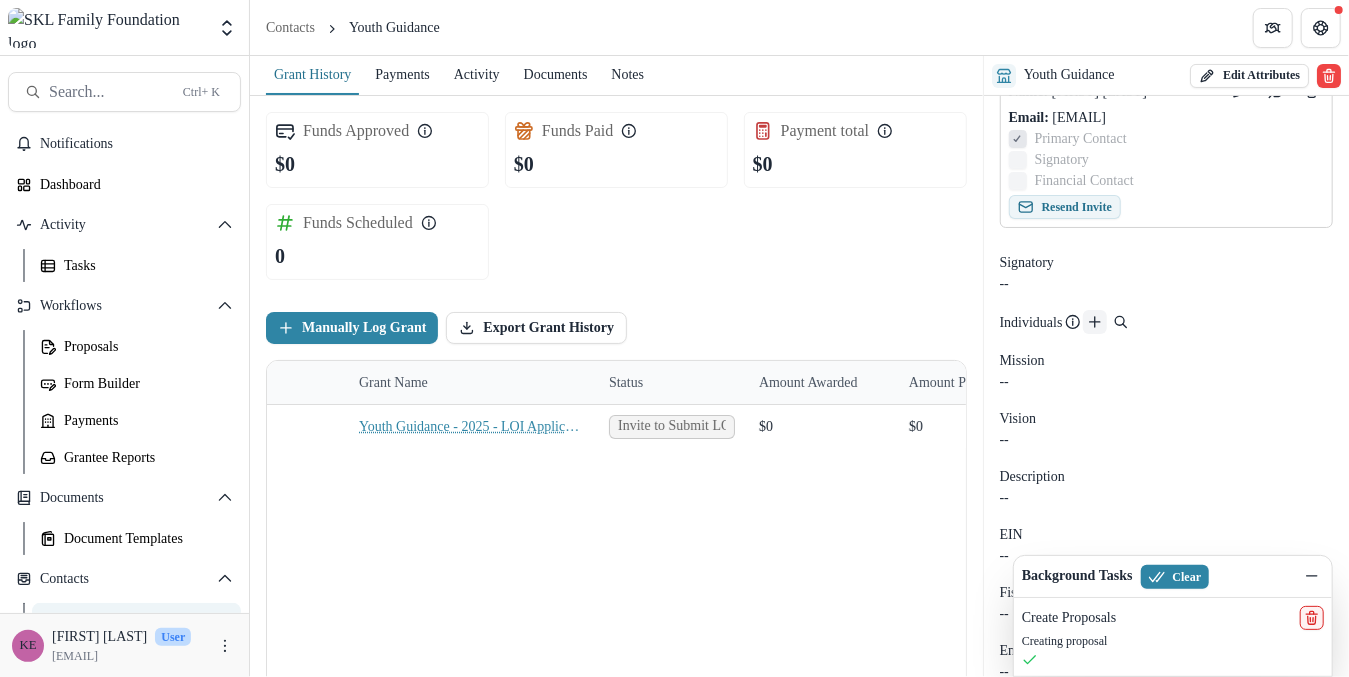 click at bounding box center (1095, 322) 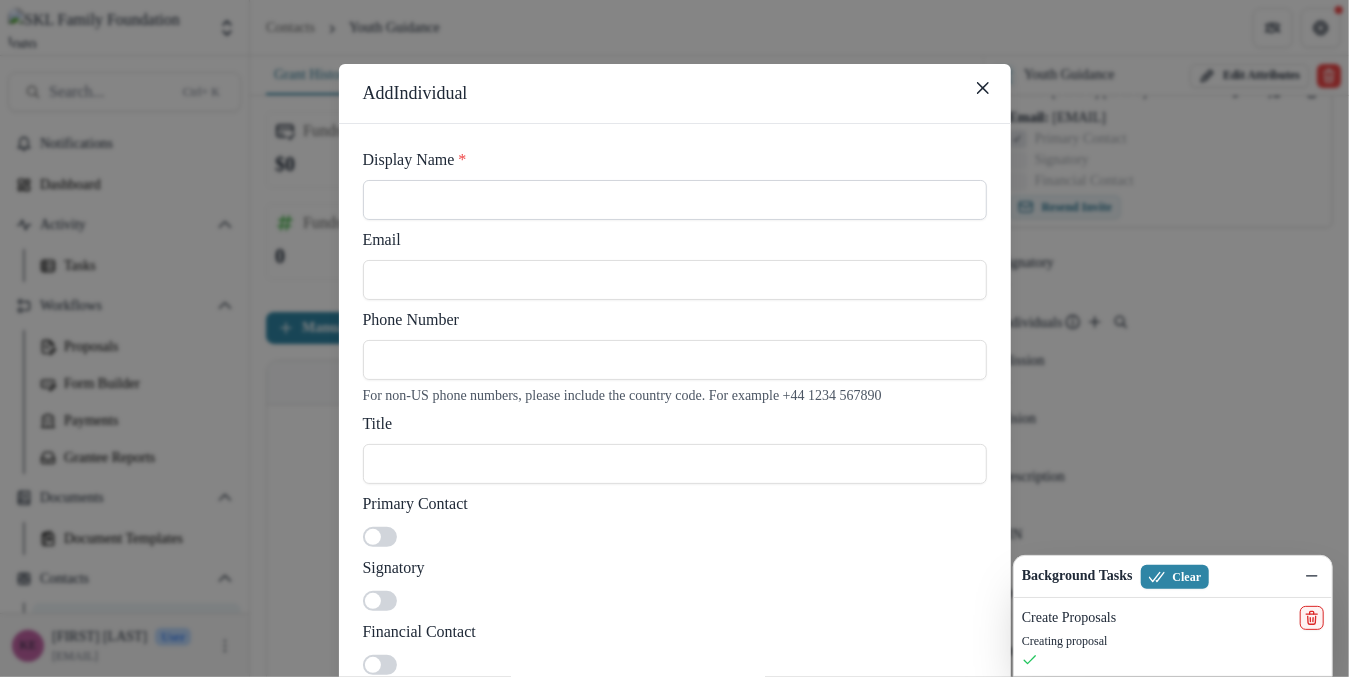 click on "Display Name *" at bounding box center (675, 200) 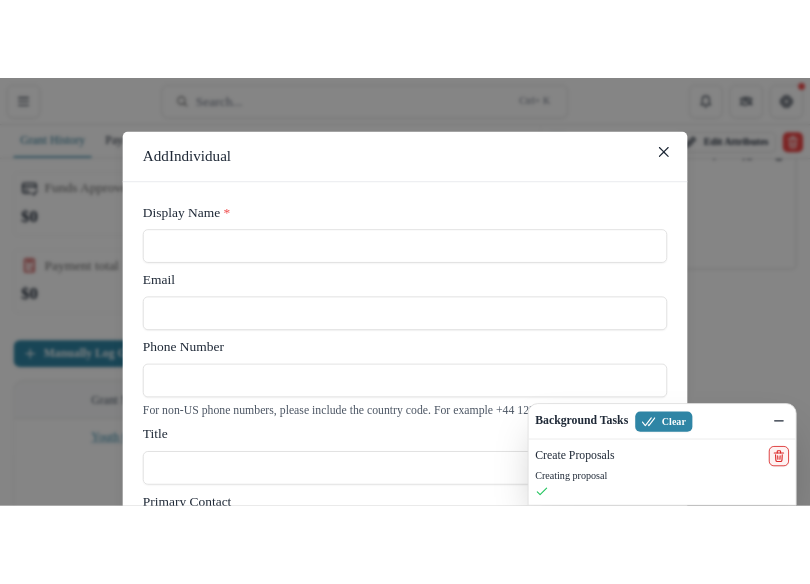 scroll, scrollTop: 250, scrollLeft: 0, axis: vertical 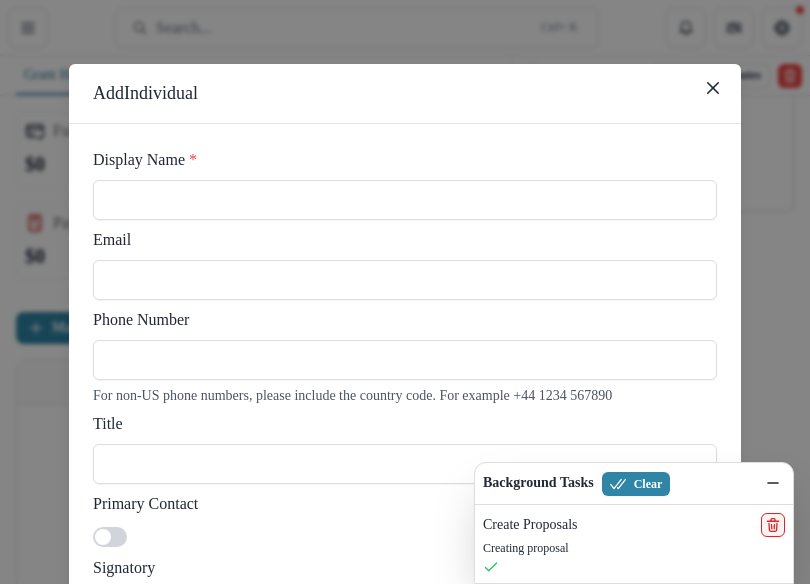 drag, startPoint x: 472, startPoint y: 138, endPoint x: 481, endPoint y: 116, distance: 23.769728 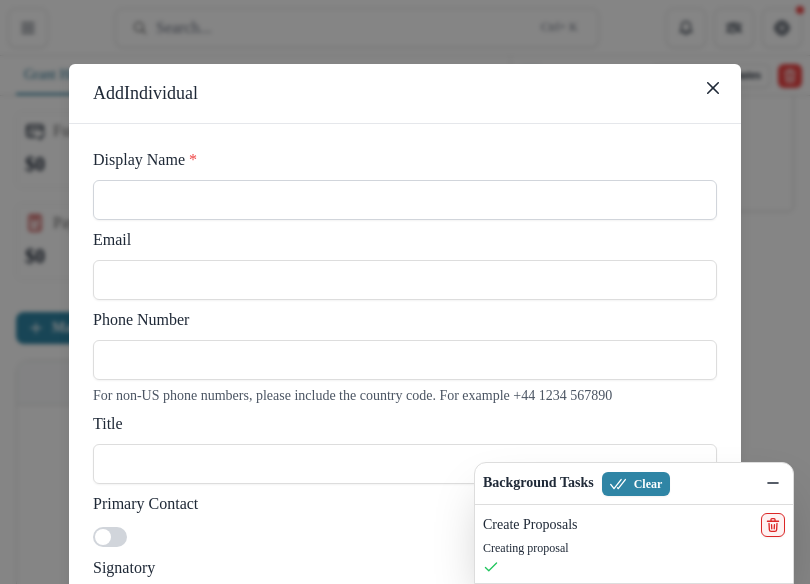 click on "Display Name *" at bounding box center (405, 200) 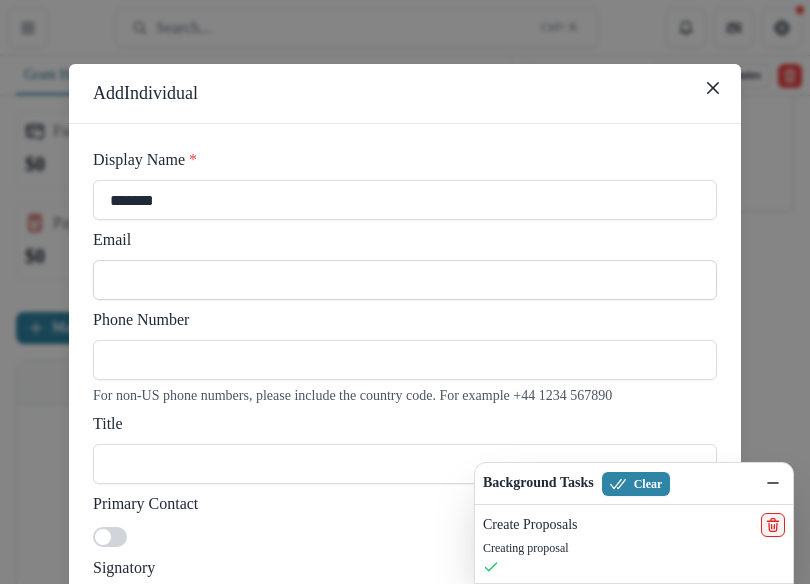 type on "******" 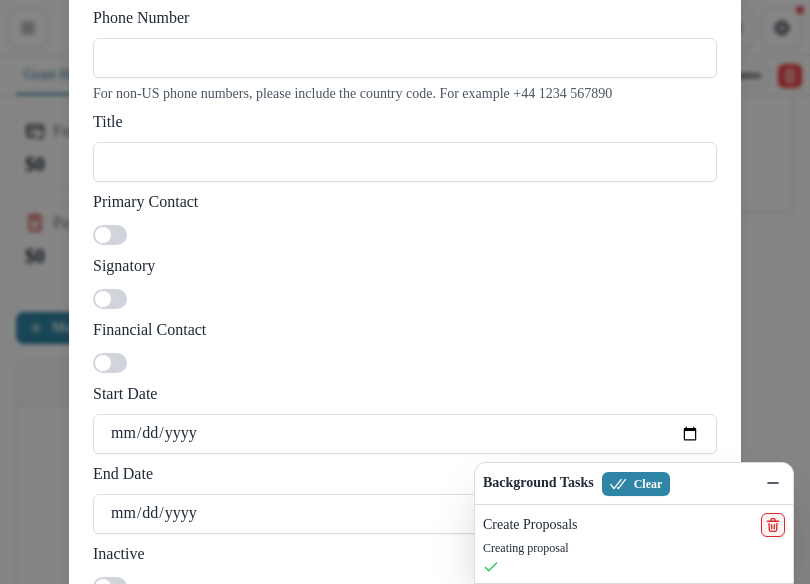 scroll, scrollTop: 469, scrollLeft: 0, axis: vertical 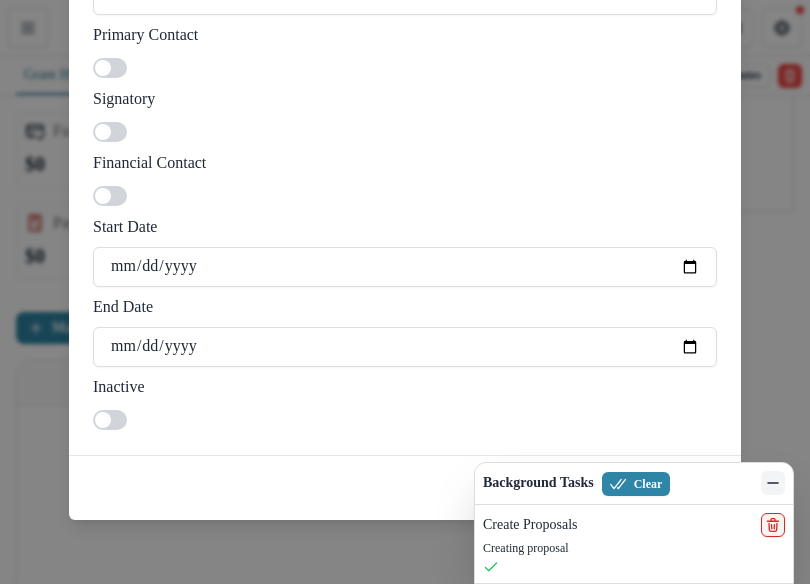 type on "**********" 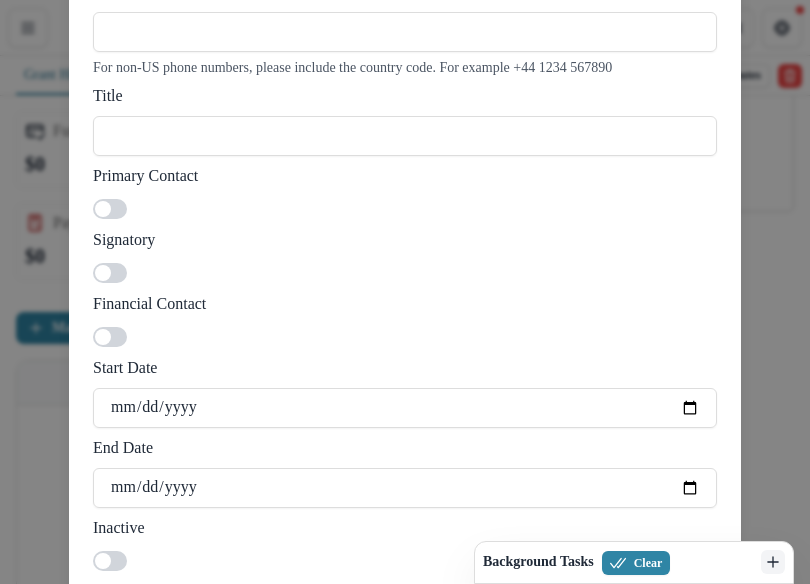 scroll, scrollTop: 469, scrollLeft: 0, axis: vertical 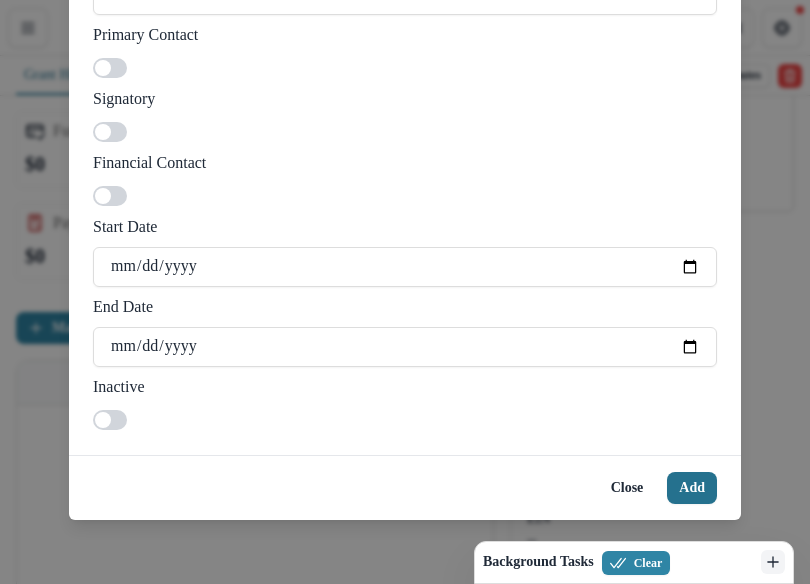 click on "Add" at bounding box center [692, 488] 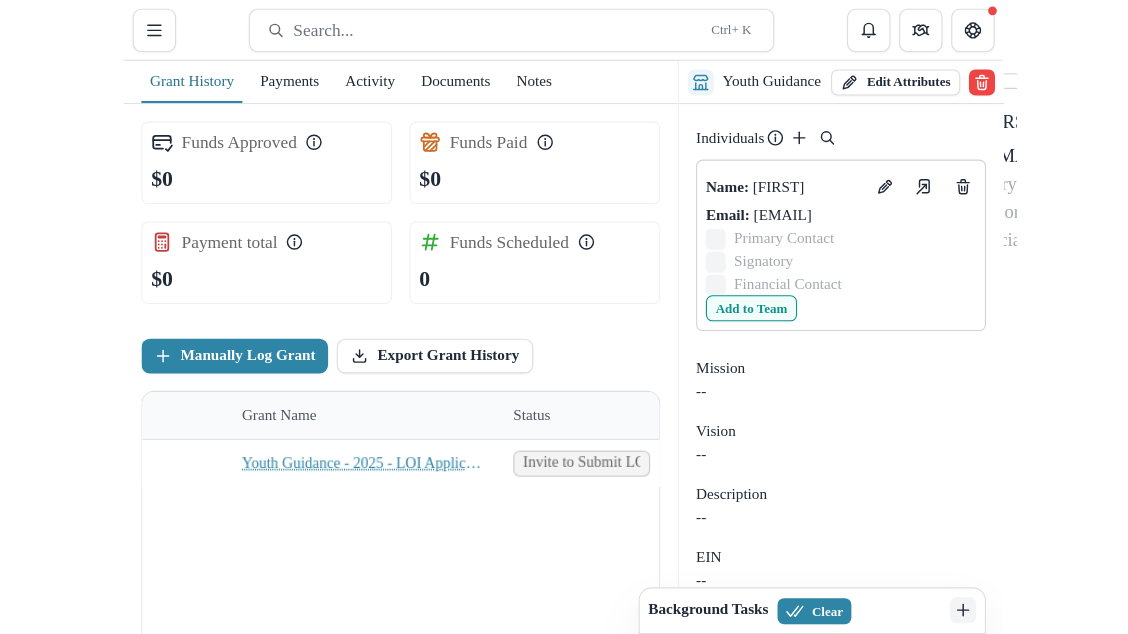 scroll, scrollTop: 0, scrollLeft: 0, axis: both 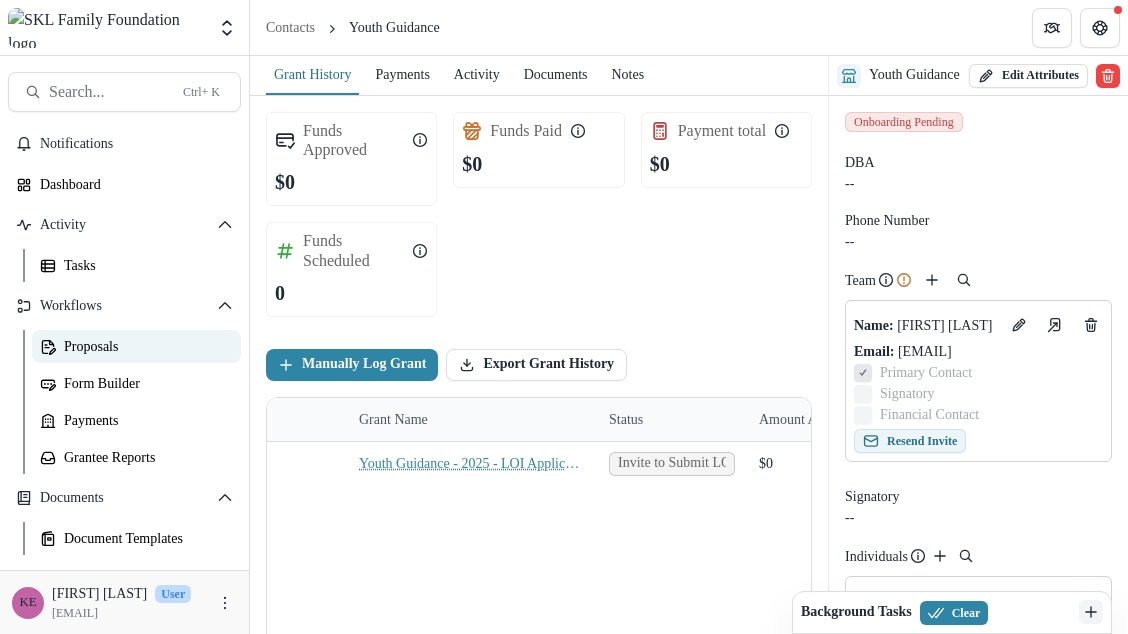 click on "Proposals" at bounding box center [144, 346] 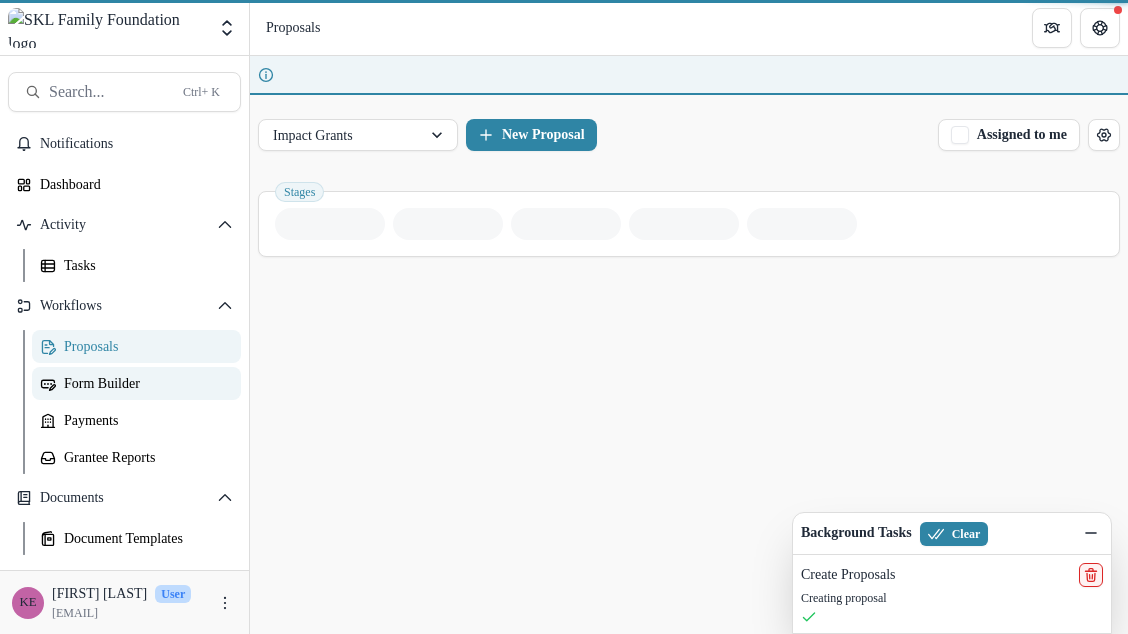scroll, scrollTop: 220, scrollLeft: 0, axis: vertical 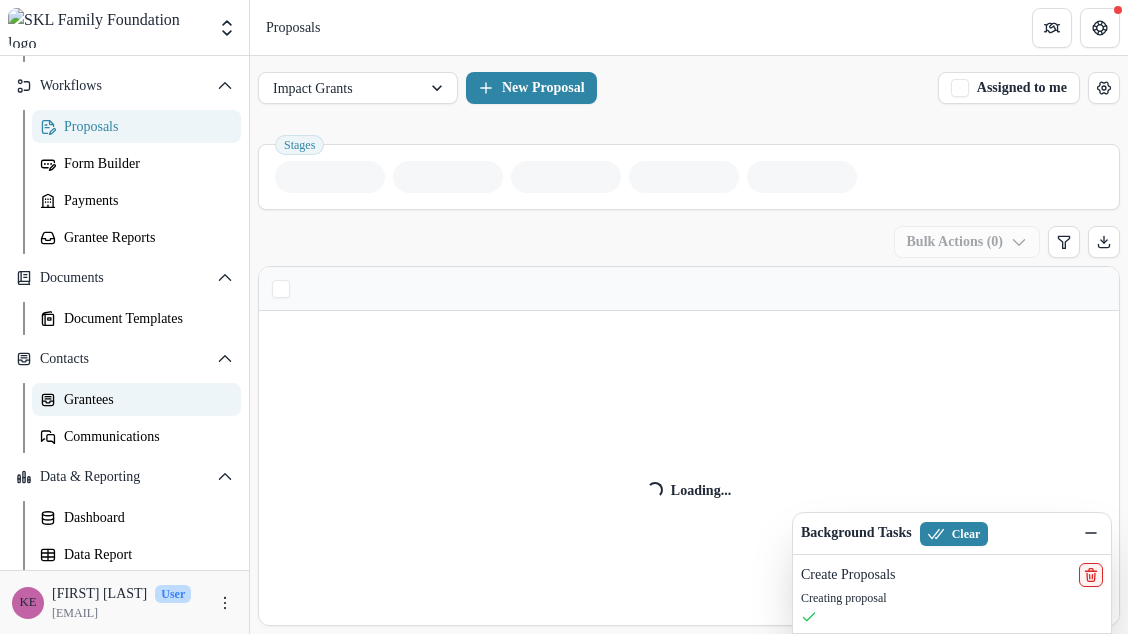 click on "Grantees" at bounding box center [144, 399] 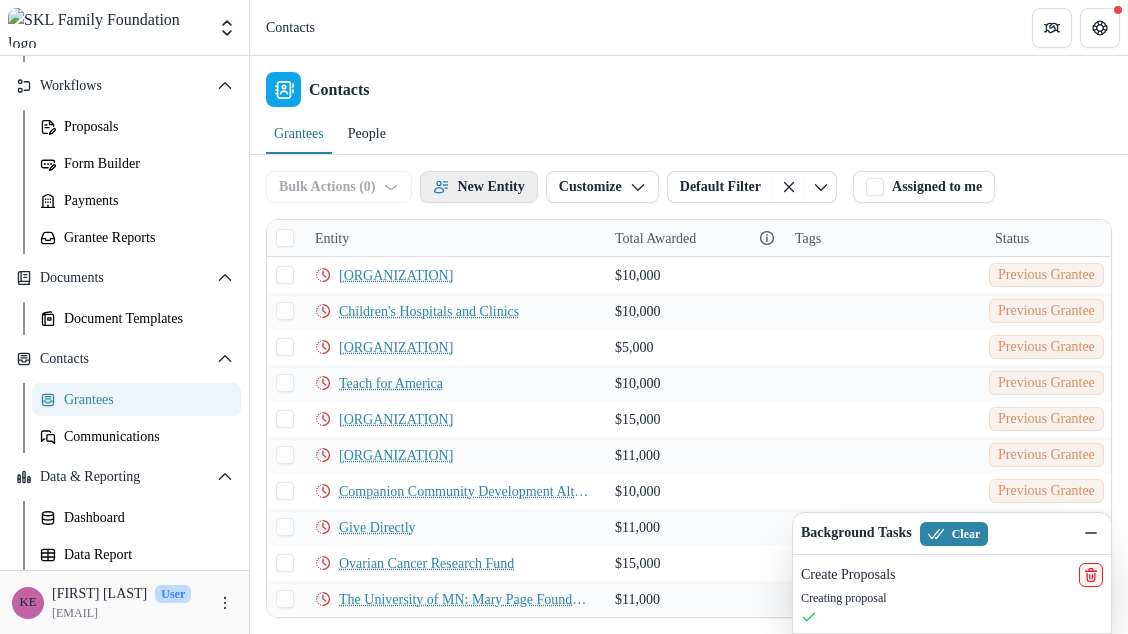 click on "New Entity" at bounding box center (478, 187) 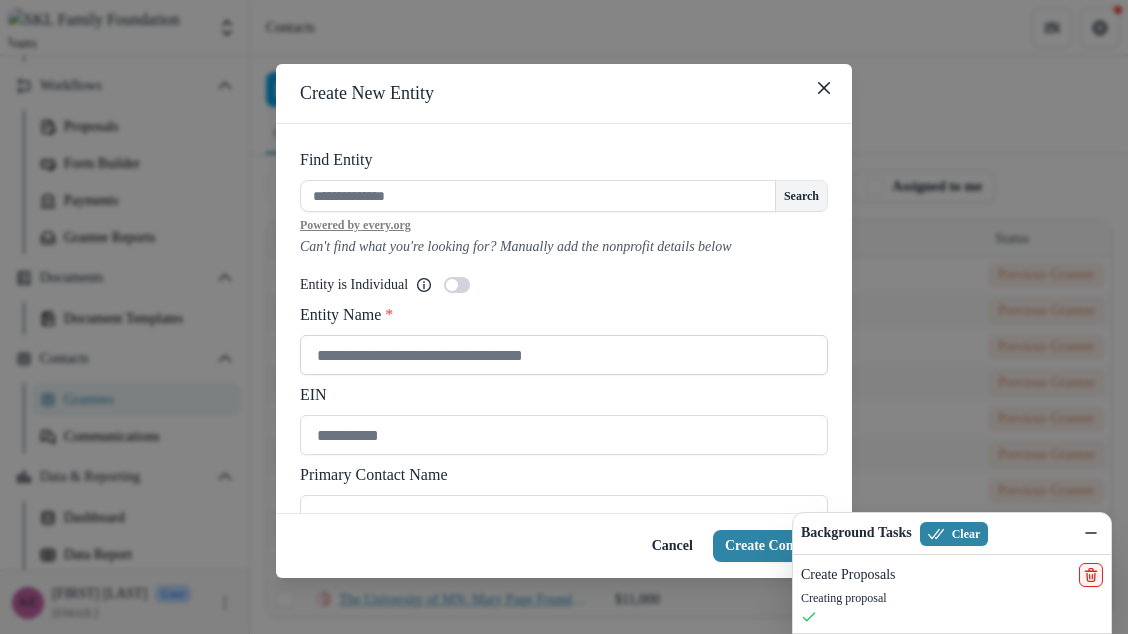 click on "Entity Name *" at bounding box center [564, 355] 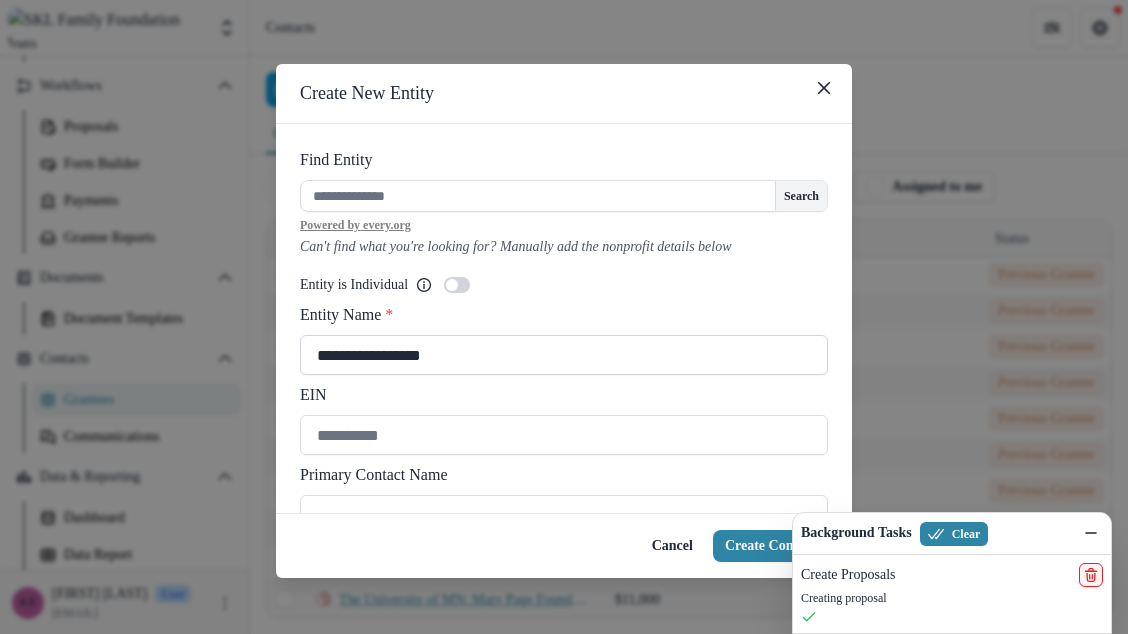scroll, scrollTop: 157, scrollLeft: 0, axis: vertical 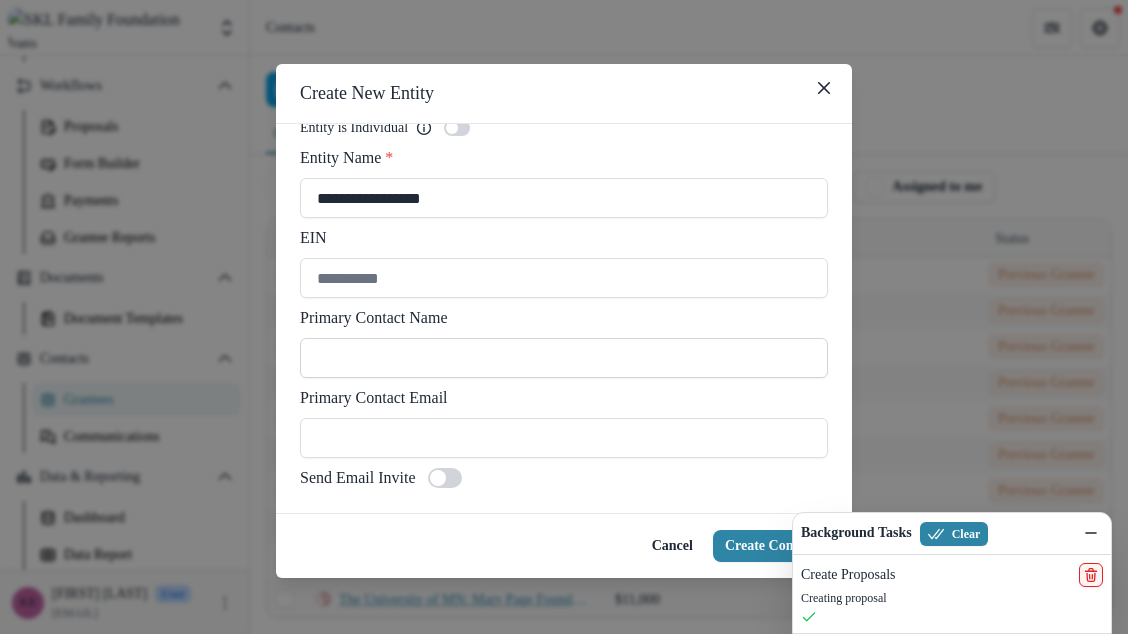 type on "**********" 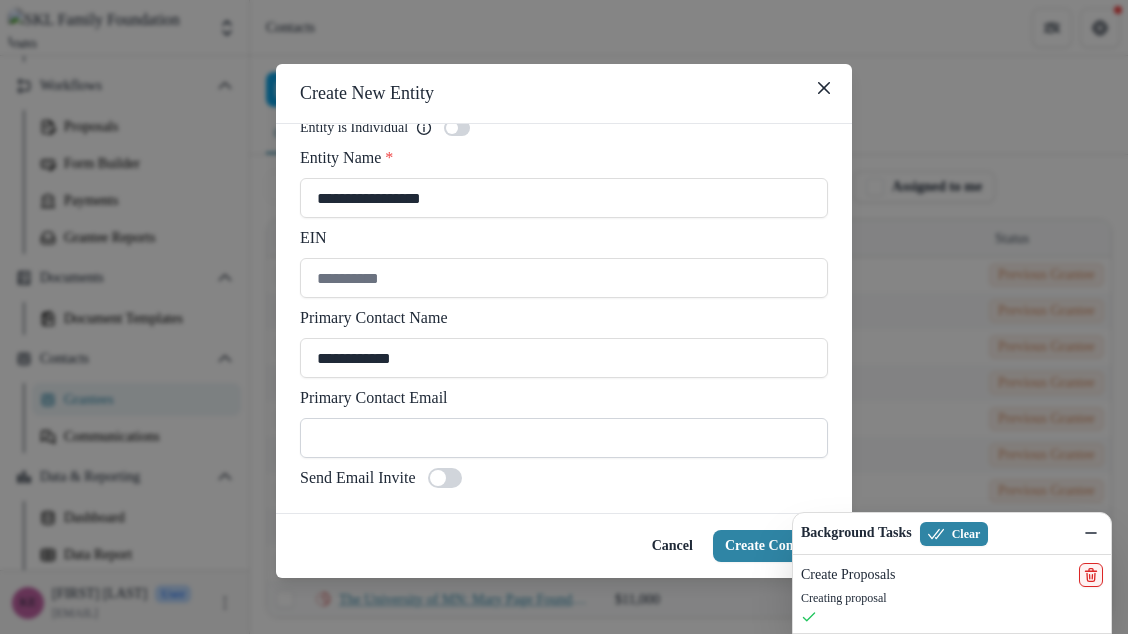 type on "**********" 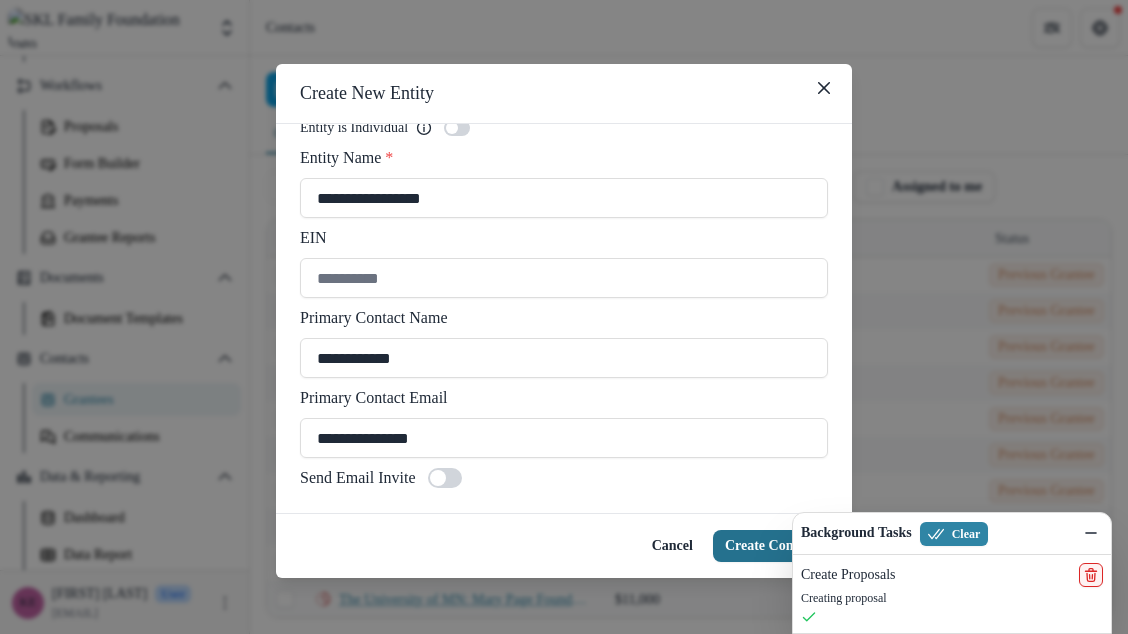 type on "**********" 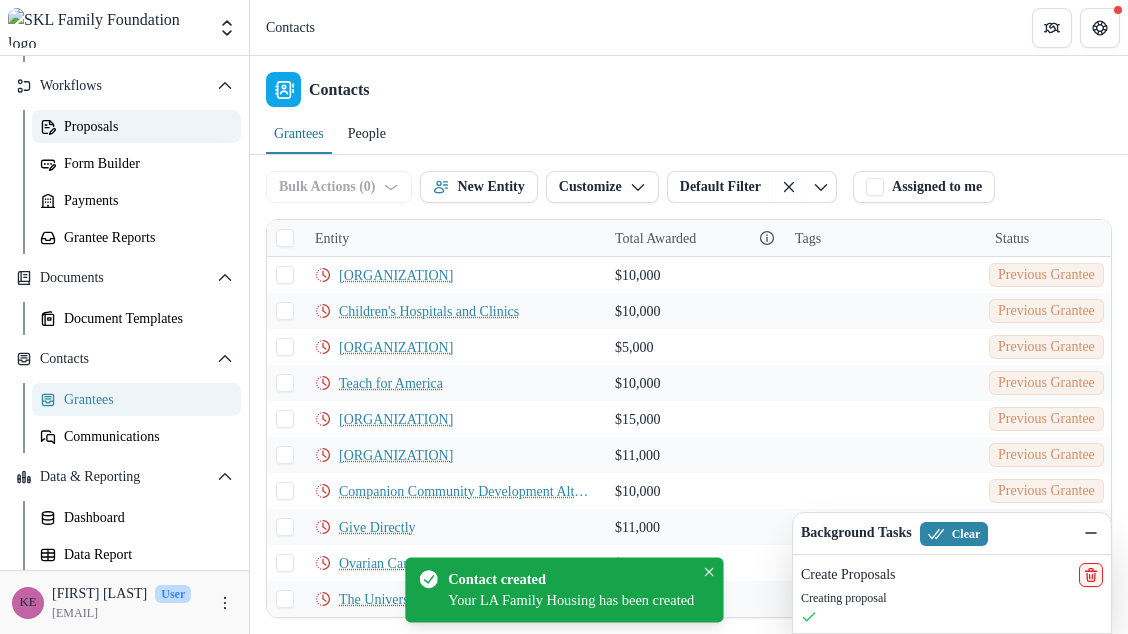 click on "Proposals" at bounding box center (144, 126) 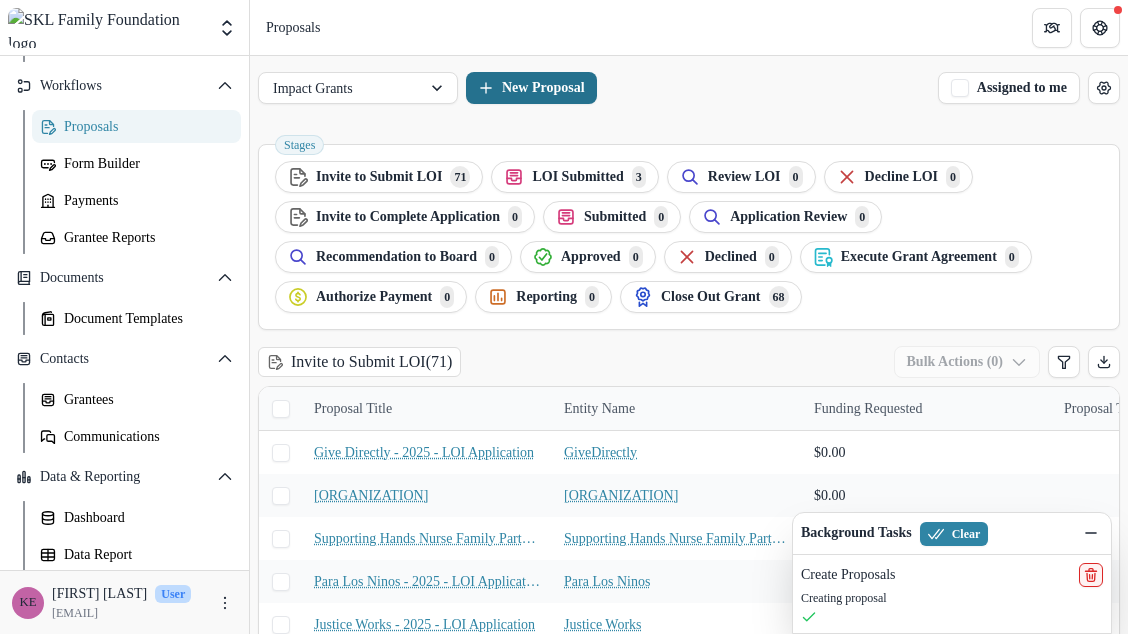 click on "New Proposal" at bounding box center [531, 88] 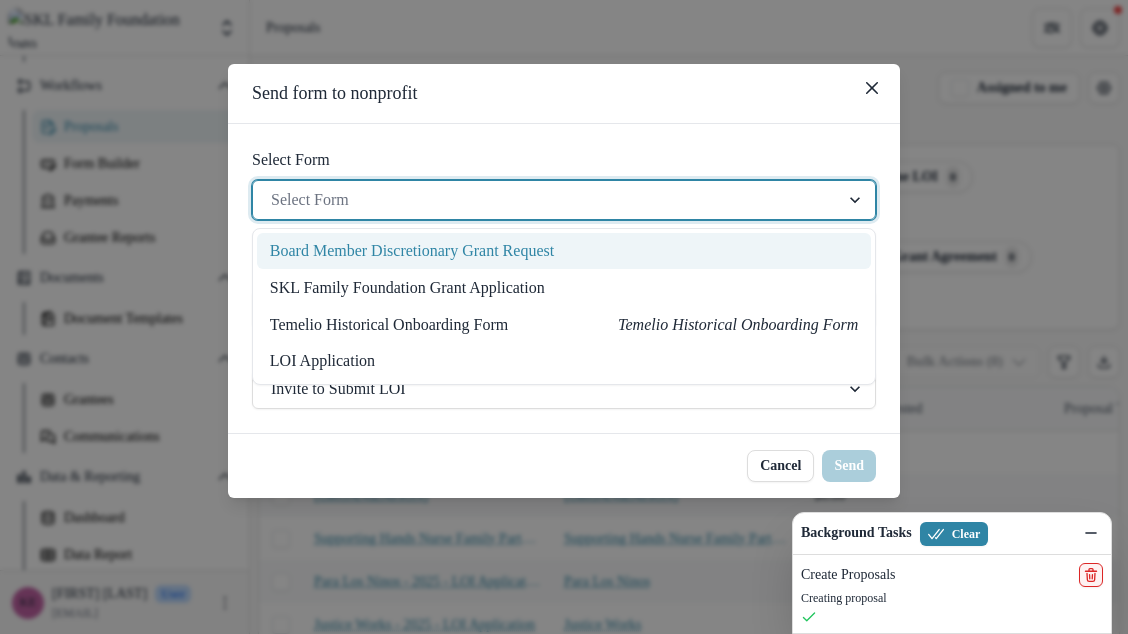 click at bounding box center (546, 200) 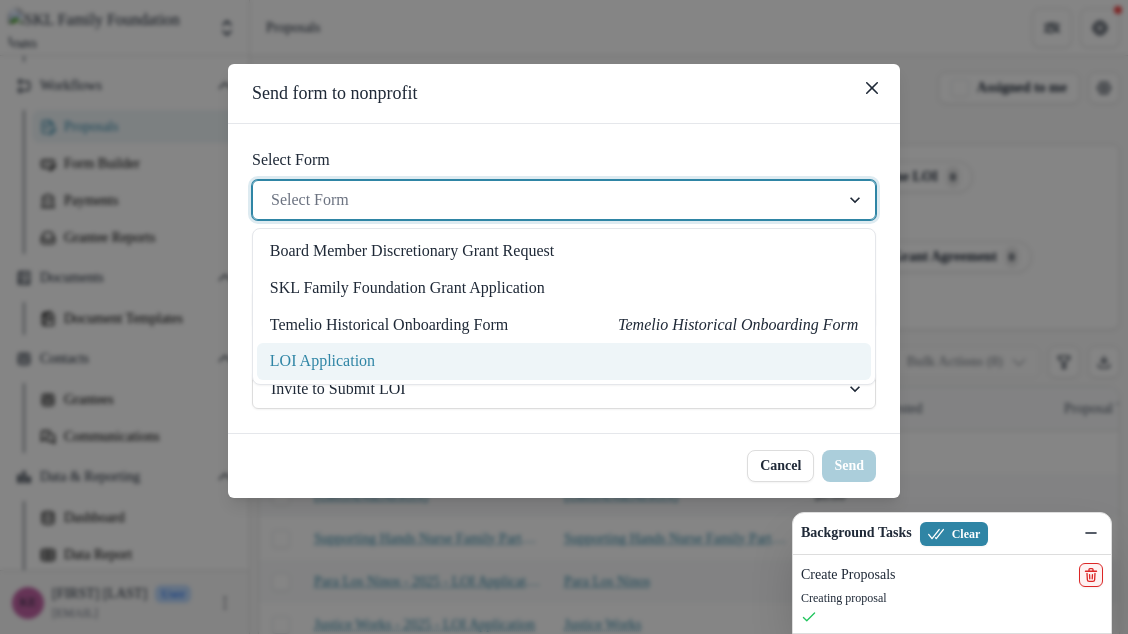 click on "LOI Application" at bounding box center [322, 361] 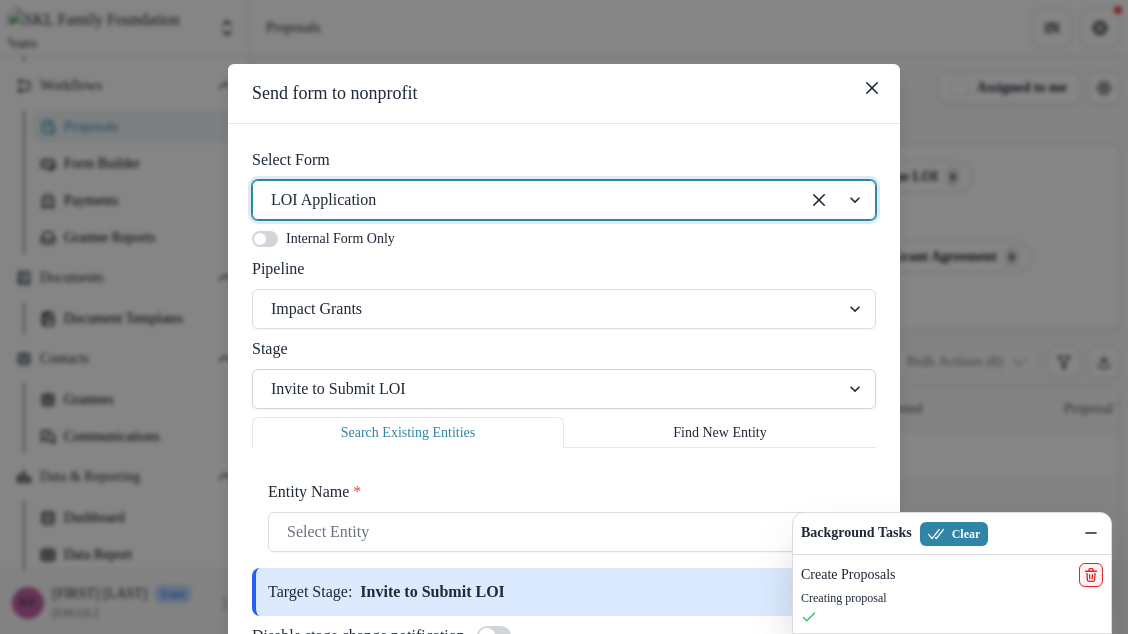 scroll, scrollTop: 71, scrollLeft: 0, axis: vertical 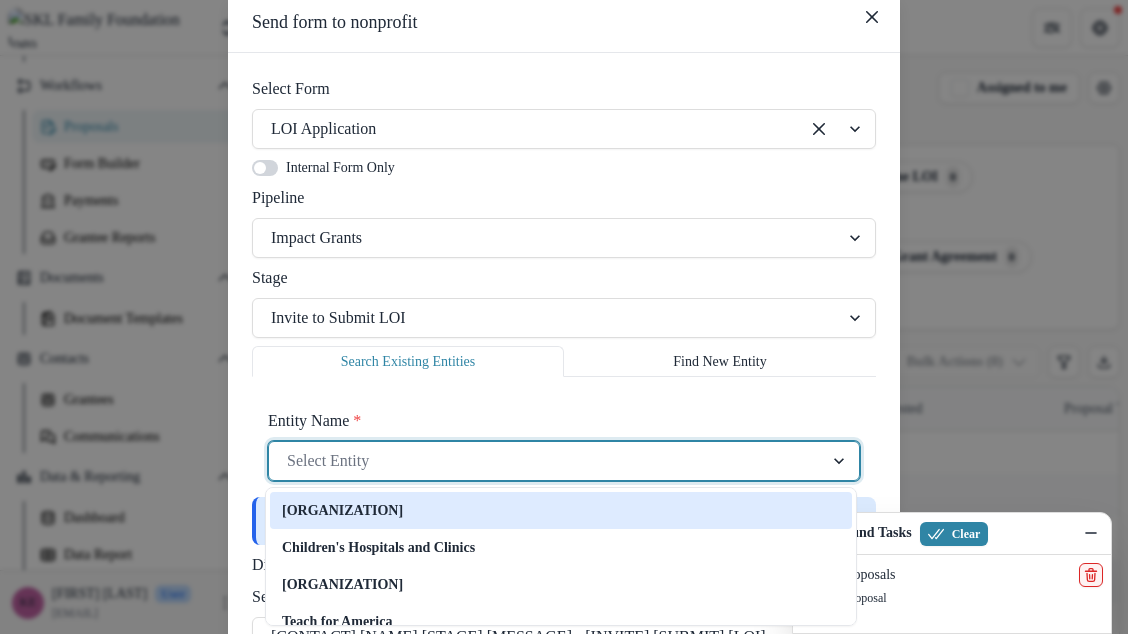 click at bounding box center (546, 461) 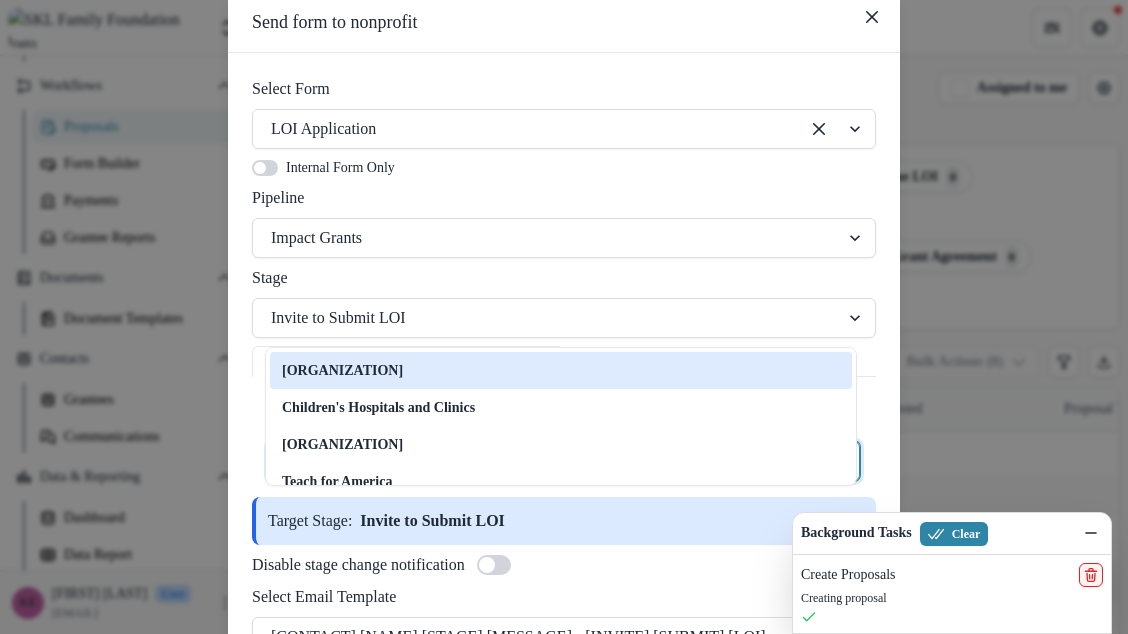 scroll, scrollTop: 214, scrollLeft: 0, axis: vertical 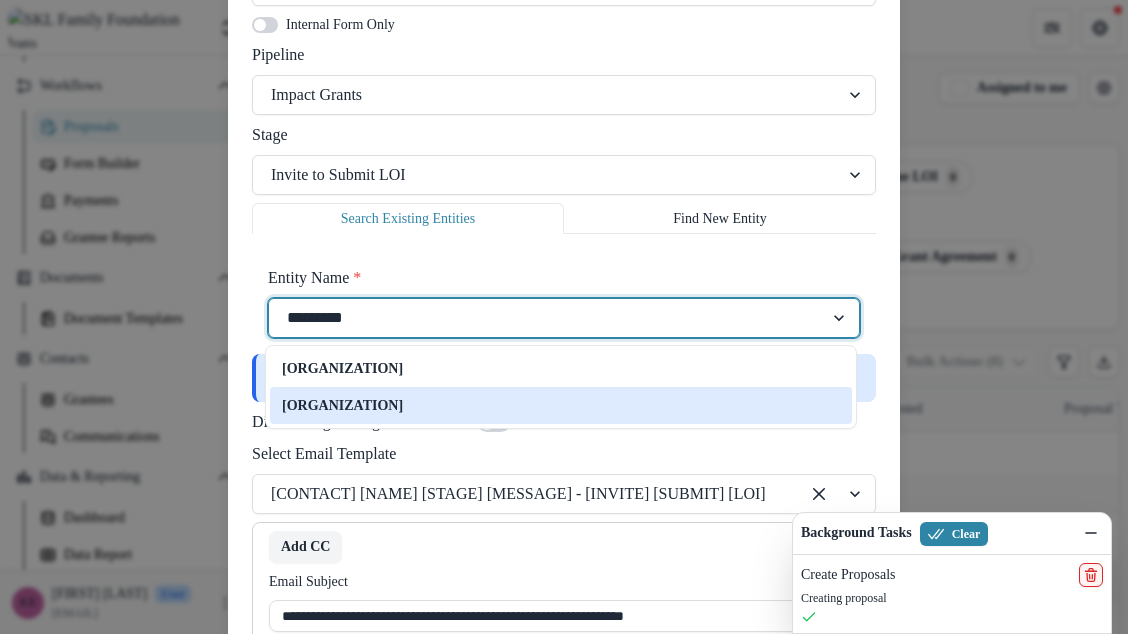 click on "[ORGANIZATION]" at bounding box center [342, 405] 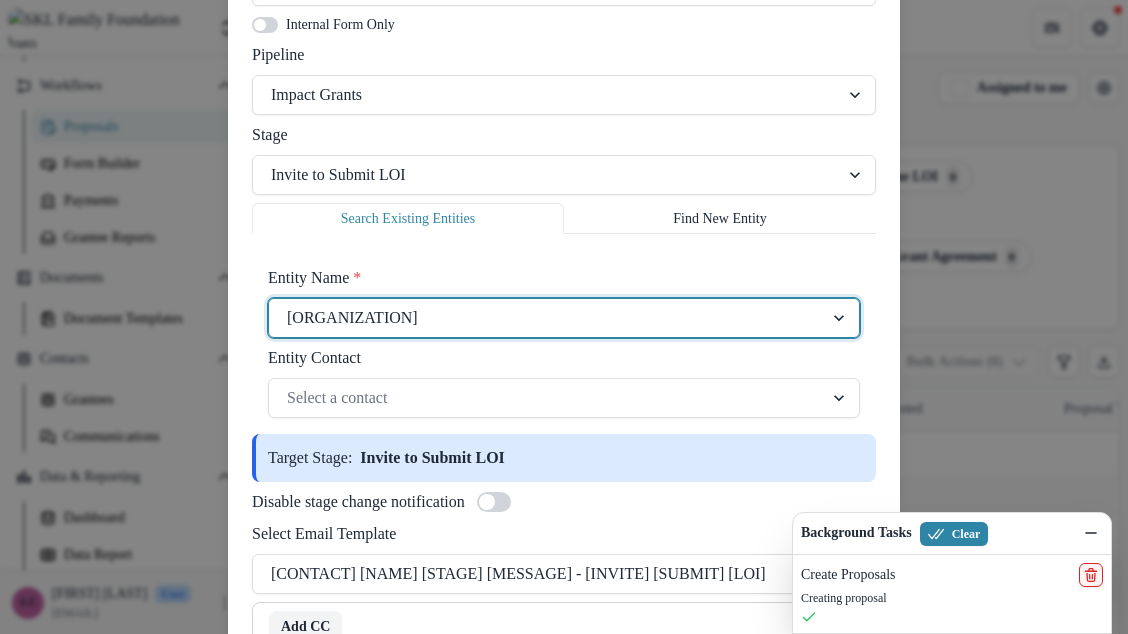 scroll, scrollTop: 432, scrollLeft: 0, axis: vertical 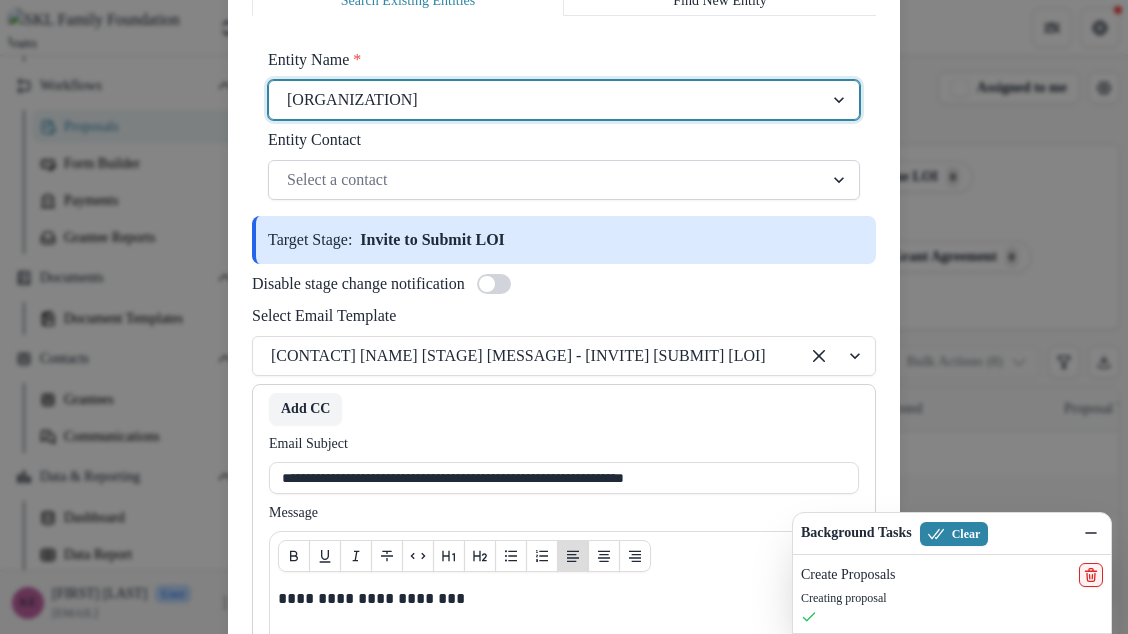click at bounding box center (546, 180) 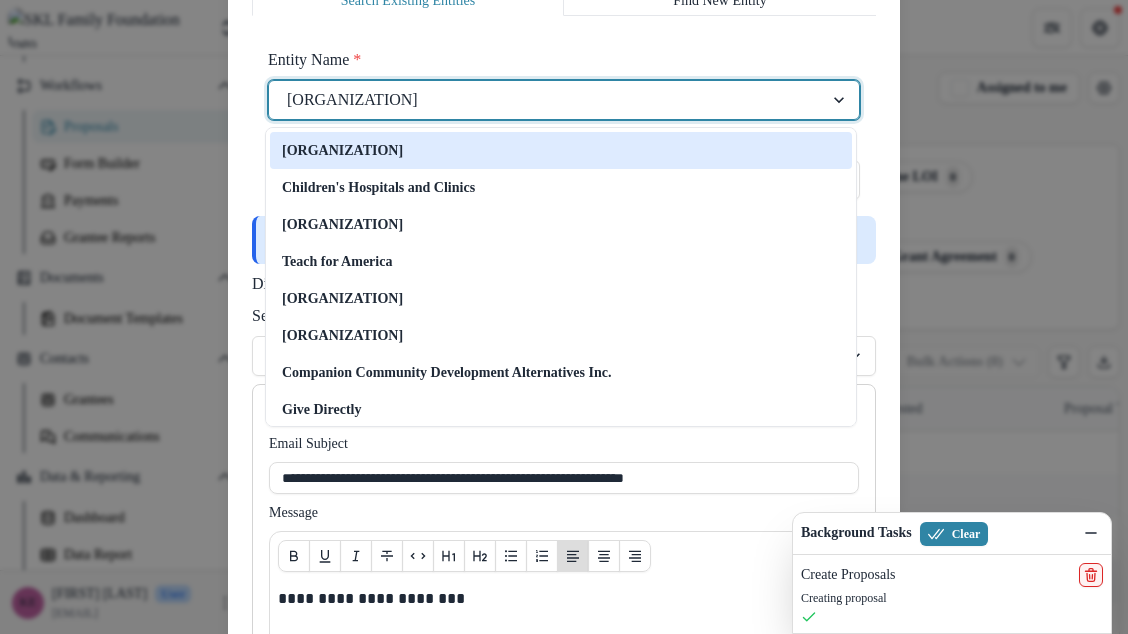 click at bounding box center [546, 100] 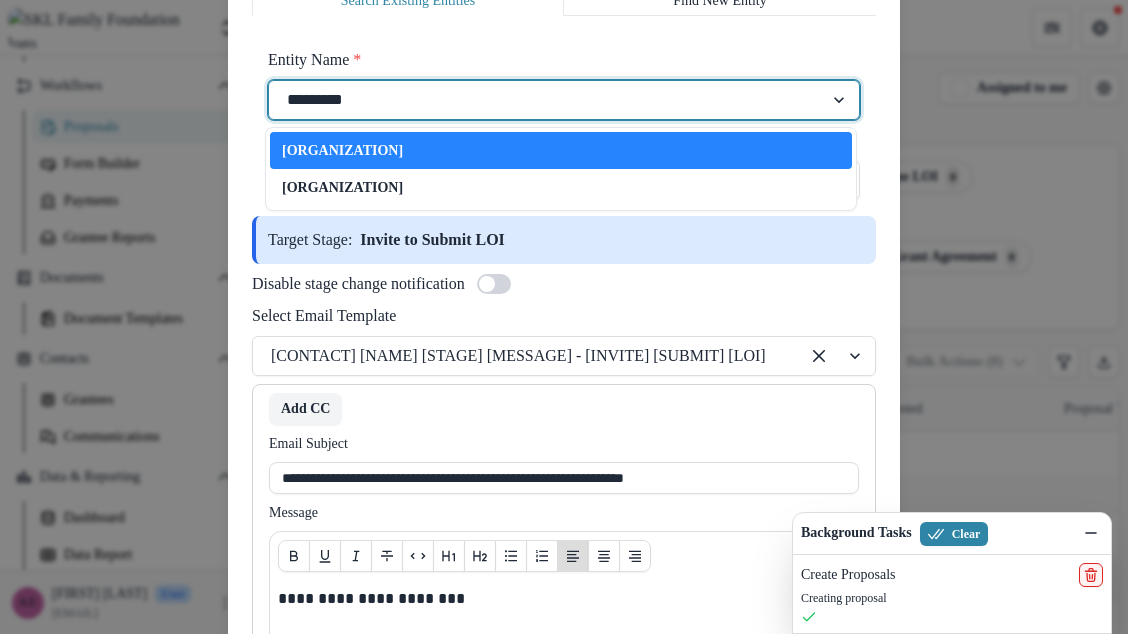 click on "[ORGANIZATION]" at bounding box center (342, 150) 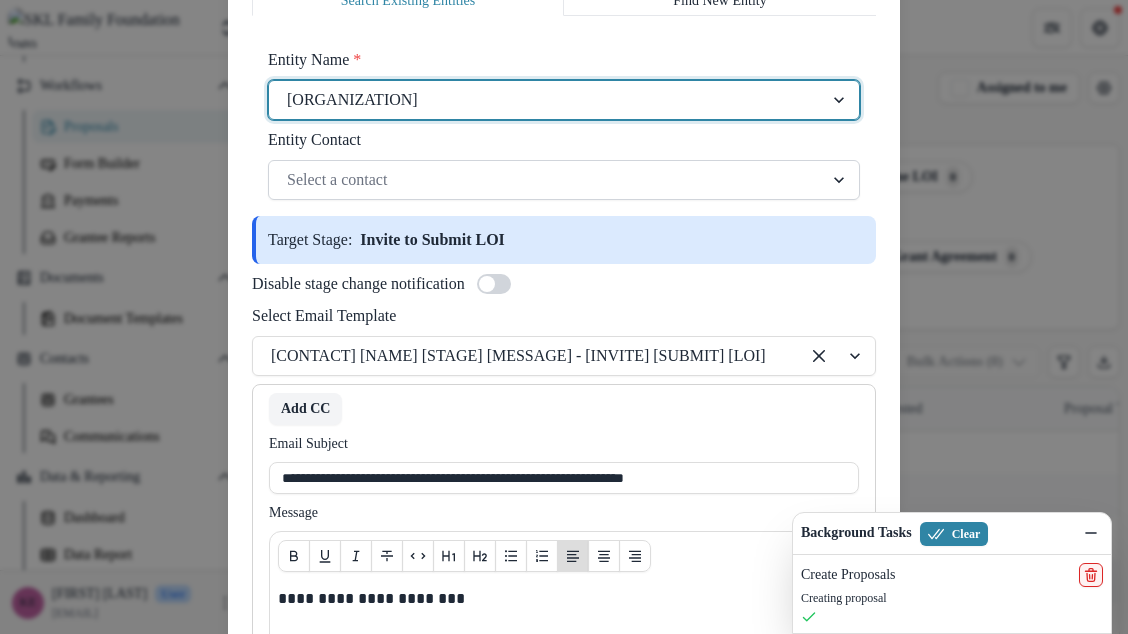 click at bounding box center (546, 180) 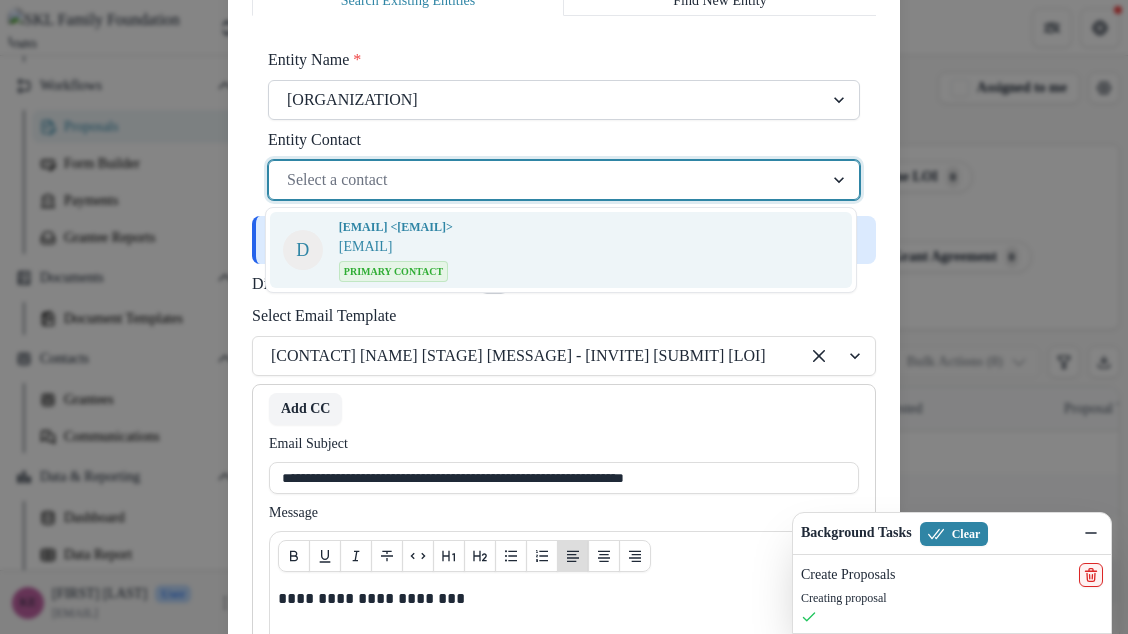 click at bounding box center [546, 100] 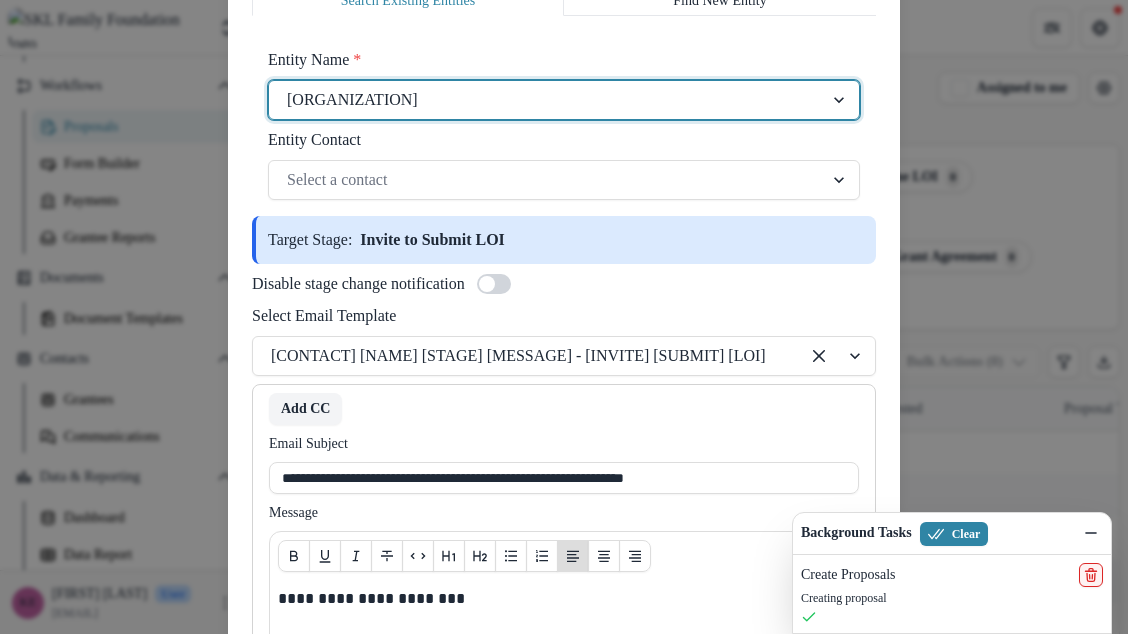 click at bounding box center (546, 100) 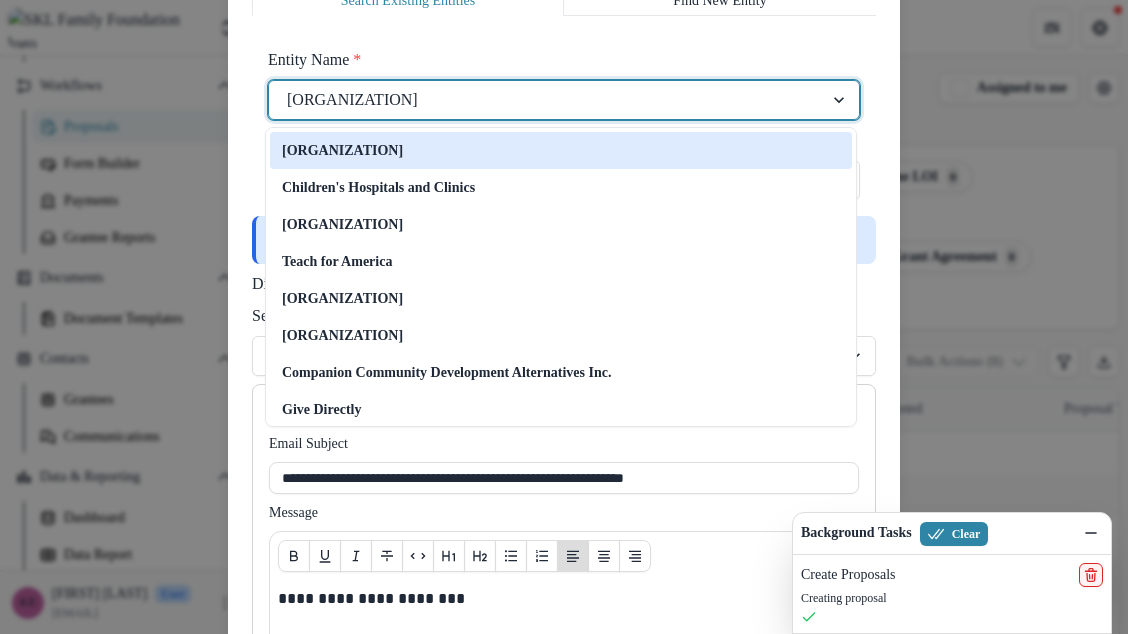 click at bounding box center [546, 100] 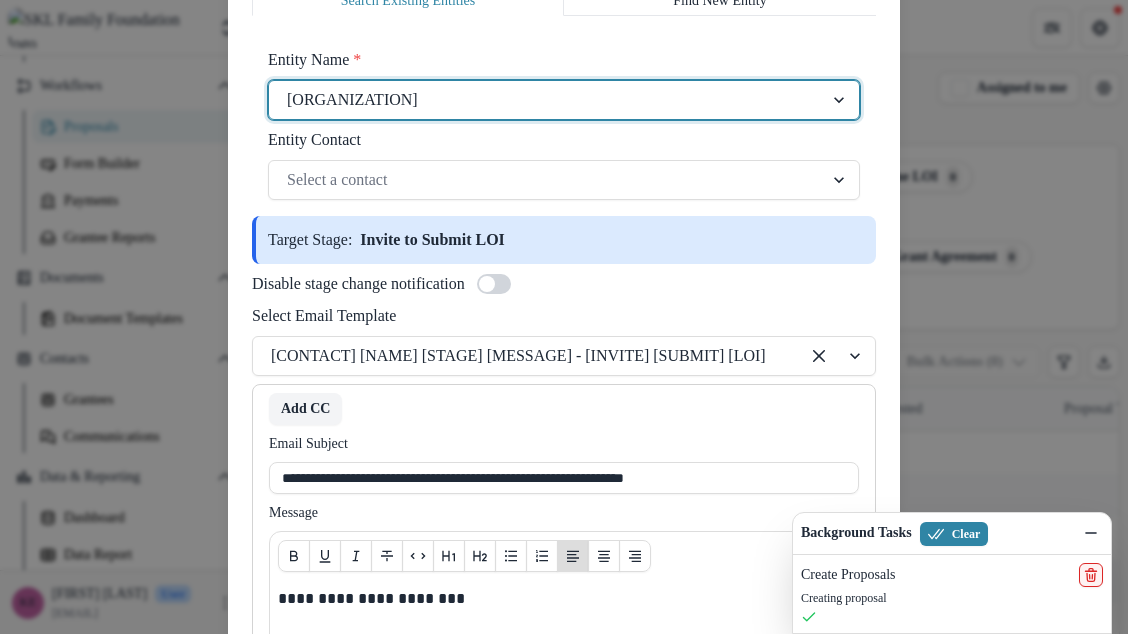 click at bounding box center (546, 100) 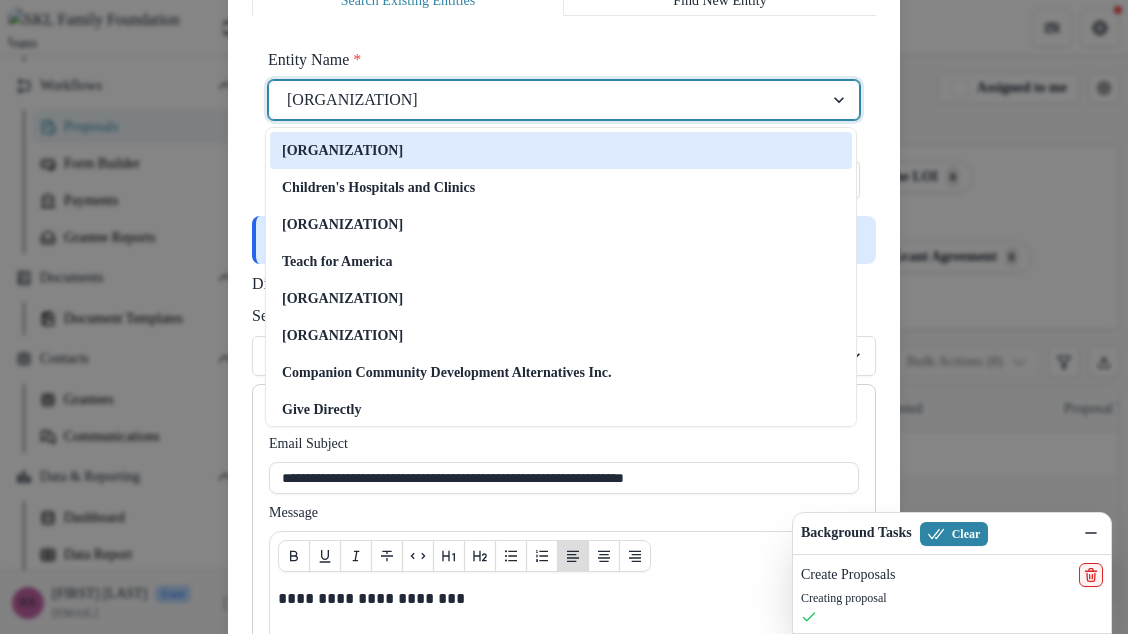 click at bounding box center [546, 100] 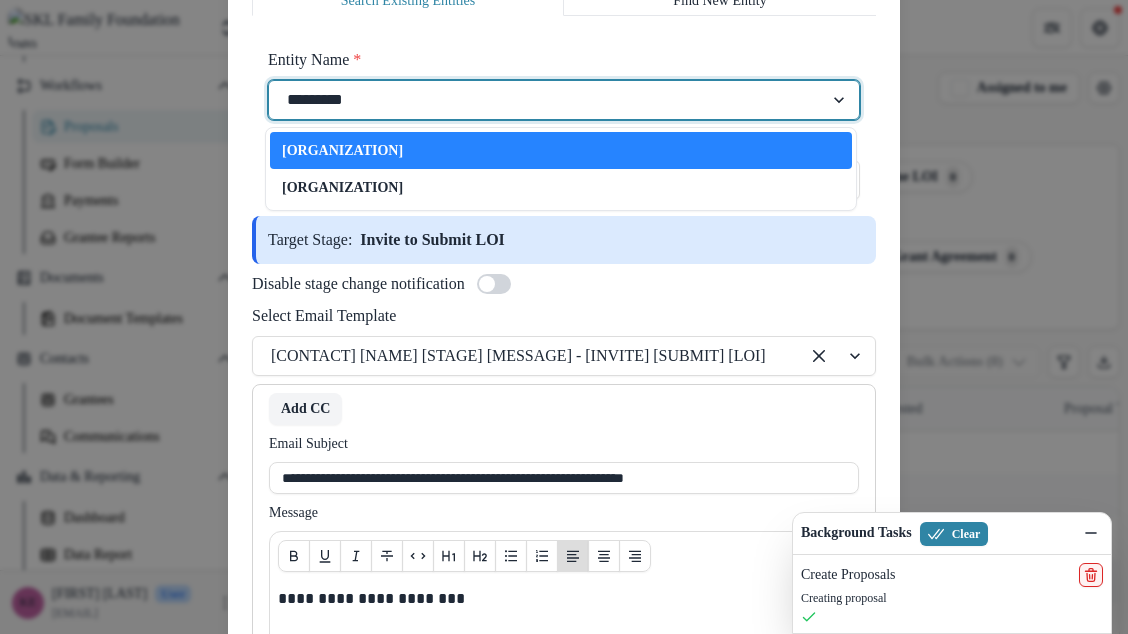 click on "[ORGANIZATION]" at bounding box center (342, 150) 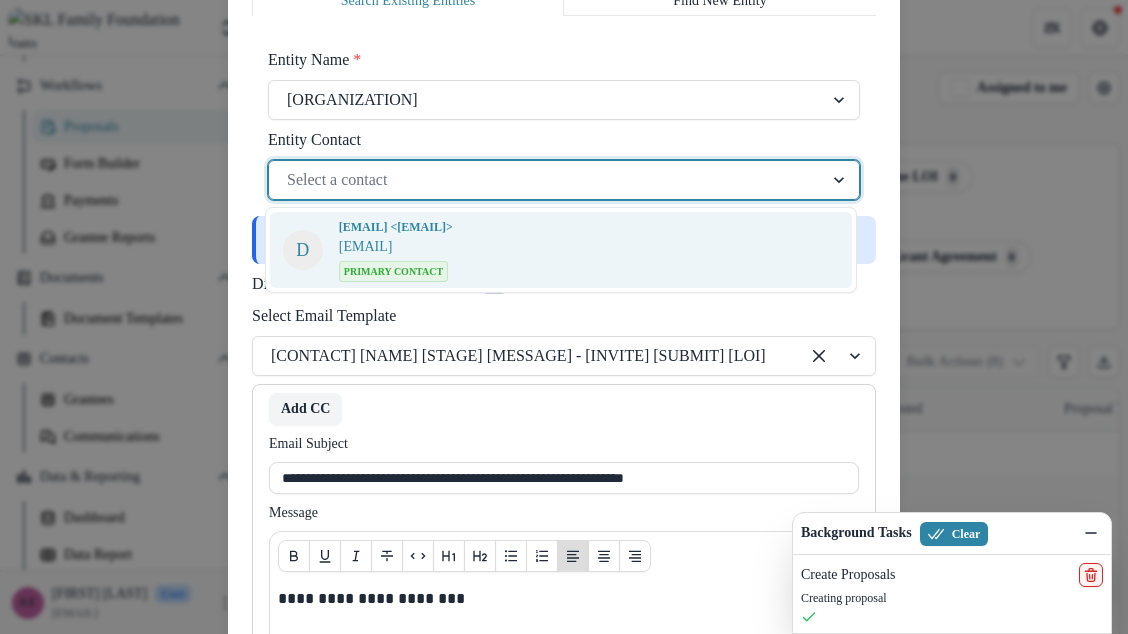 click at bounding box center [546, 180] 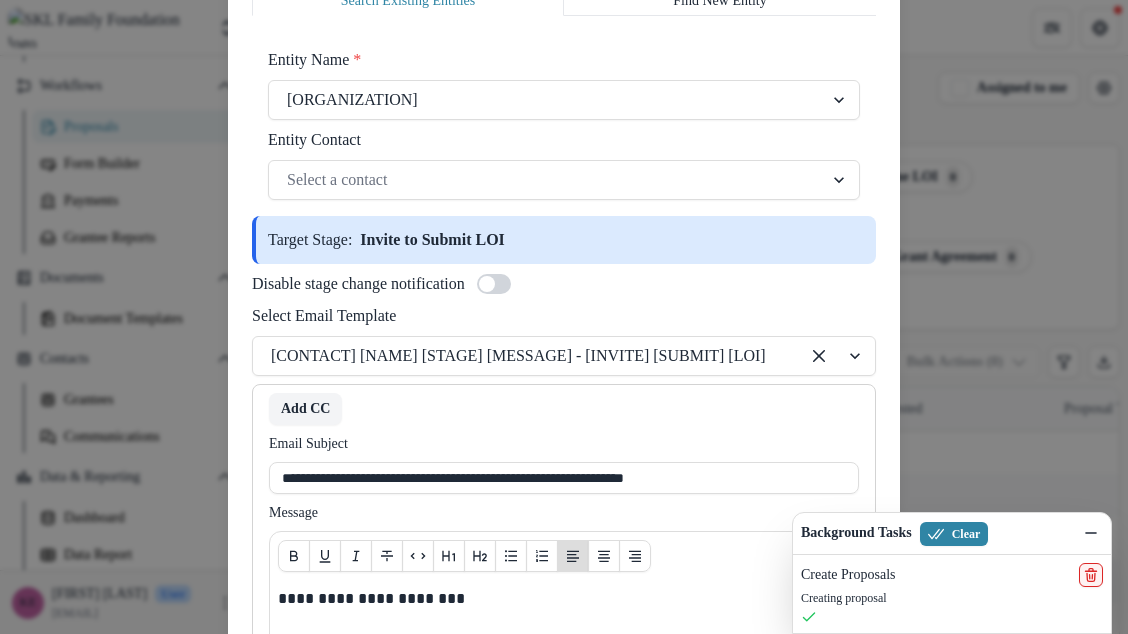 click on "[ENTITY_NAME] * [ENTITY_CONTACT] [SELECT_CONTACT]" at bounding box center [564, 124] 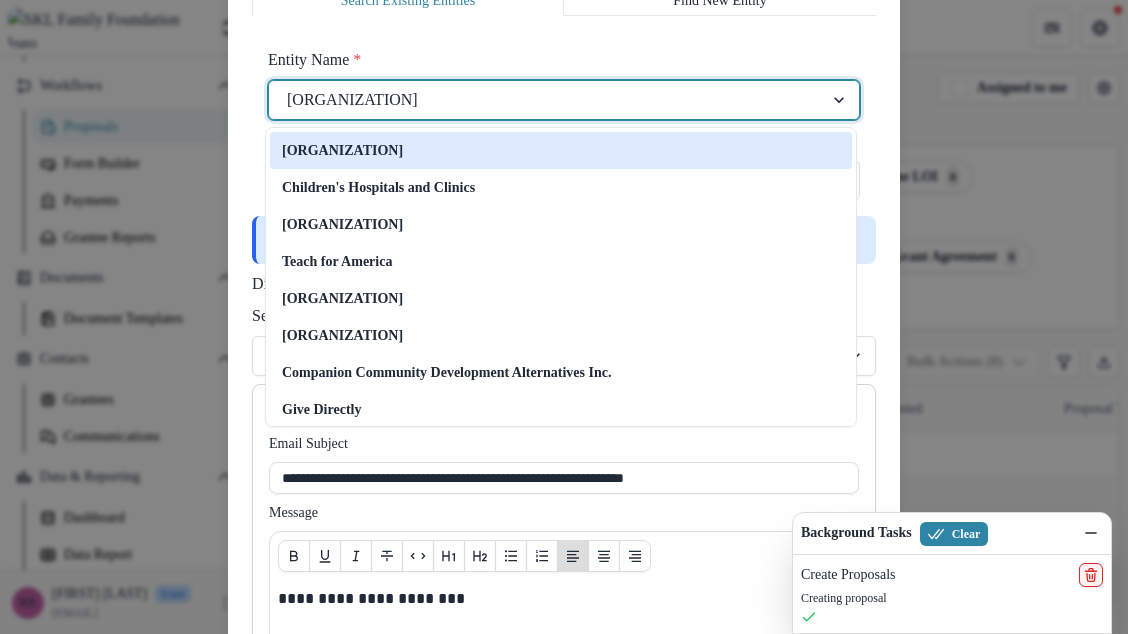 click at bounding box center (546, 100) 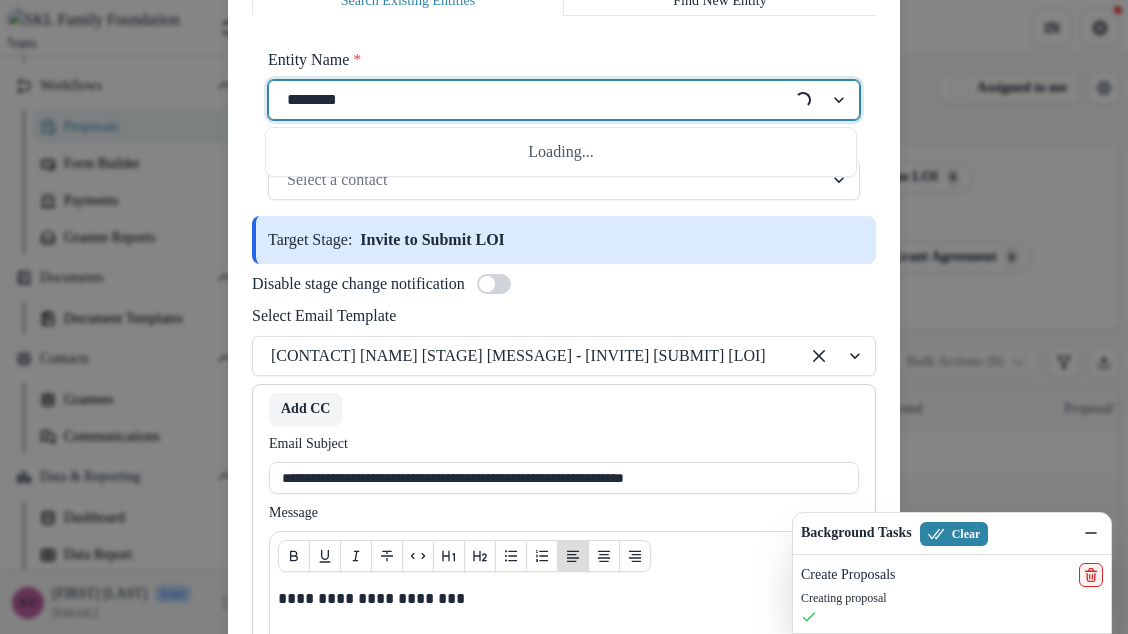 type on "*********" 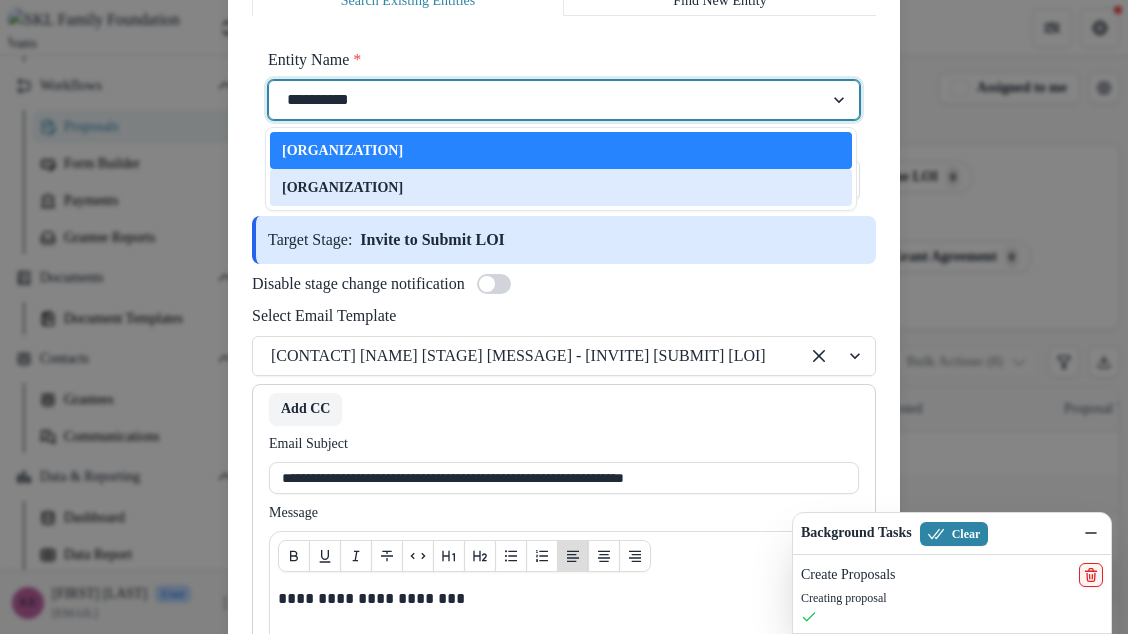 click on "[ORGANIZATION]" at bounding box center [342, 187] 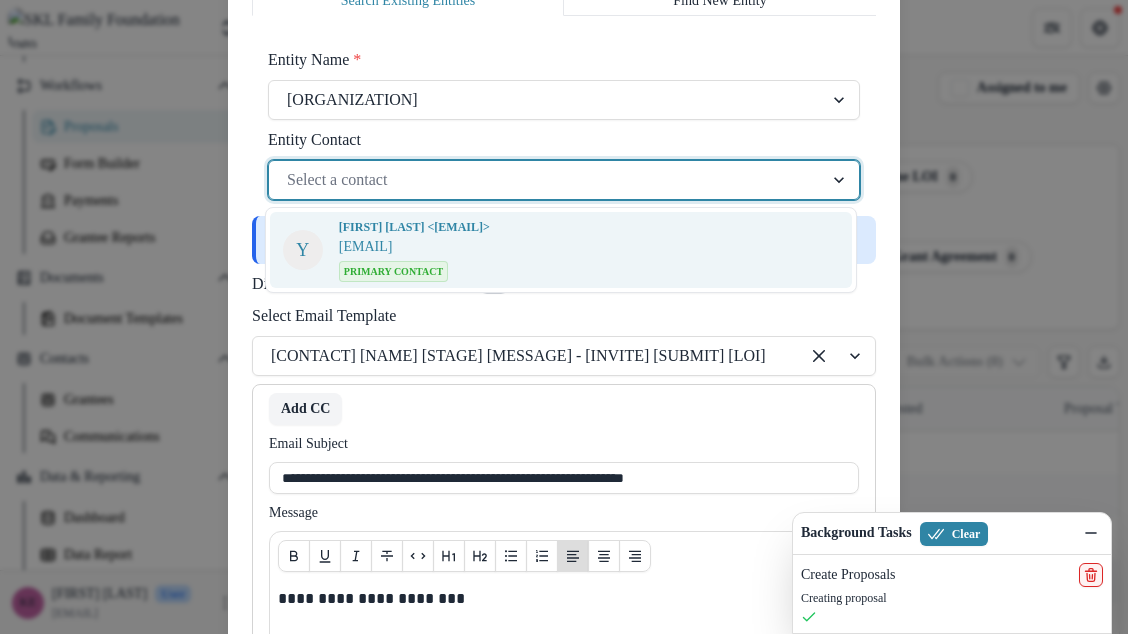 click at bounding box center [546, 180] 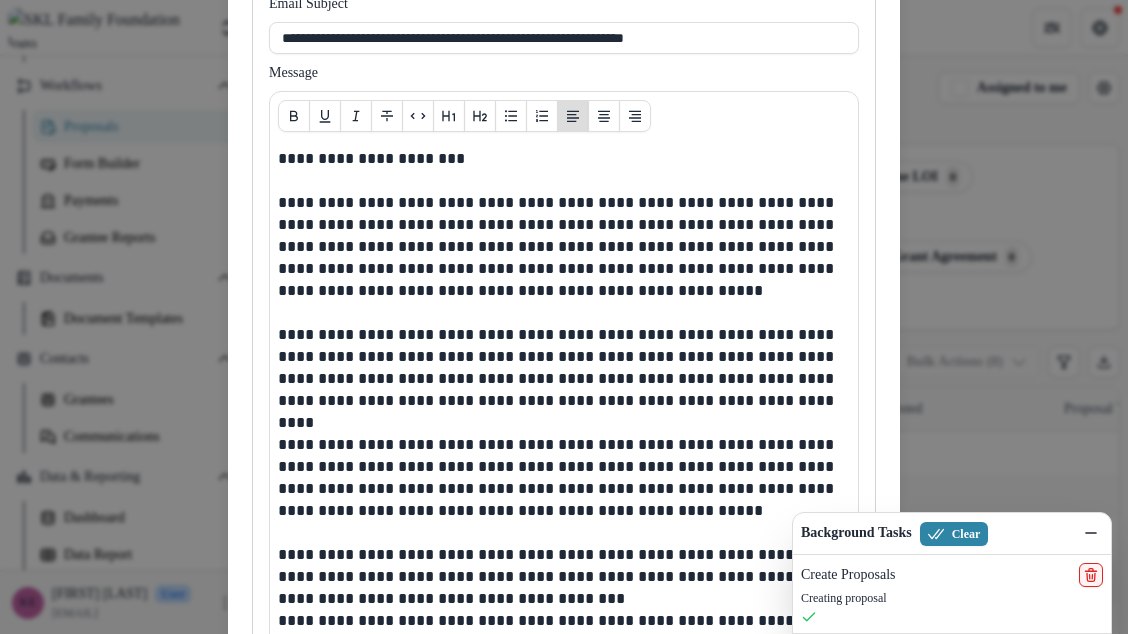 scroll, scrollTop: 1317, scrollLeft: 0, axis: vertical 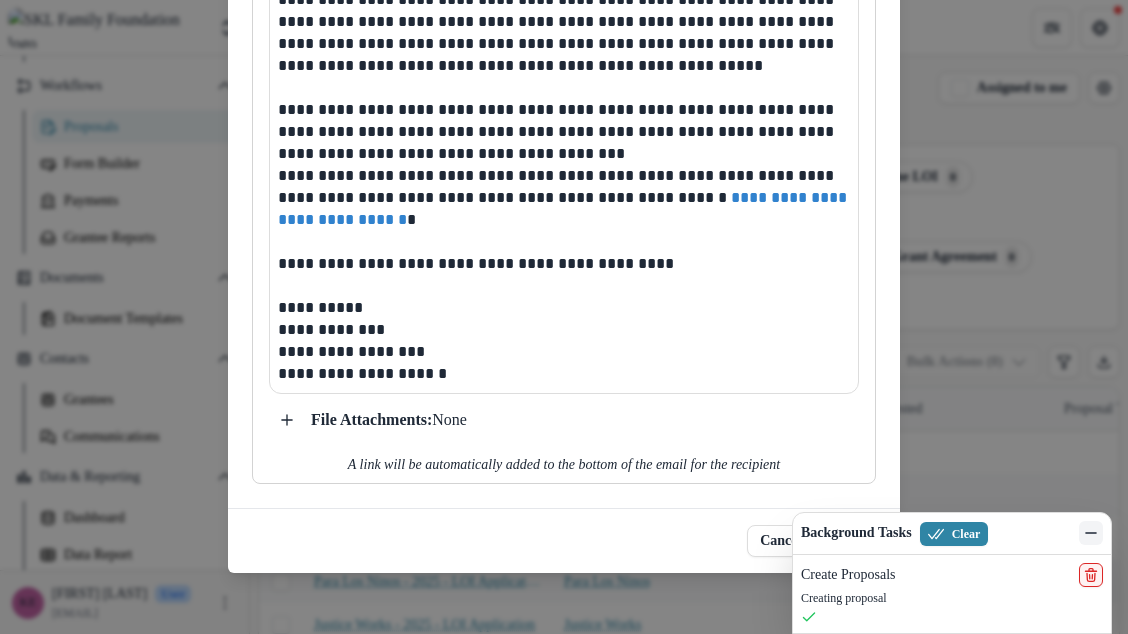 click at bounding box center [1091, 533] 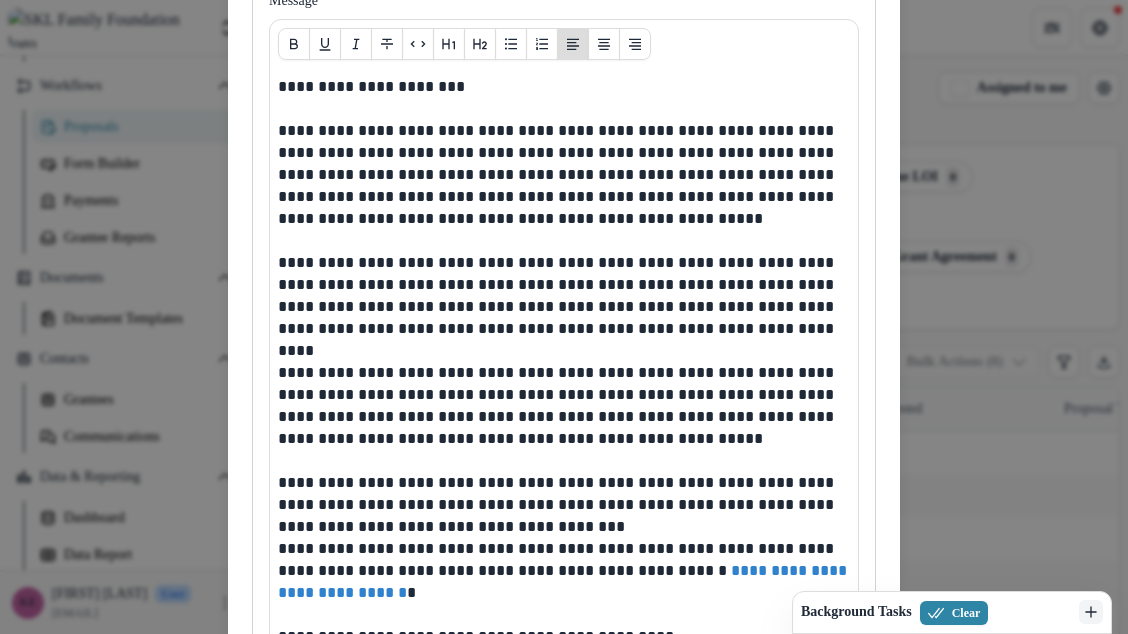 scroll, scrollTop: 1317, scrollLeft: 0, axis: vertical 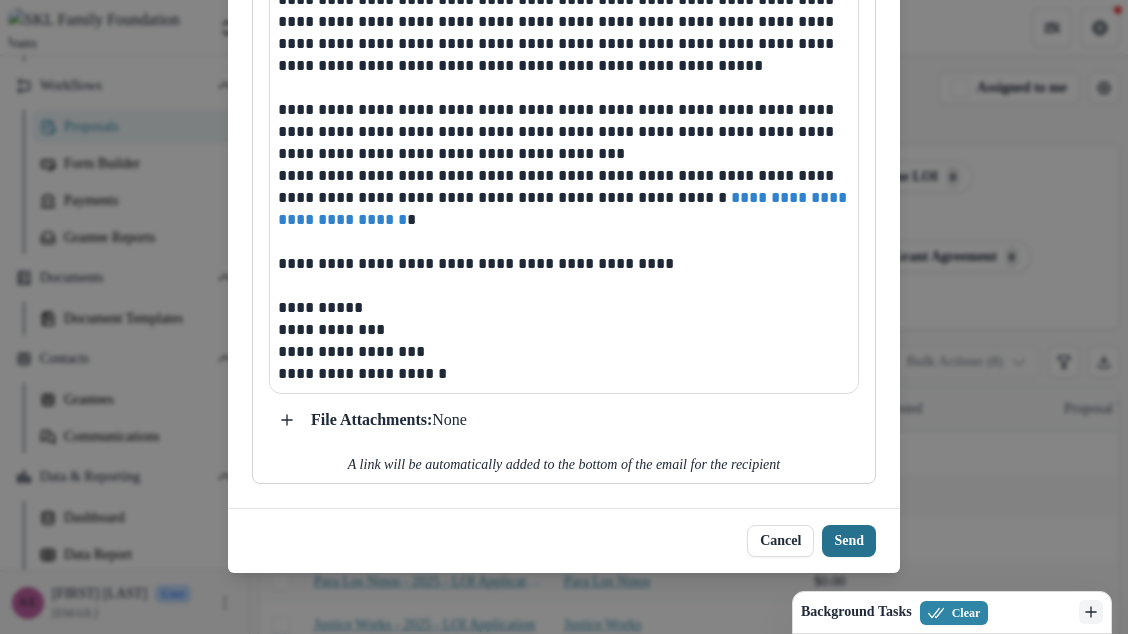 click on "Send" at bounding box center [849, 541] 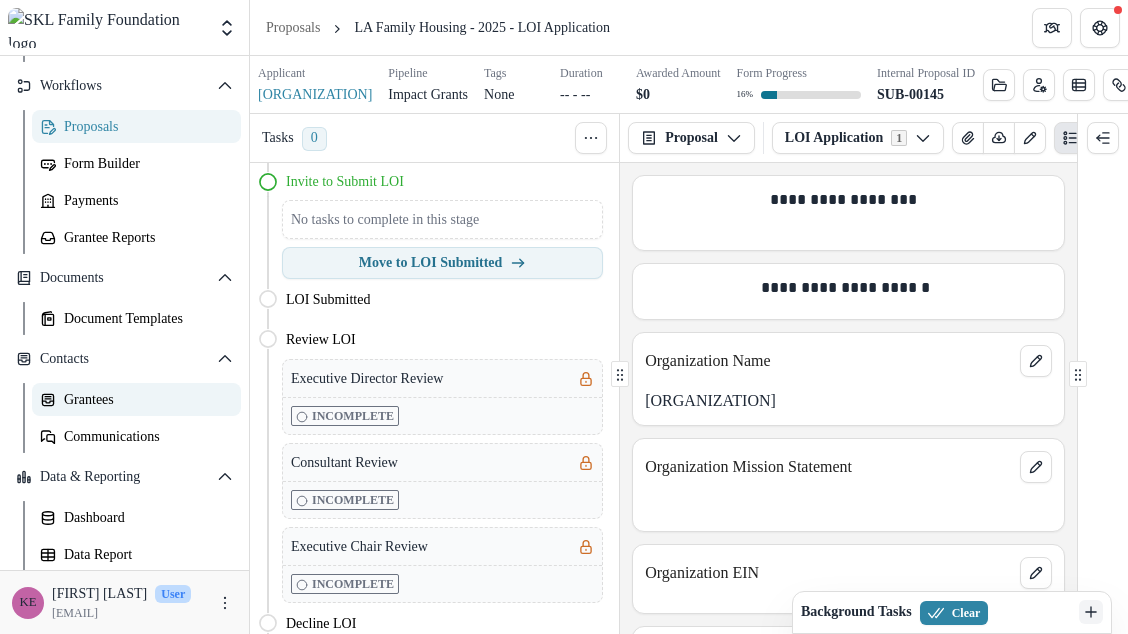 click on "Grantees" at bounding box center [144, 399] 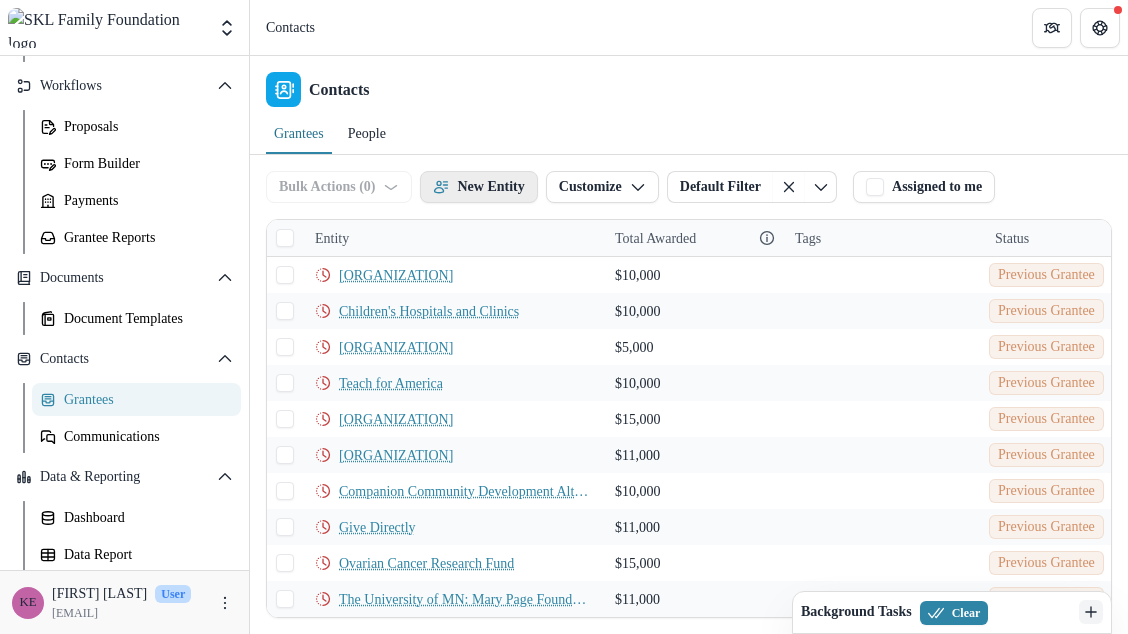 click on "New Entity" at bounding box center (478, 187) 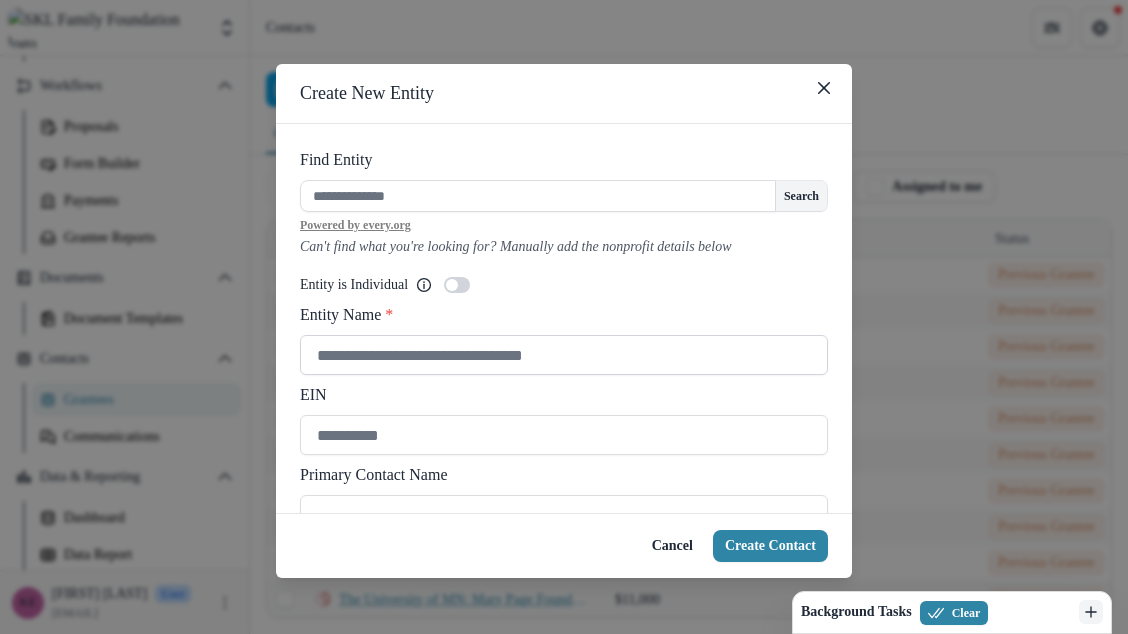 click on "Entity Name *" at bounding box center [564, 355] 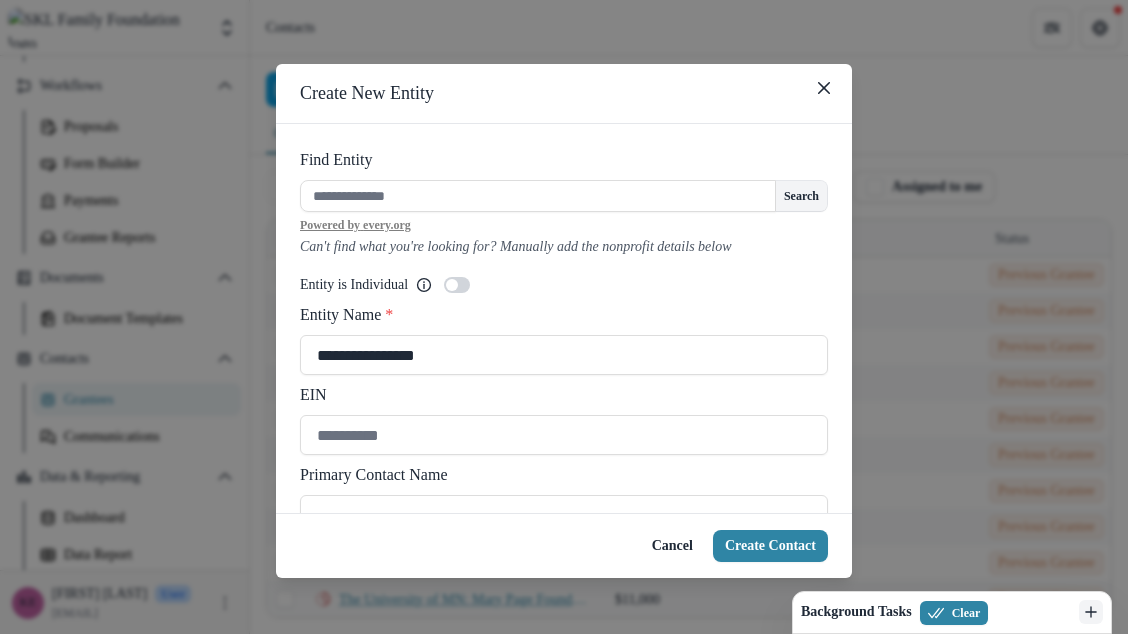 type on "**********" 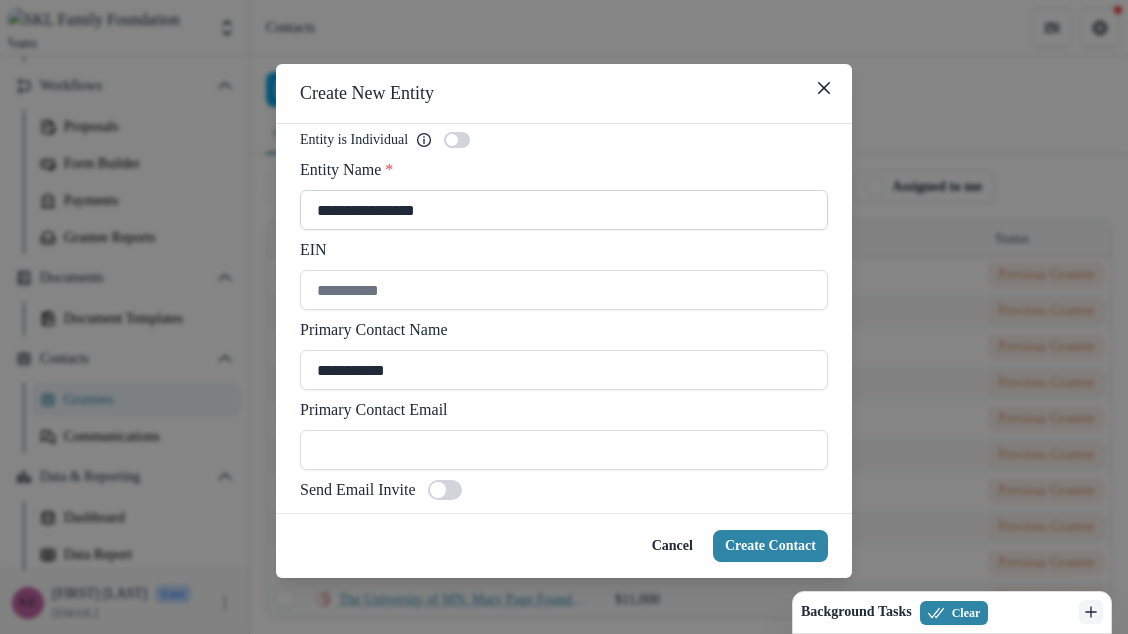scroll, scrollTop: 156, scrollLeft: 0, axis: vertical 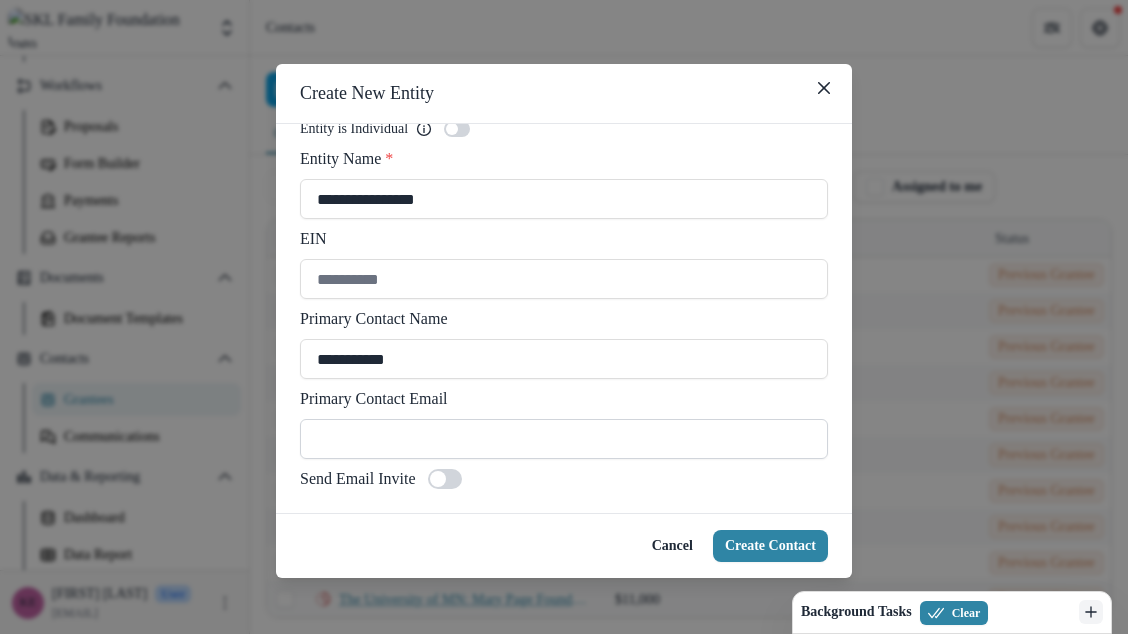 type on "**********" 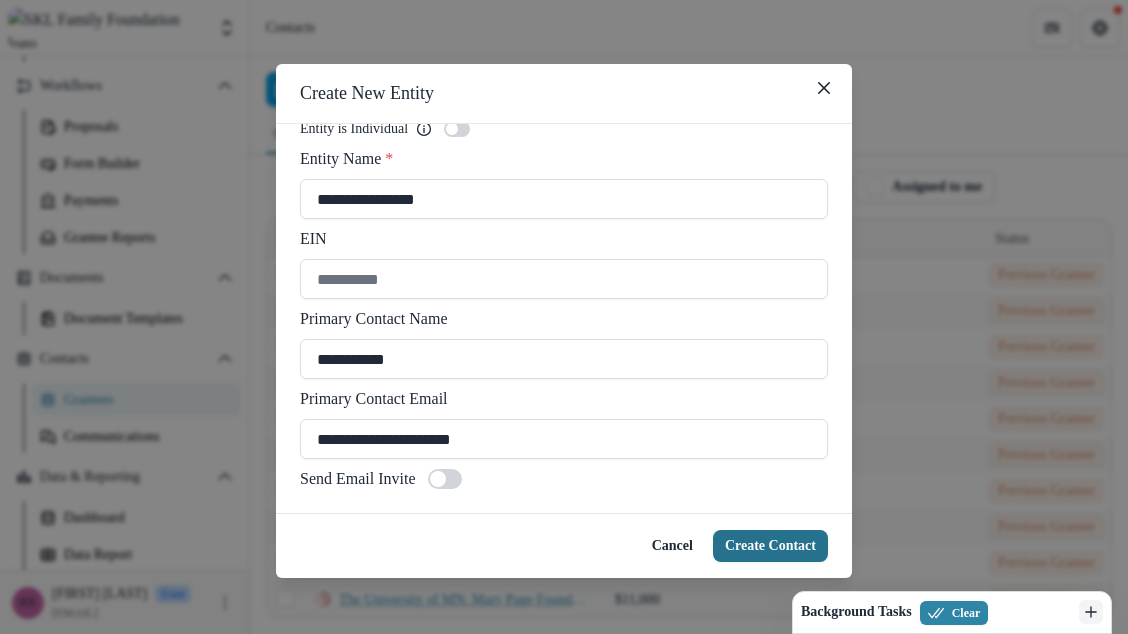 type on "**********" 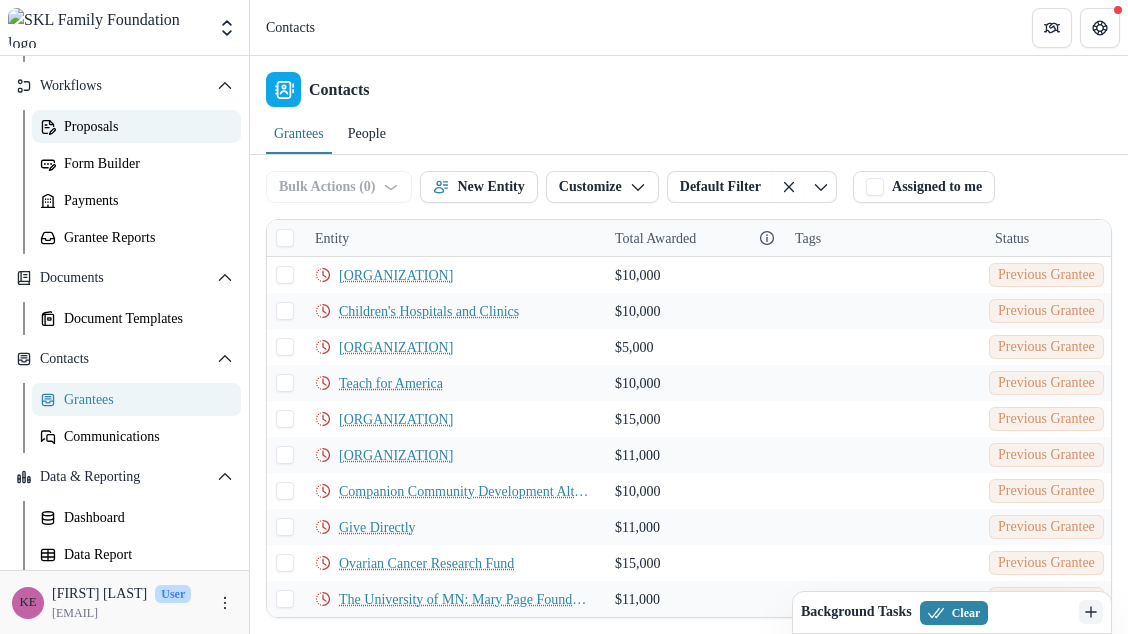 click on "Proposals" at bounding box center [144, 126] 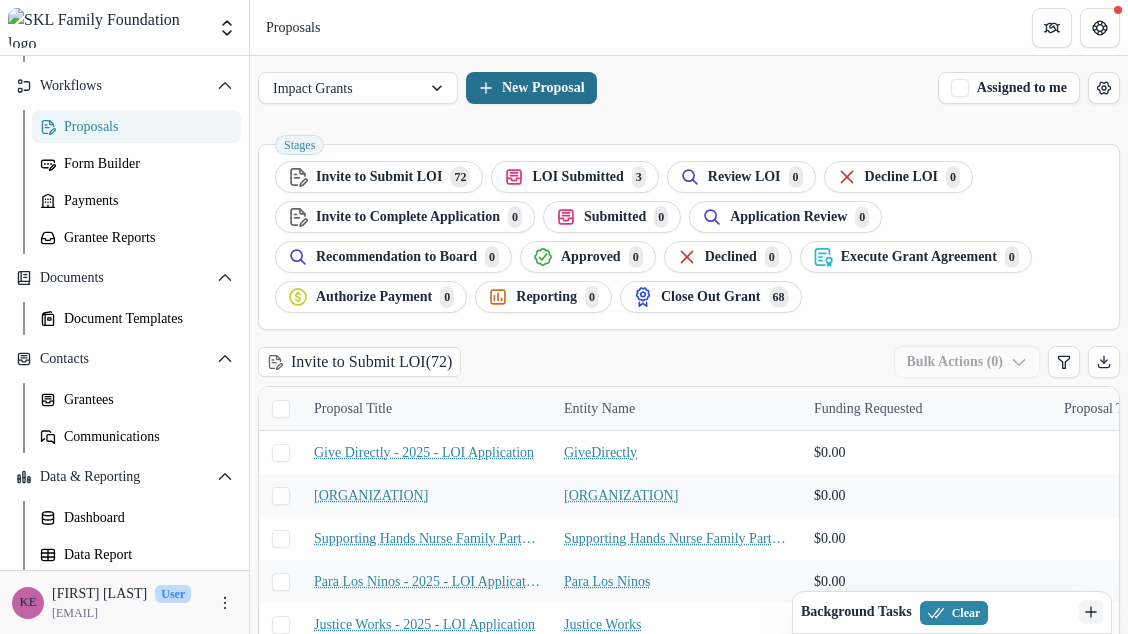 click on "New Proposal" at bounding box center [531, 88] 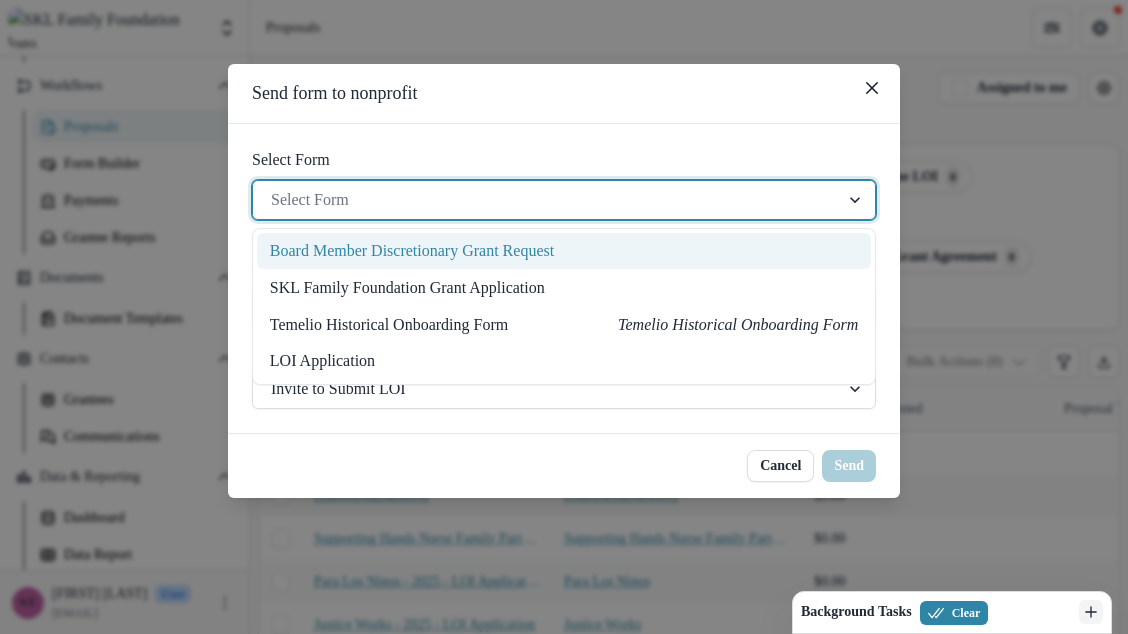 click at bounding box center (546, 200) 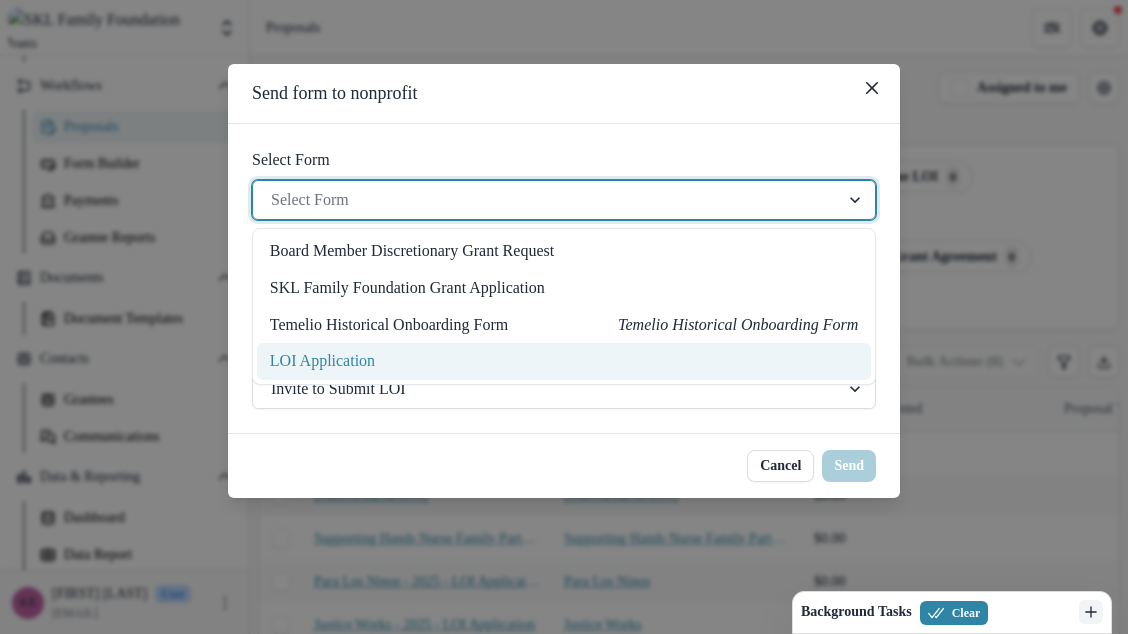 click on "LOI Application" at bounding box center [564, 361] 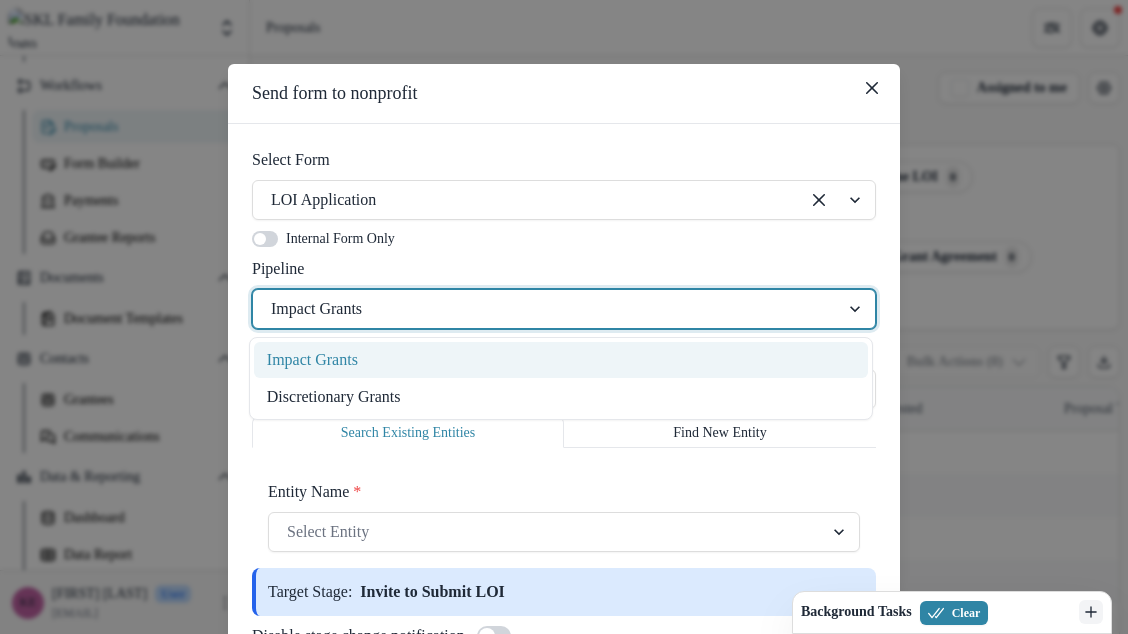 click at bounding box center [546, 309] 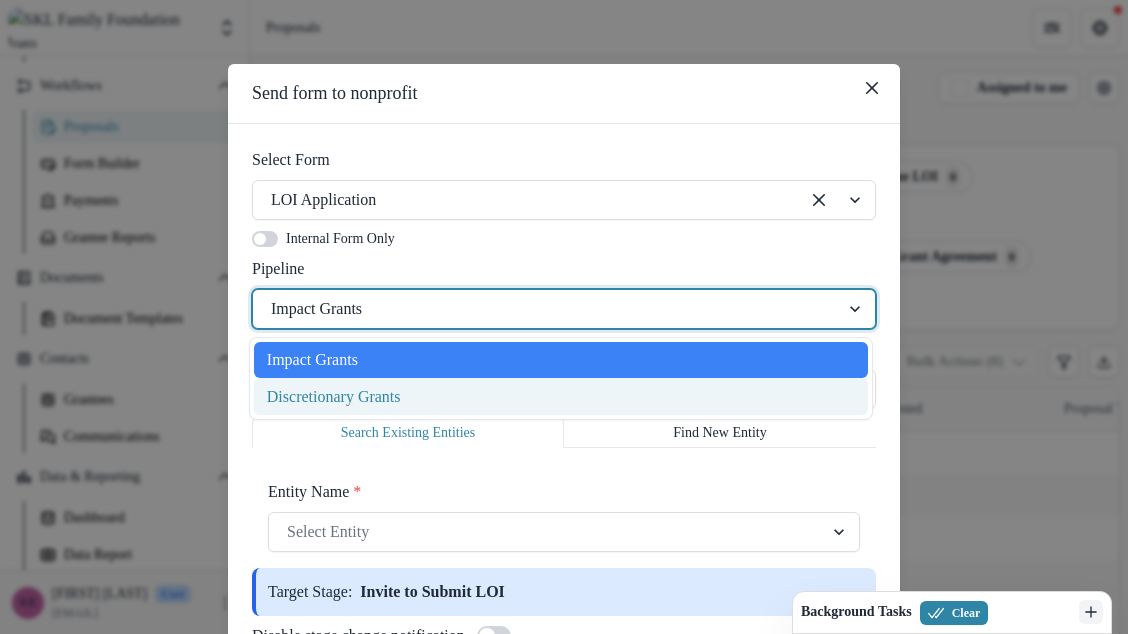 click on "[ENTITY_NAME] * [SELECT] [ENTITY]" at bounding box center [564, 516] 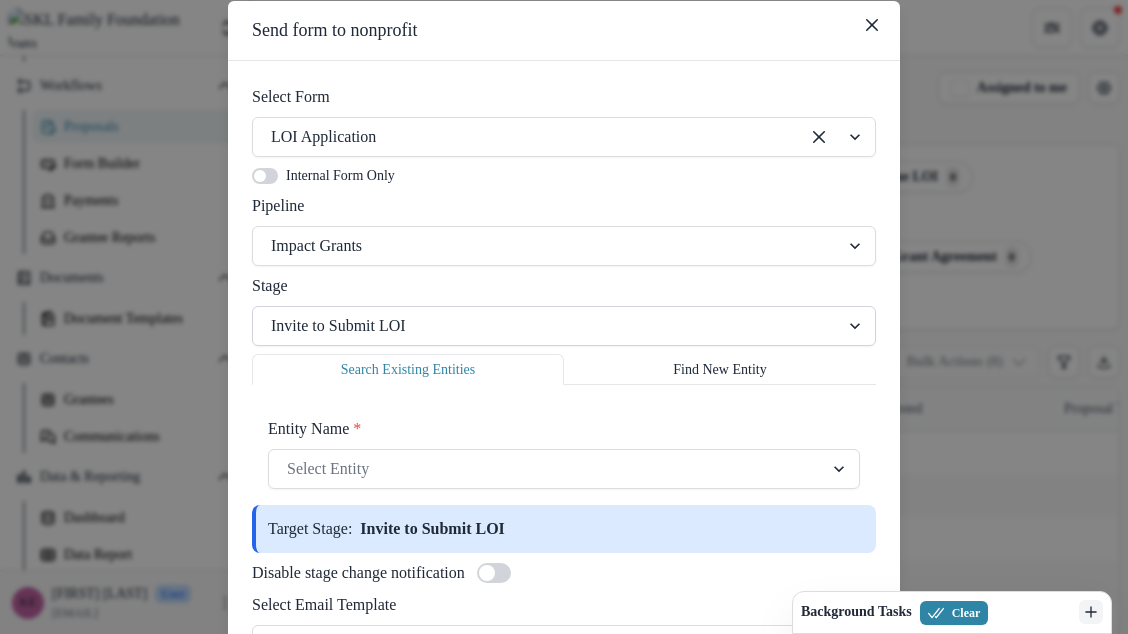 scroll, scrollTop: 64, scrollLeft: 0, axis: vertical 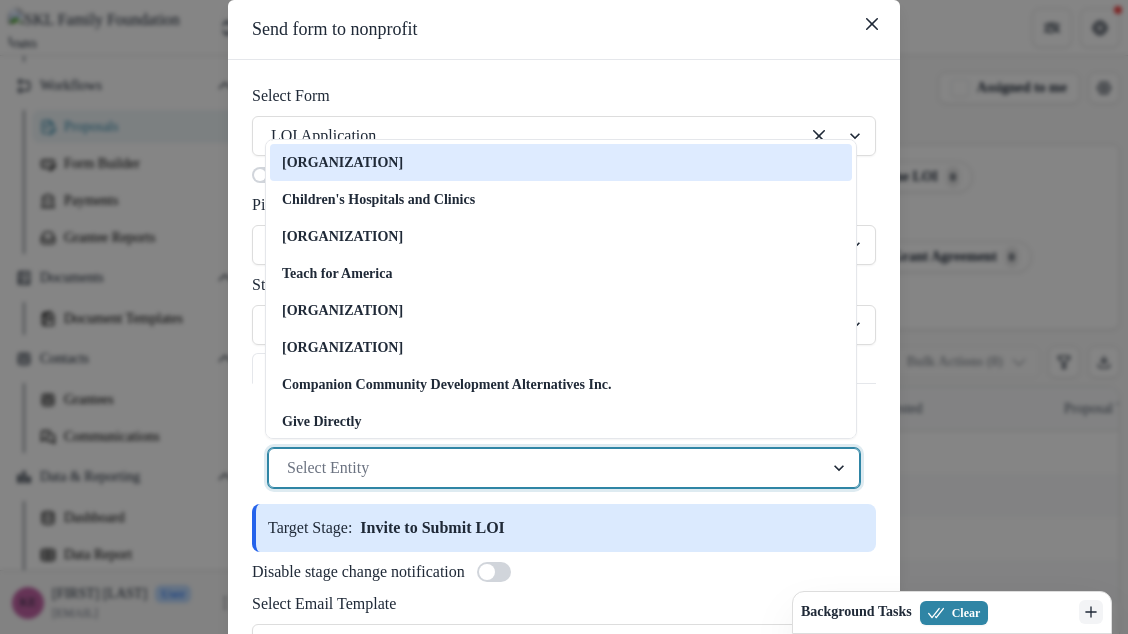 click at bounding box center [546, 468] 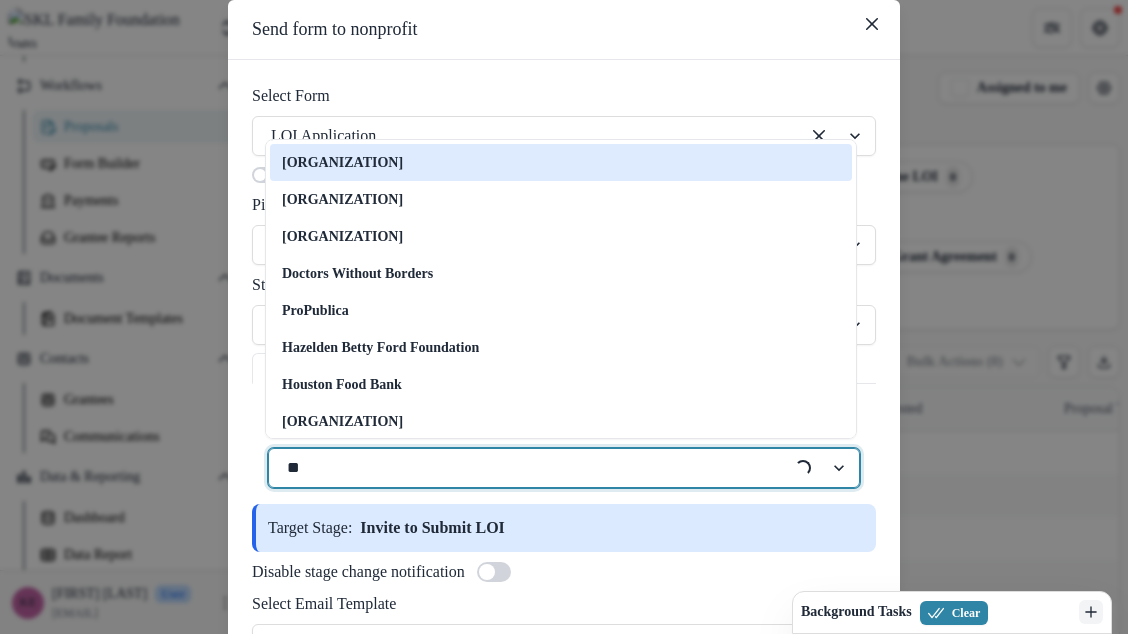 type on "***" 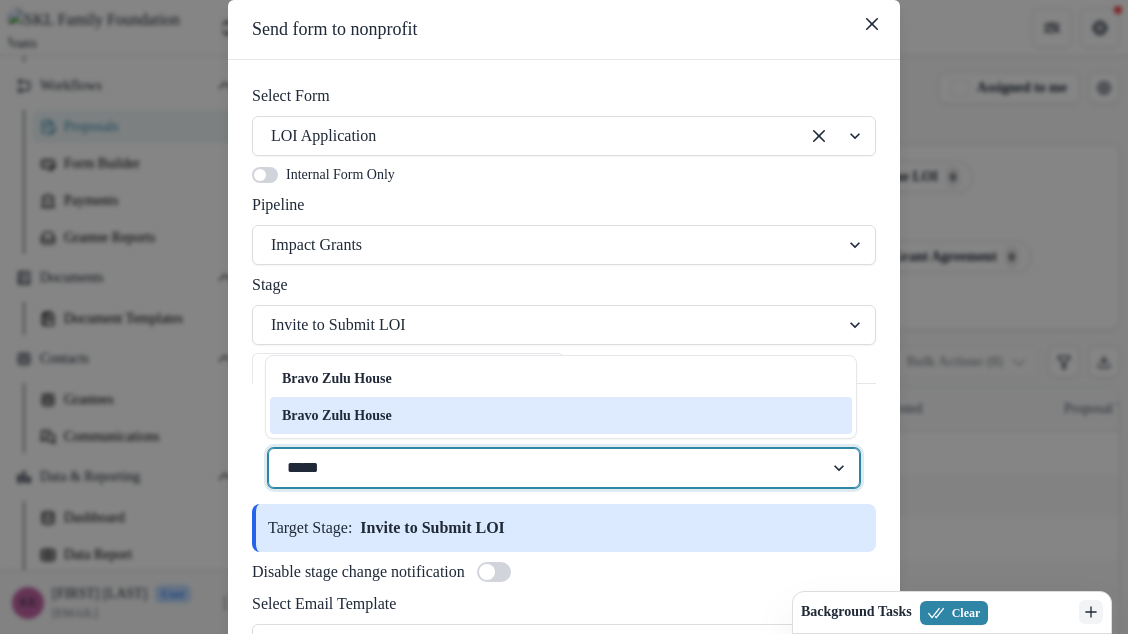 click on "Bravo Zulu House" at bounding box center [337, 415] 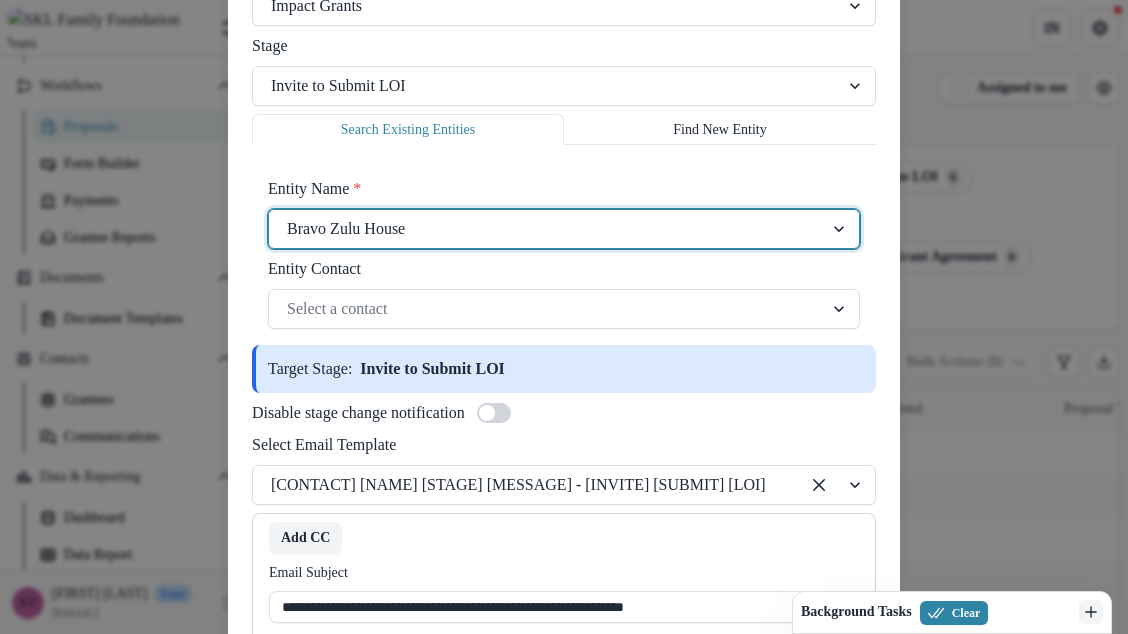 scroll, scrollTop: 304, scrollLeft: 0, axis: vertical 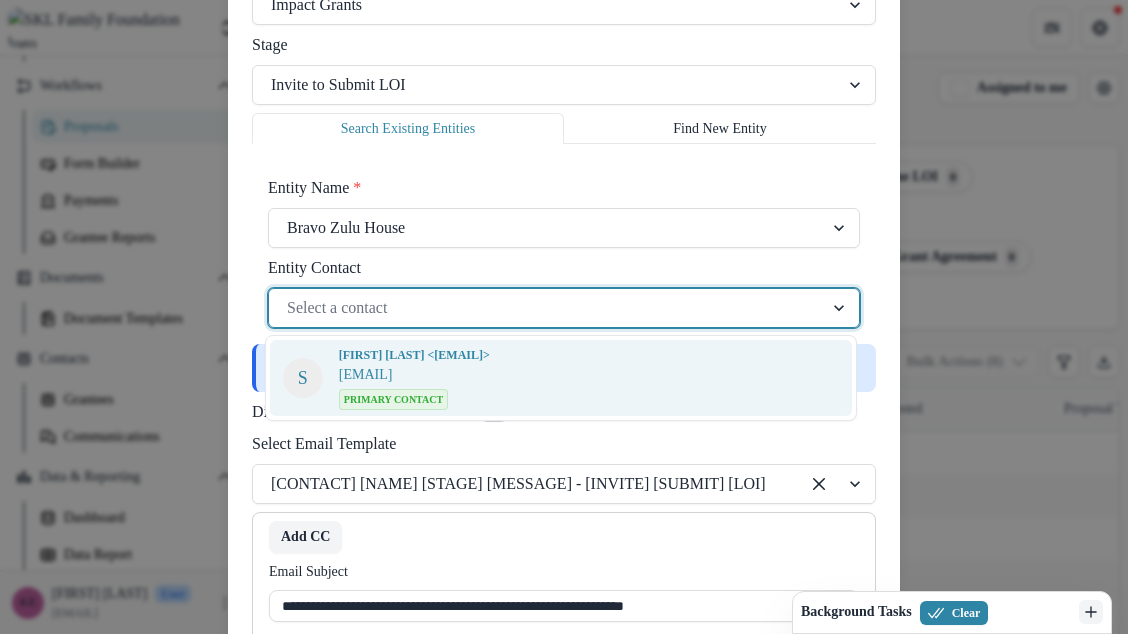 click at bounding box center [546, 308] 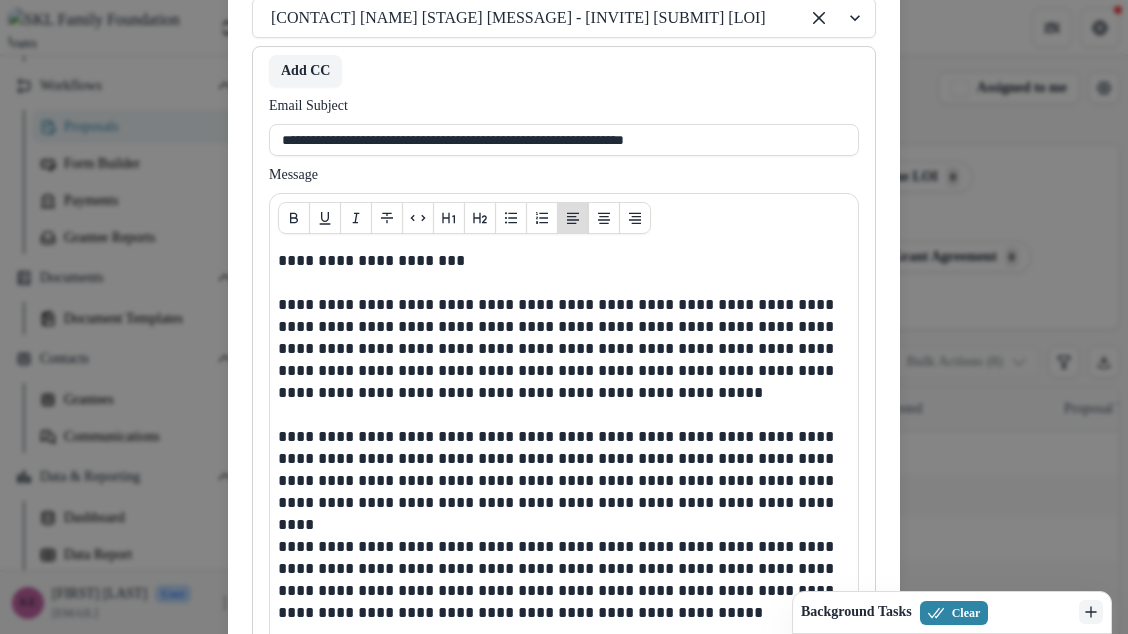scroll, scrollTop: 1317, scrollLeft: 0, axis: vertical 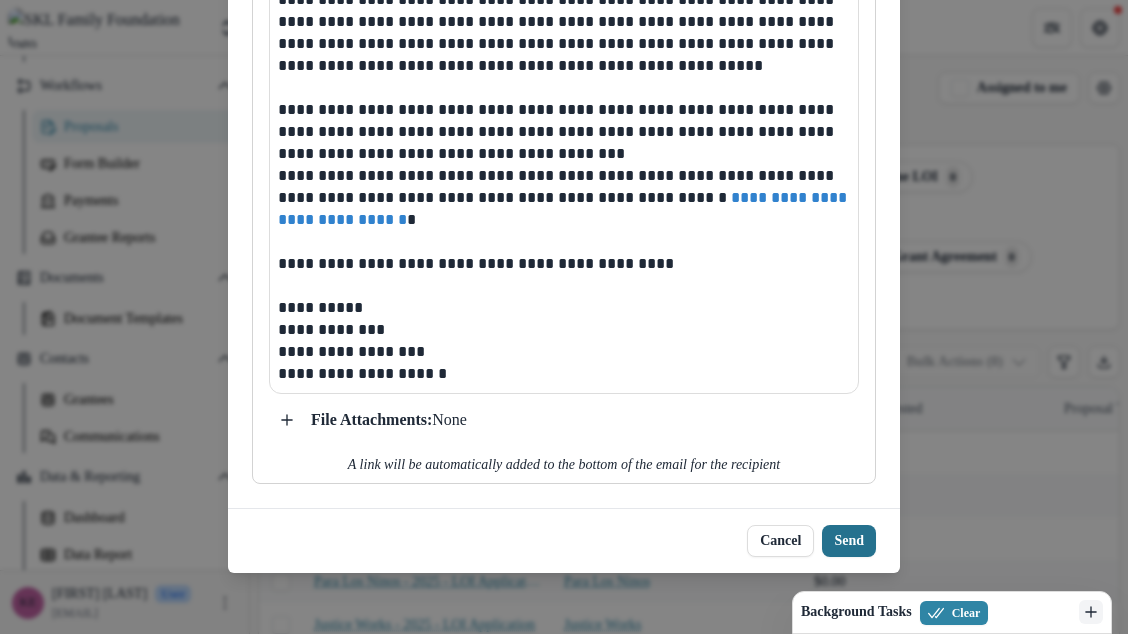 click on "Send" at bounding box center (849, 541) 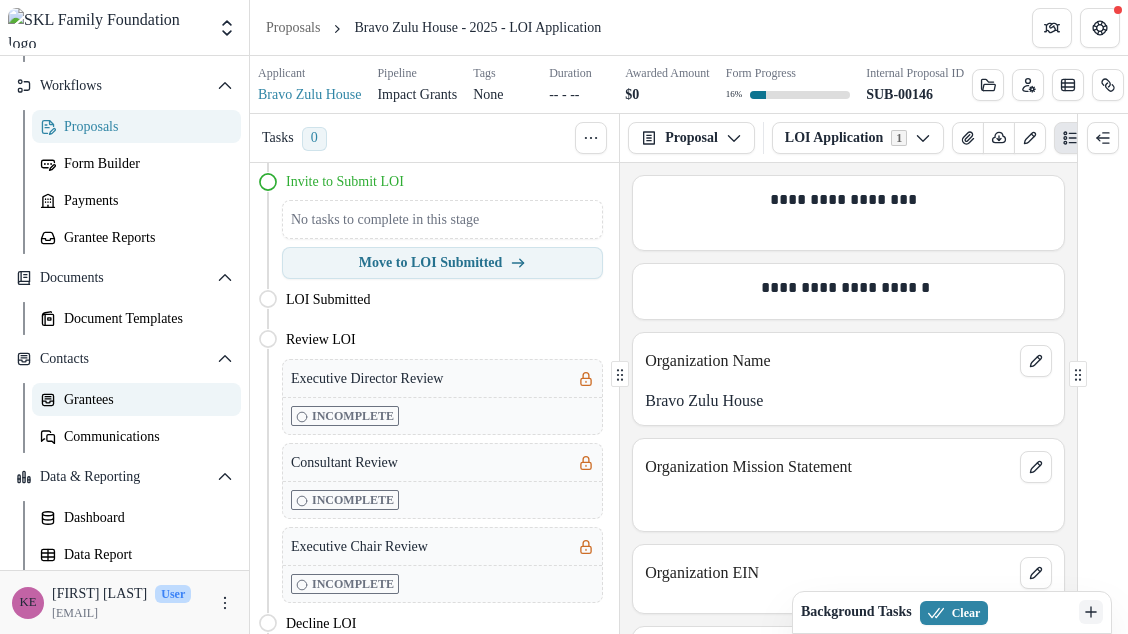 click on "Grantees" at bounding box center [144, 399] 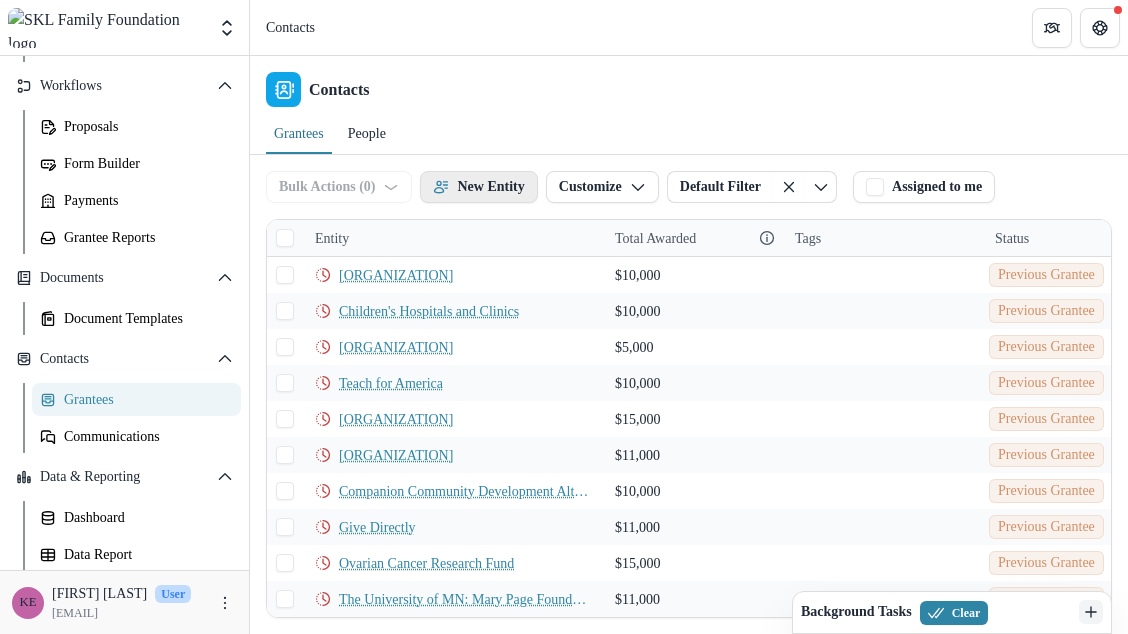 click on "New Entity" at bounding box center (478, 187) 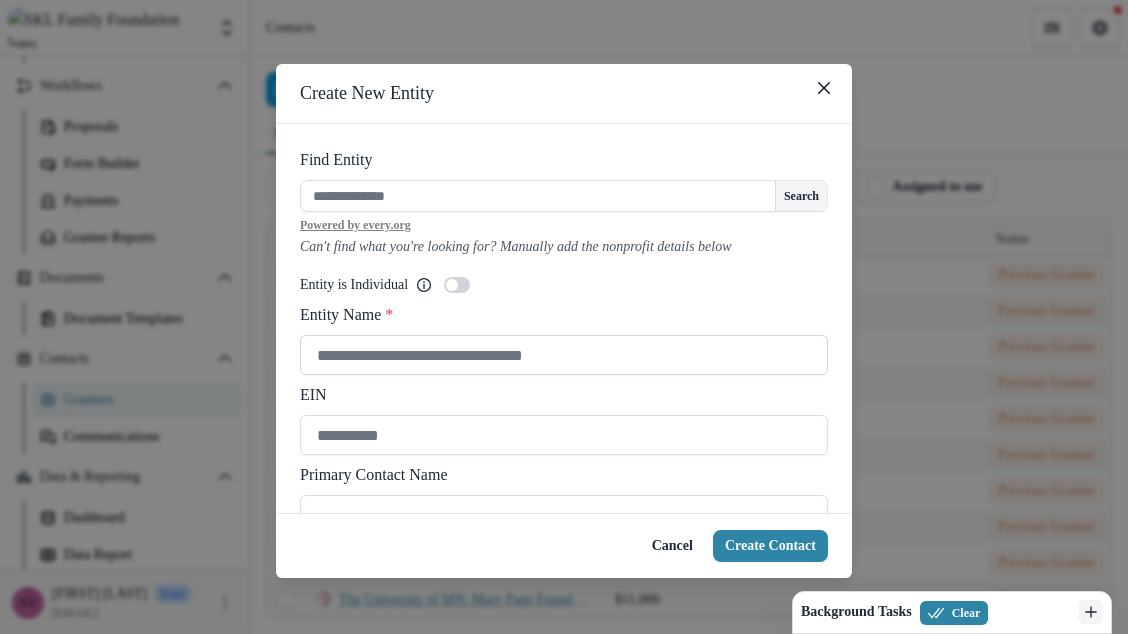 click on "Entity Name *" at bounding box center [564, 355] 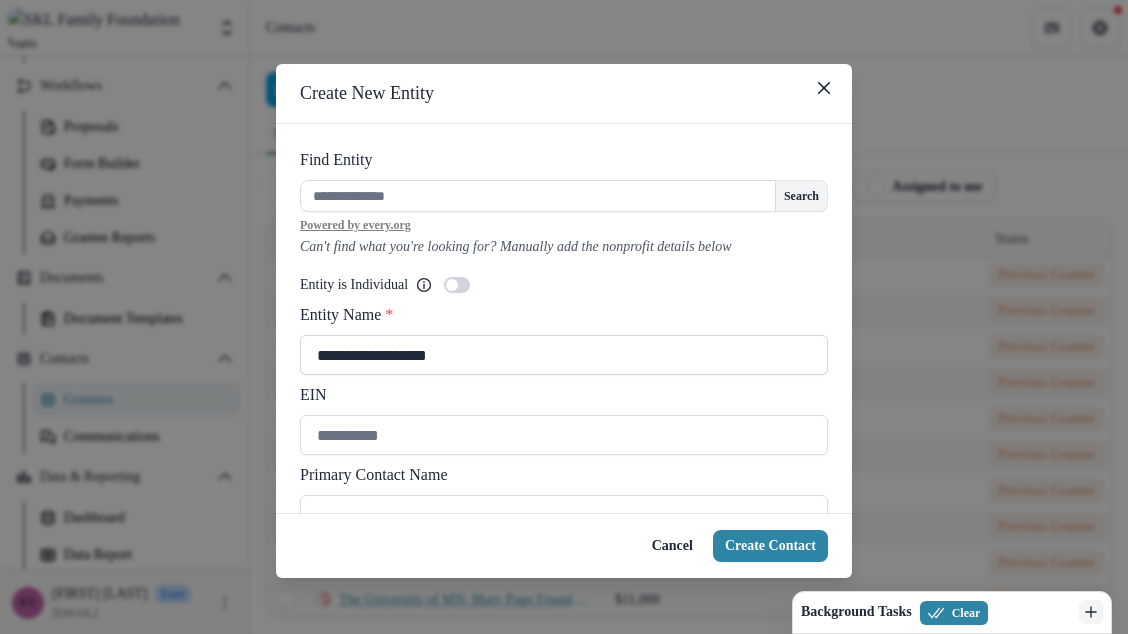scroll, scrollTop: 157, scrollLeft: 0, axis: vertical 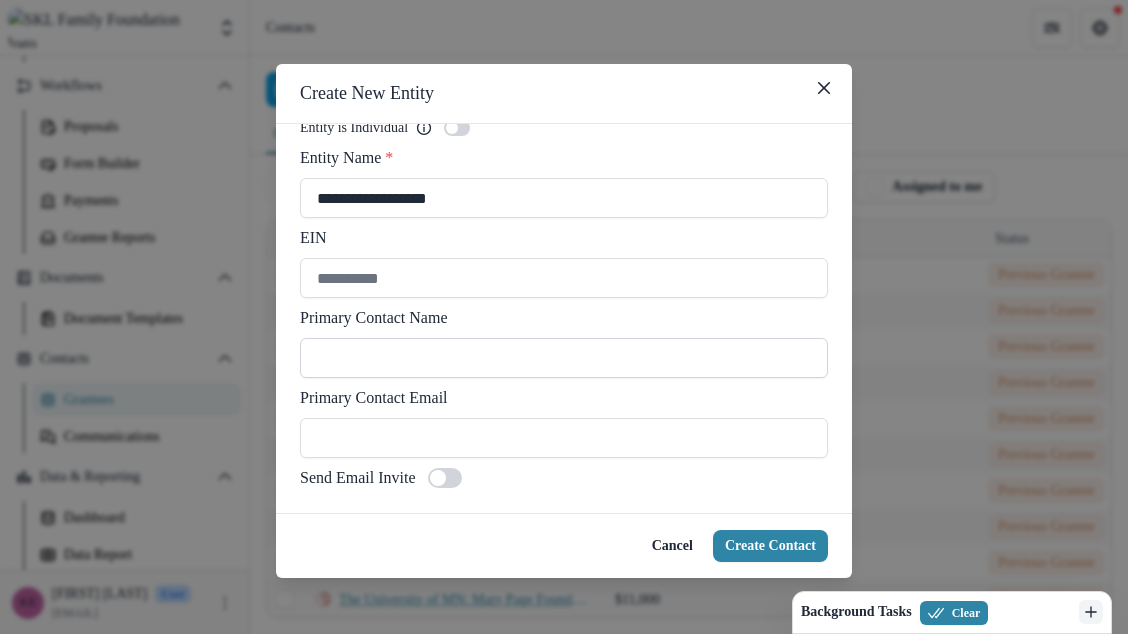 type on "**********" 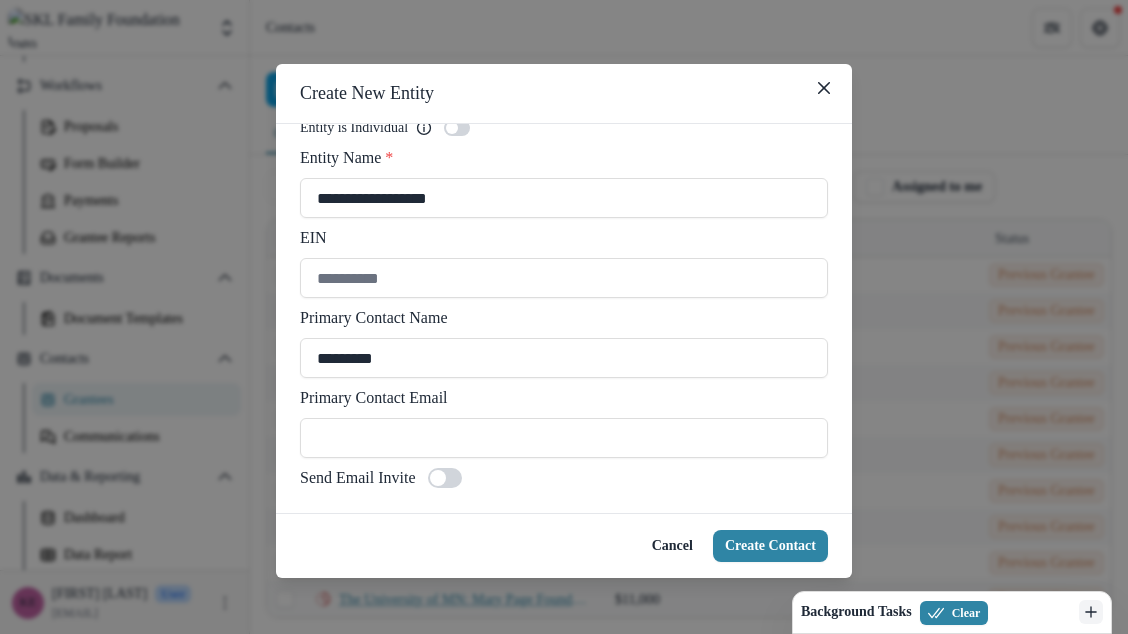 type on "*********" 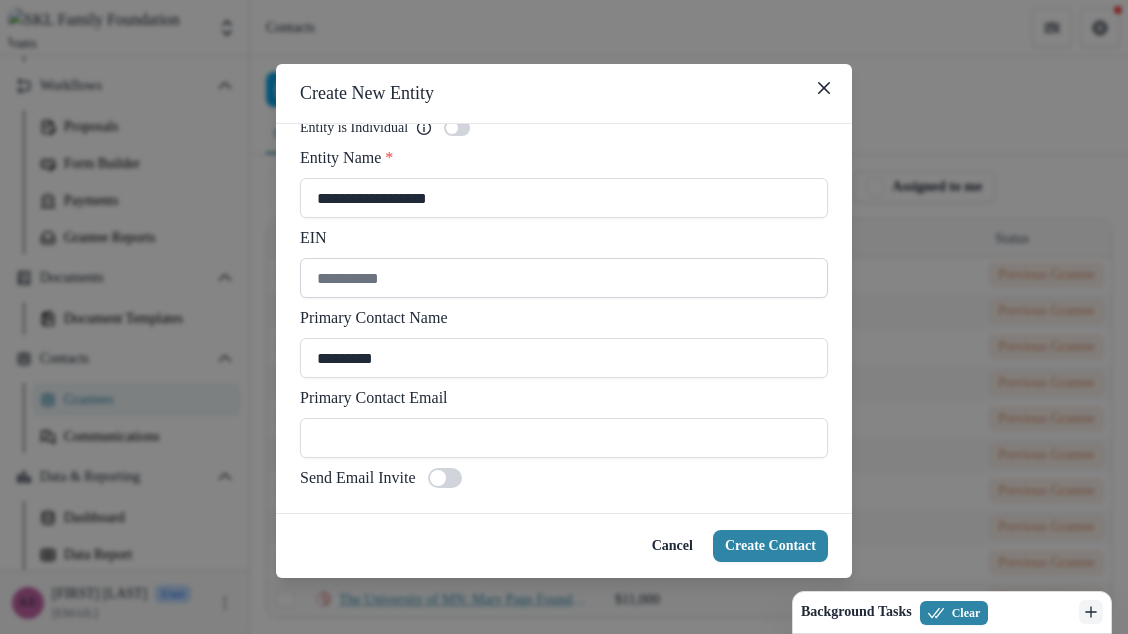 click on "EIN" at bounding box center (564, 278) 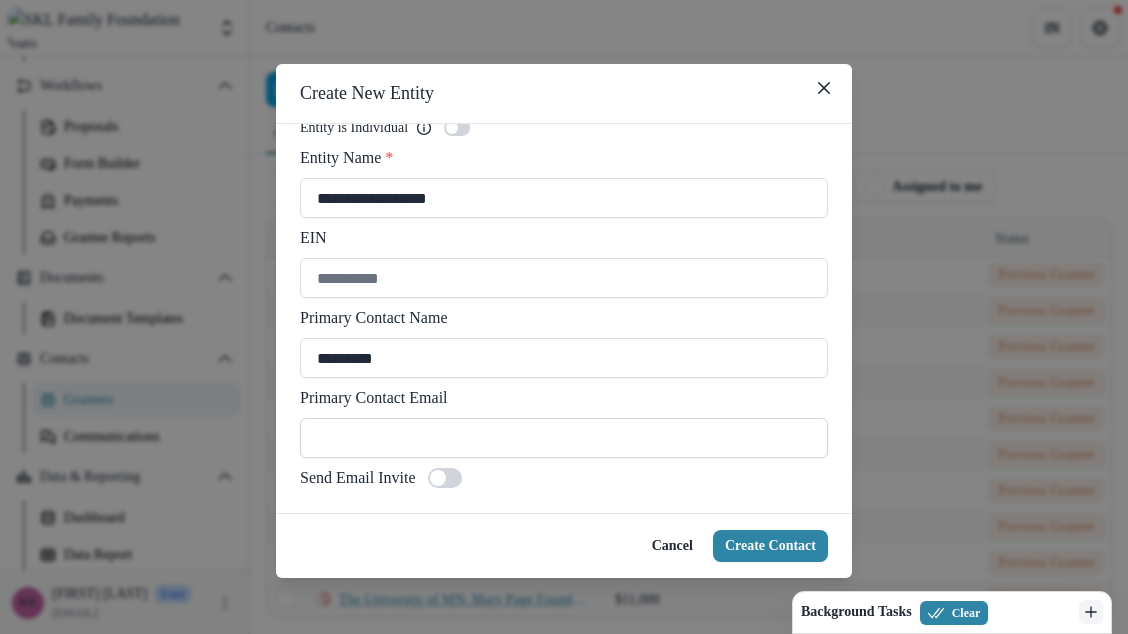 click on "Primary Contact Email" at bounding box center [564, 438] 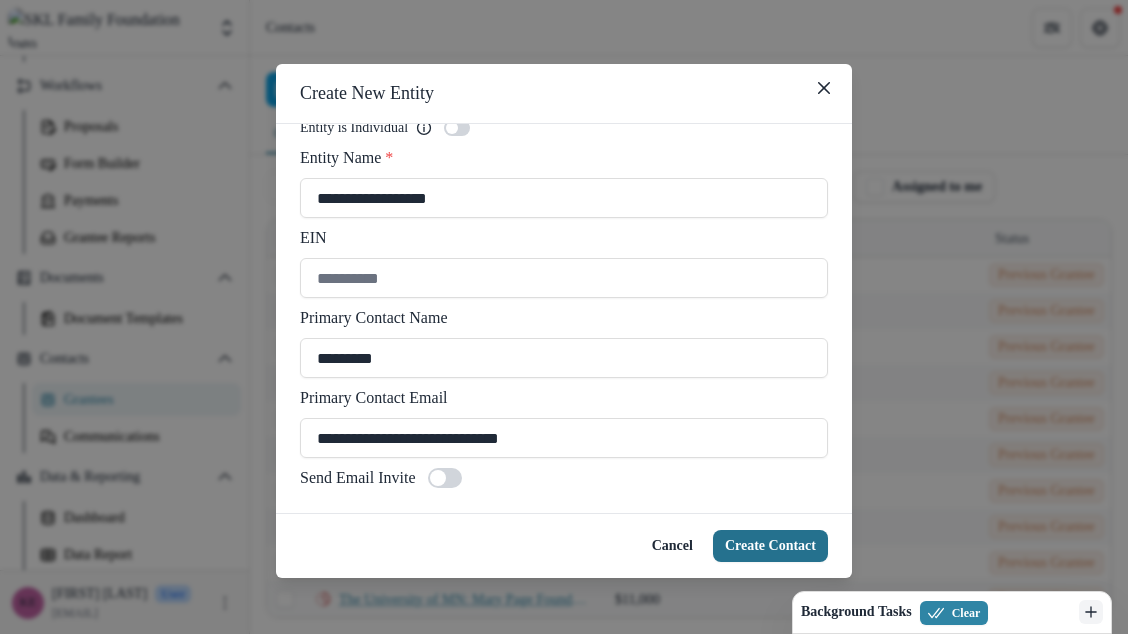 type on "**********" 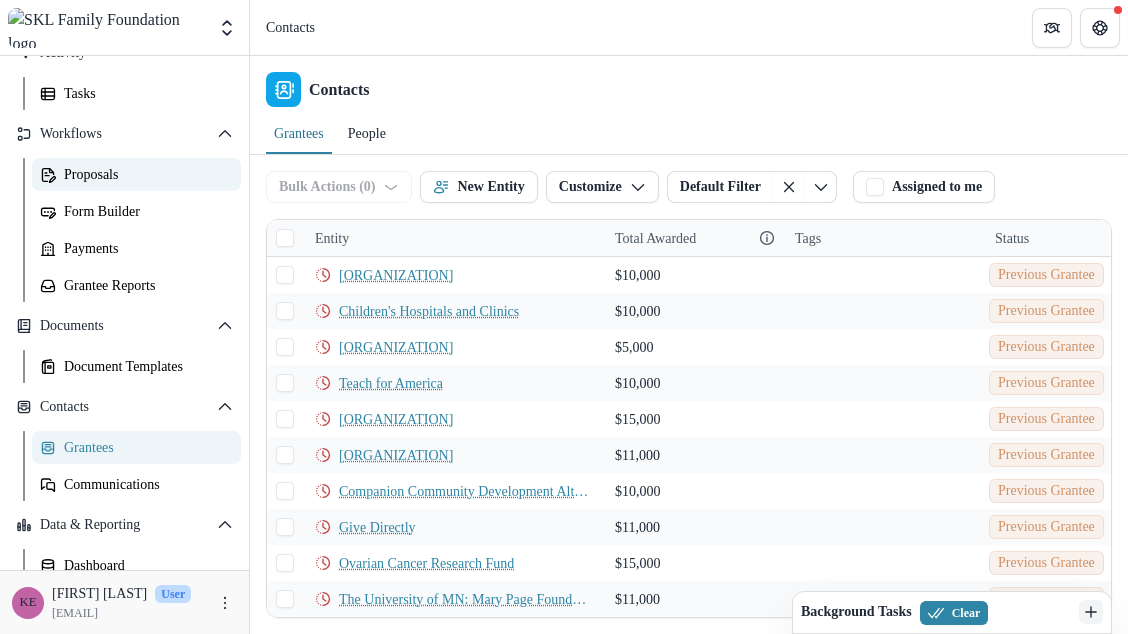 scroll, scrollTop: 172, scrollLeft: 0, axis: vertical 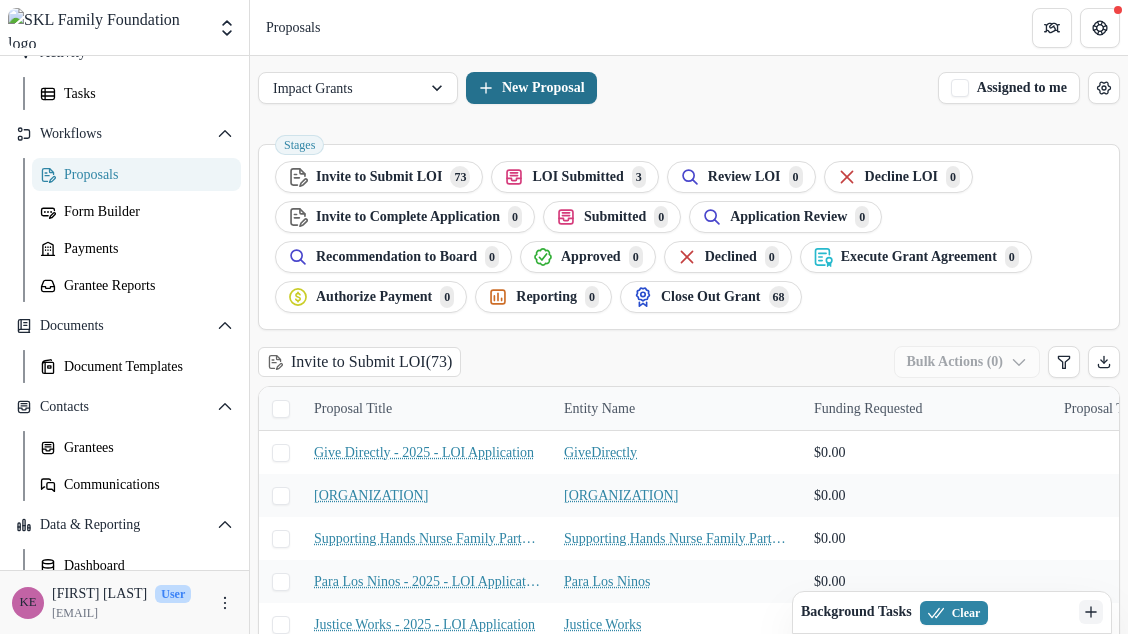 click on "New Proposal" at bounding box center [531, 88] 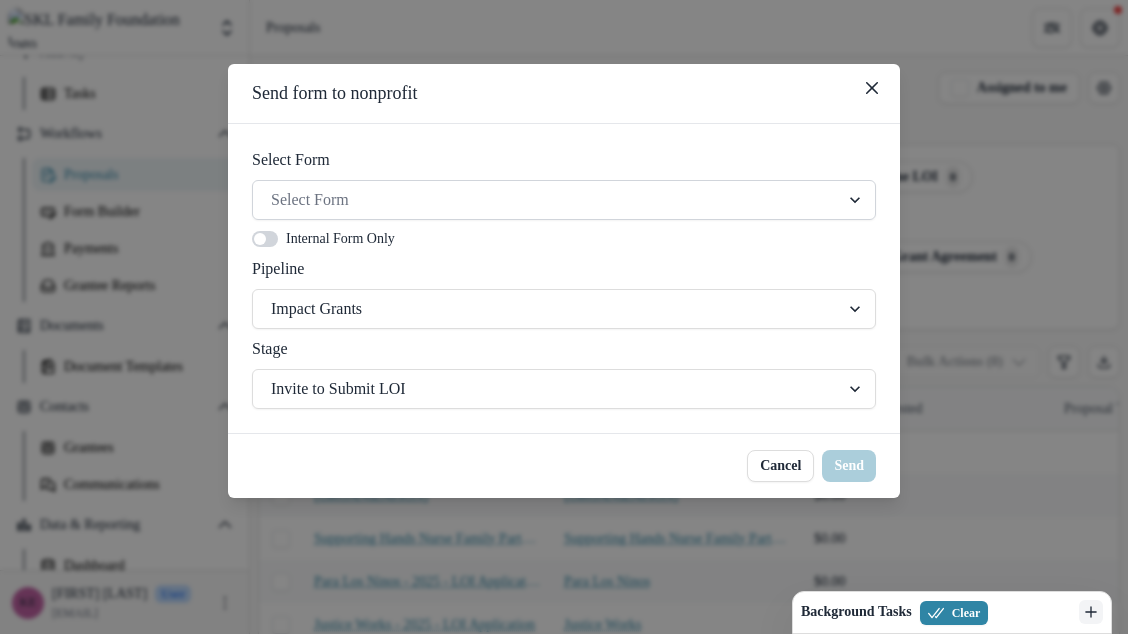 click at bounding box center (546, 200) 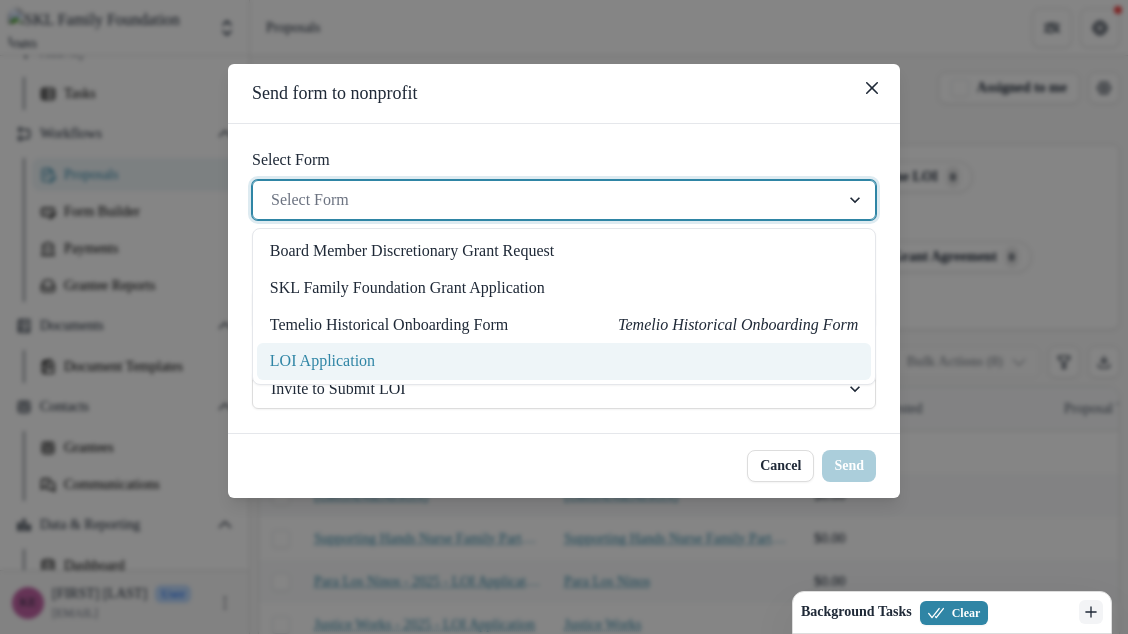 click on "LOI Application" at bounding box center (322, 361) 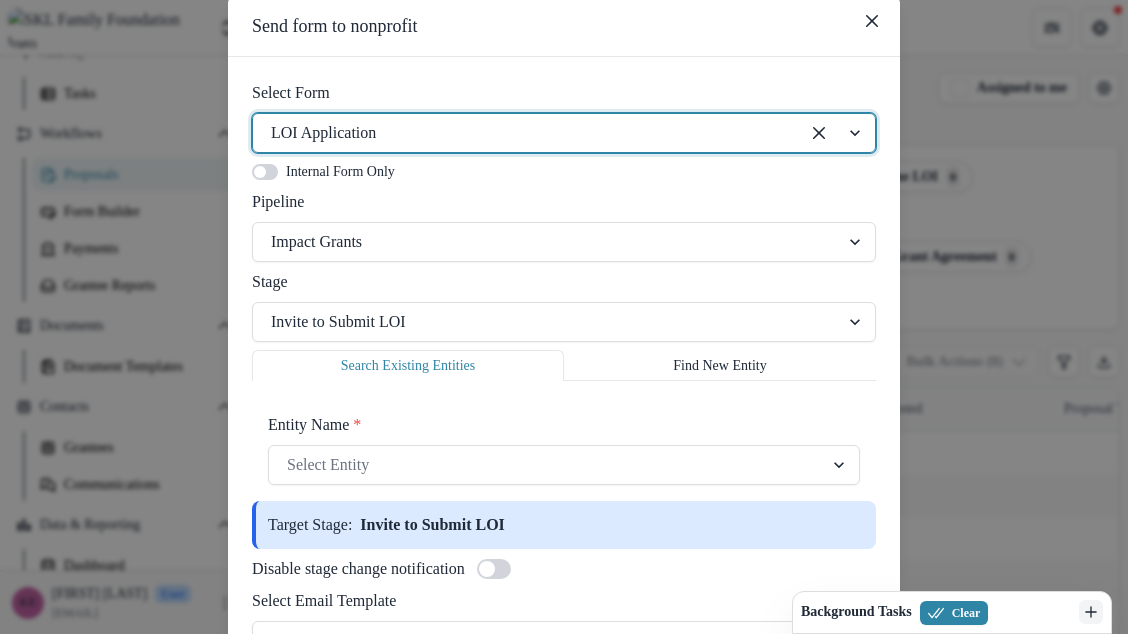 scroll, scrollTop: 68, scrollLeft: 0, axis: vertical 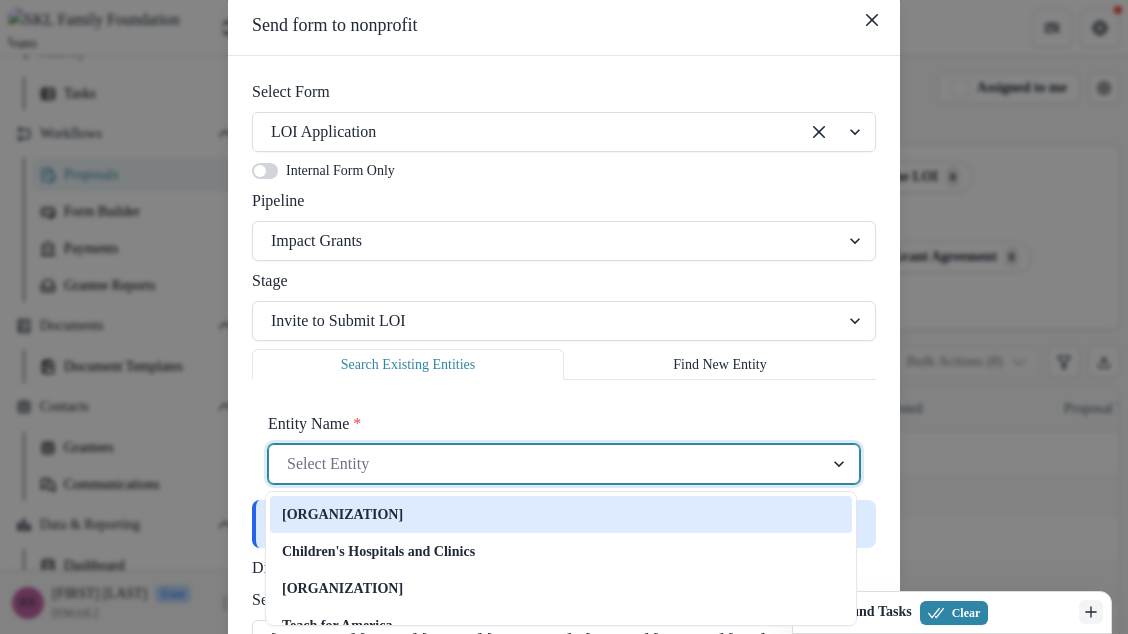 click on "Select Entity" at bounding box center [564, 464] 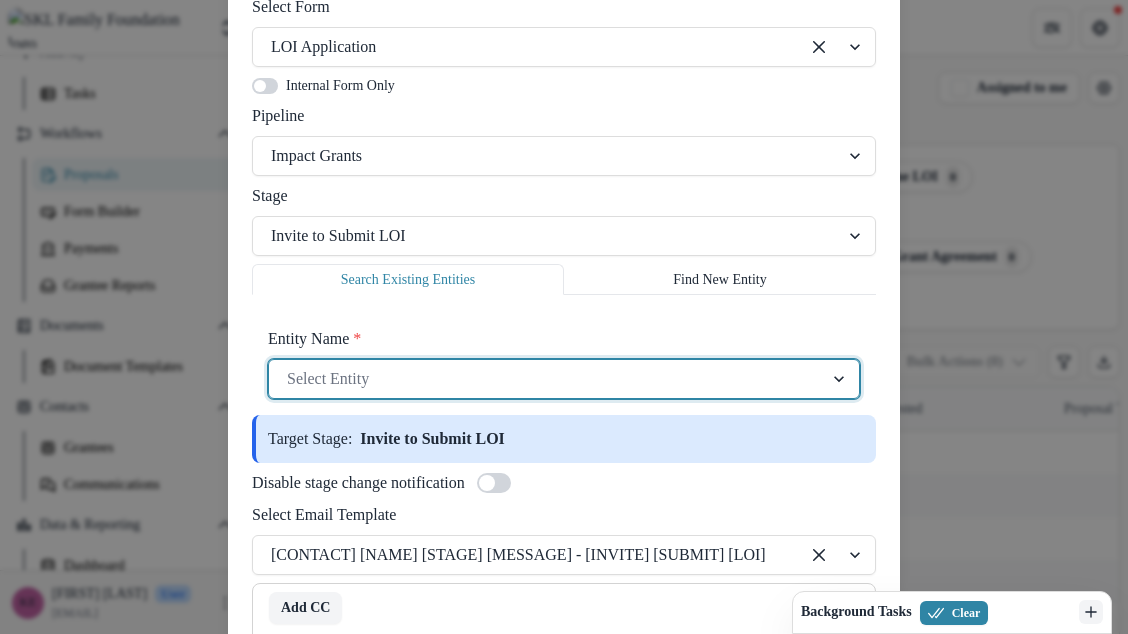 scroll, scrollTop: 105, scrollLeft: 0, axis: vertical 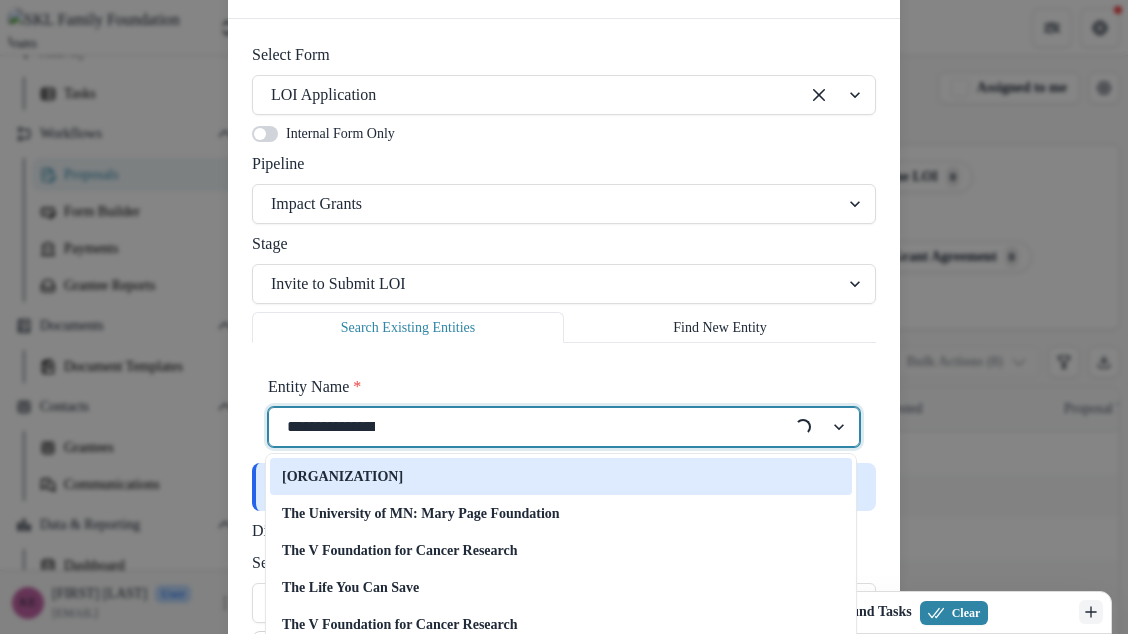 type on "**********" 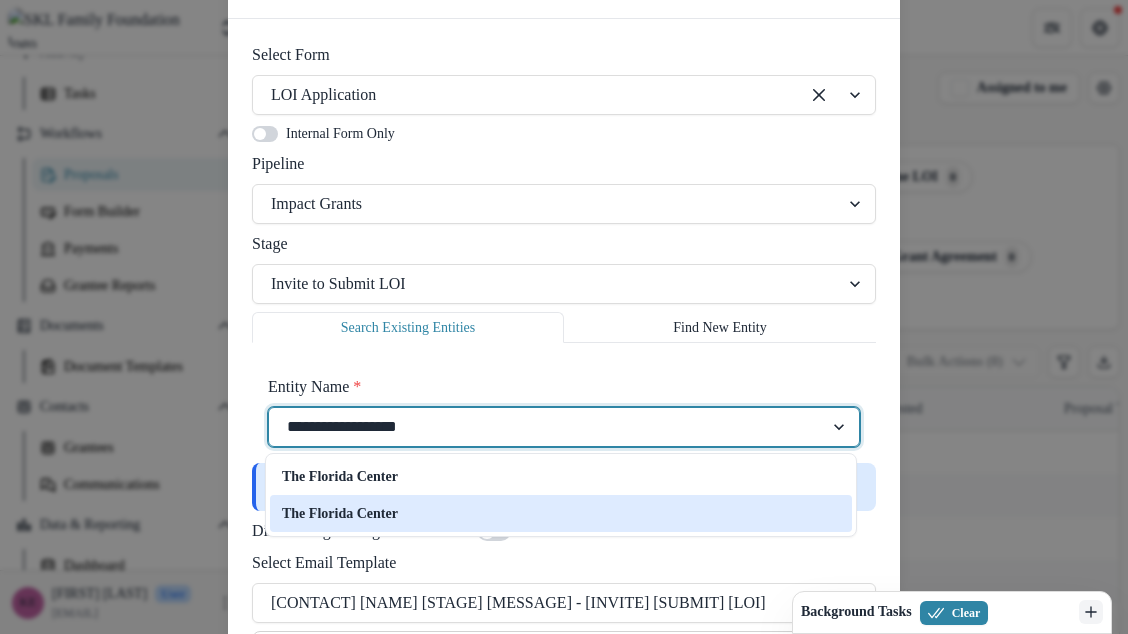 click on "The Florida Center" at bounding box center (340, 513) 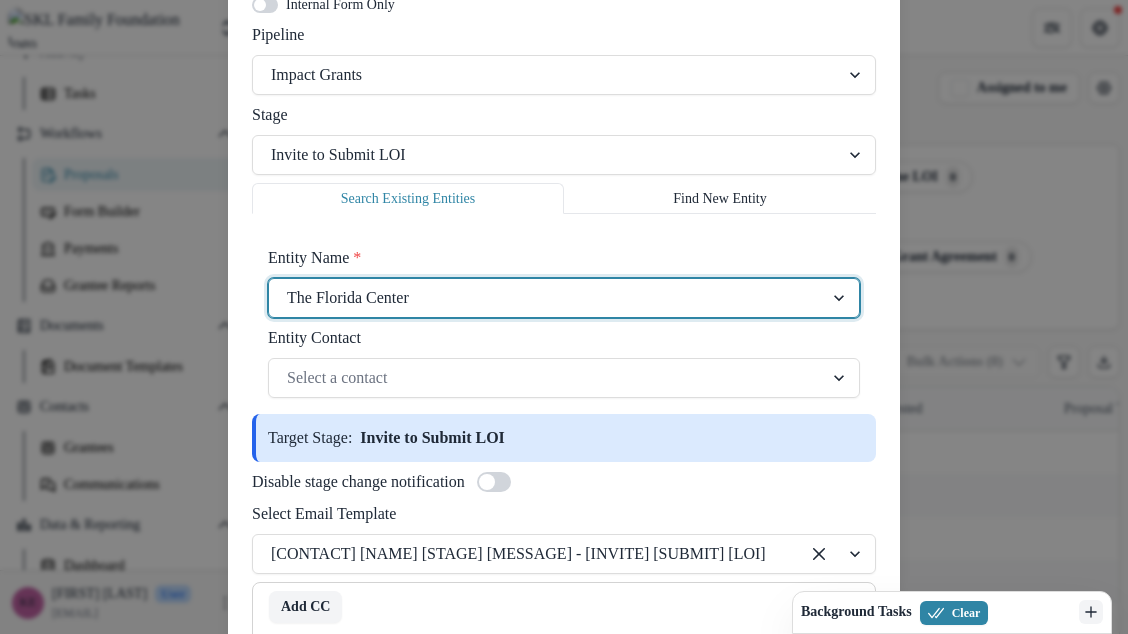 scroll, scrollTop: 275, scrollLeft: 0, axis: vertical 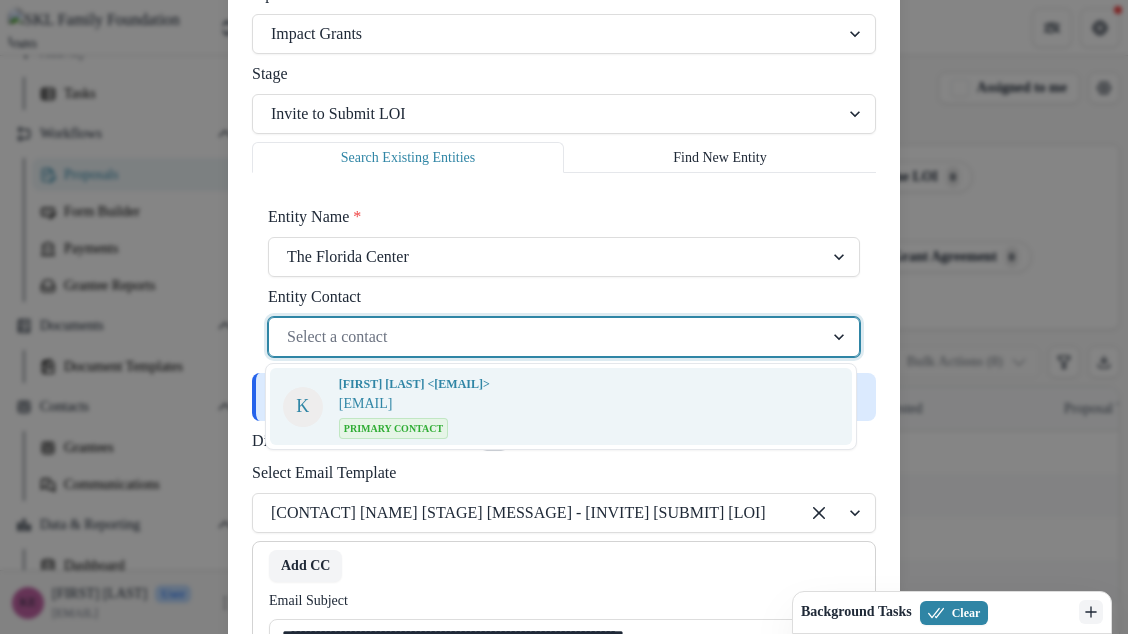 click at bounding box center (546, 337) 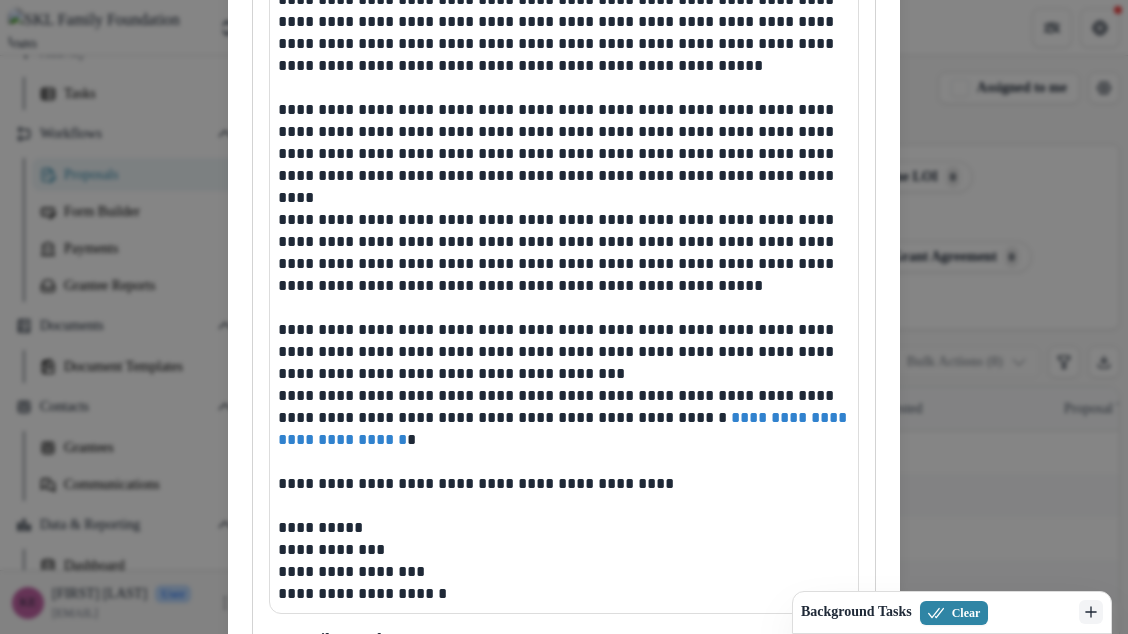 scroll, scrollTop: 1317, scrollLeft: 0, axis: vertical 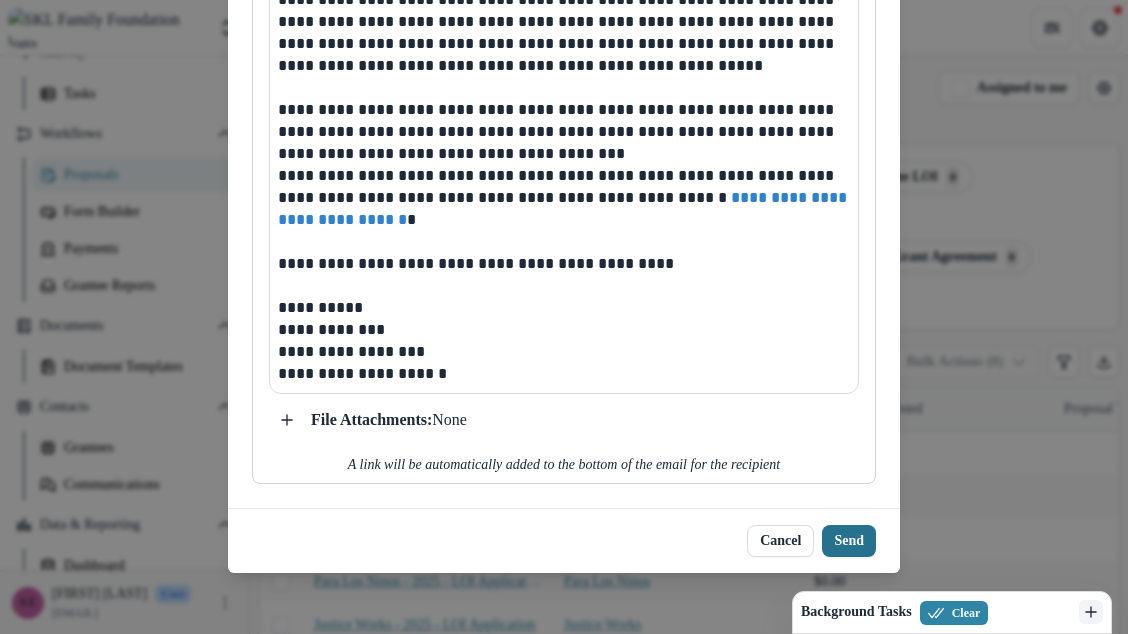 click on "Send" at bounding box center [849, 541] 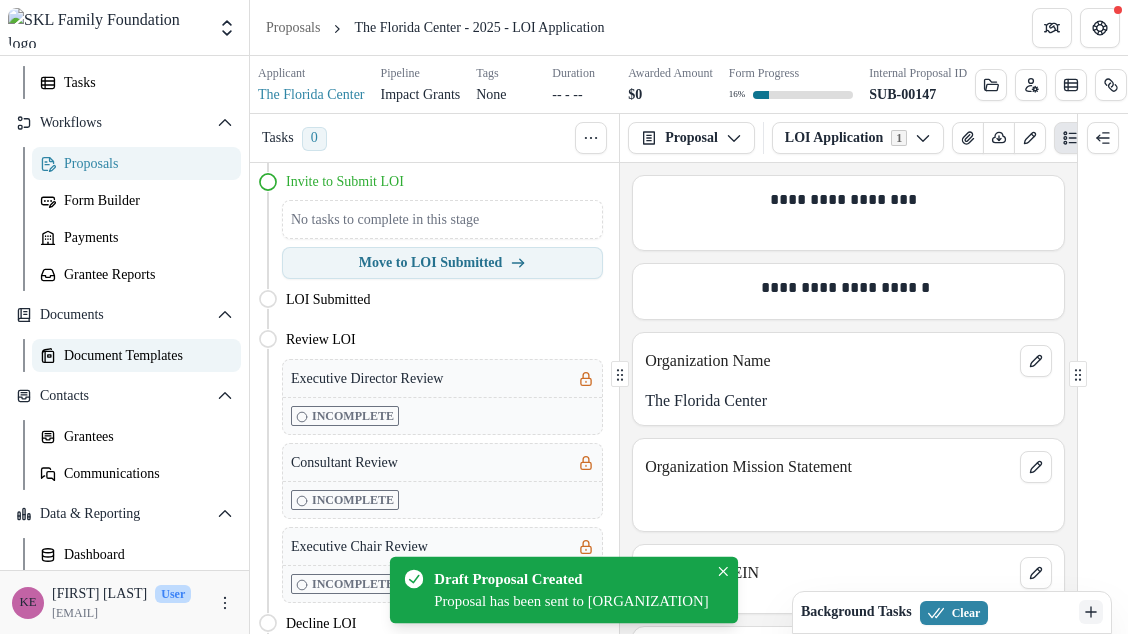 scroll, scrollTop: 187, scrollLeft: 0, axis: vertical 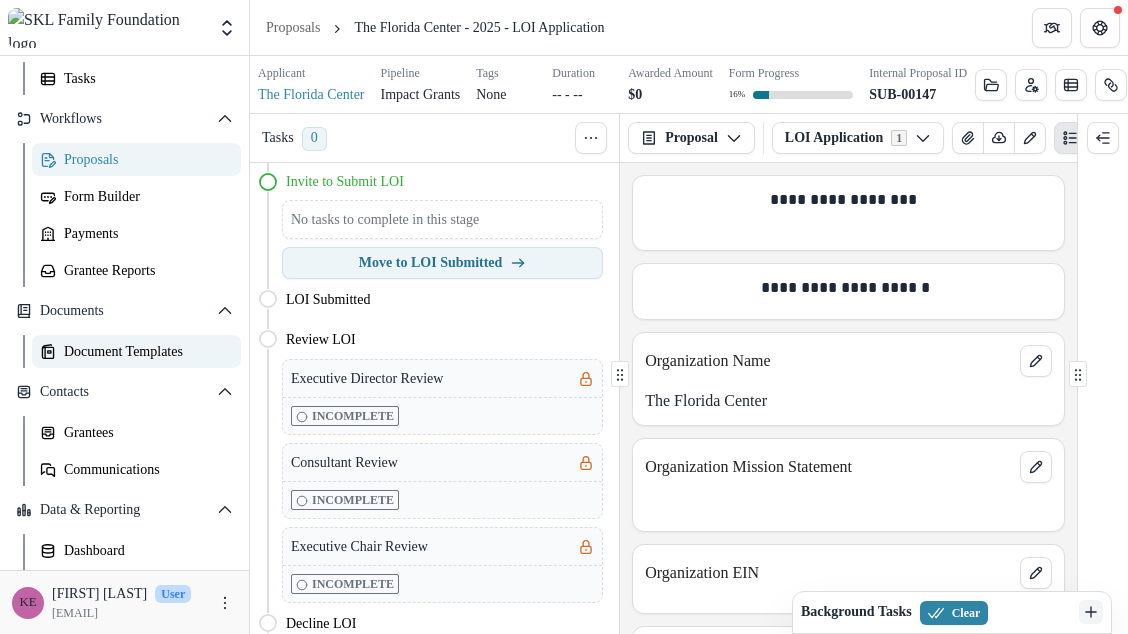 click on "Document Templates" at bounding box center [144, 351] 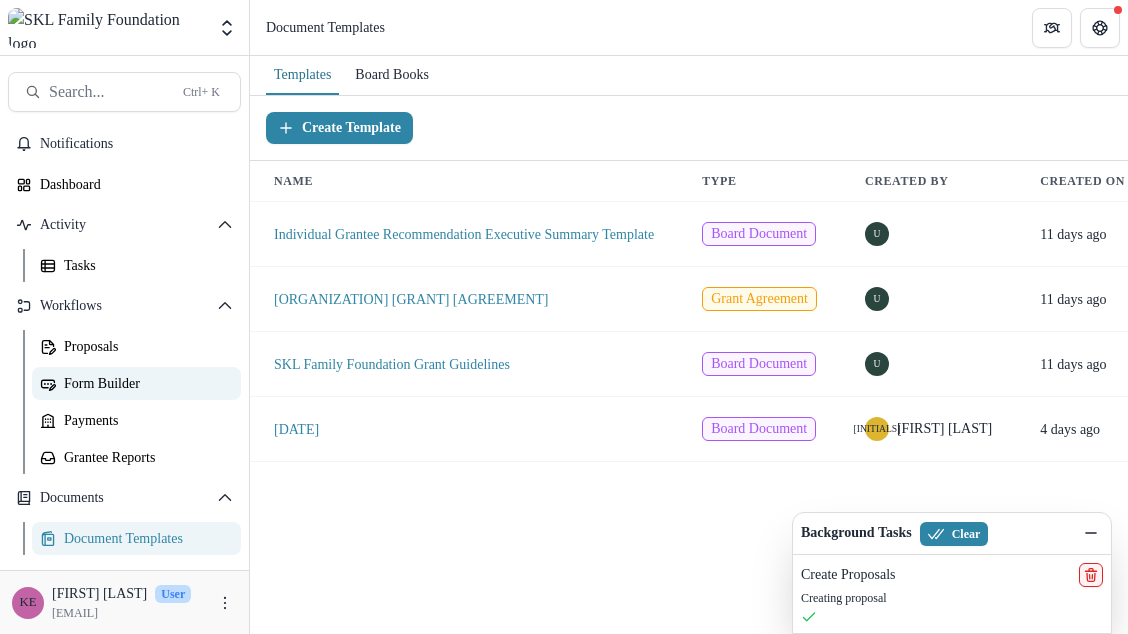 click on "Form Builder" at bounding box center [144, 383] 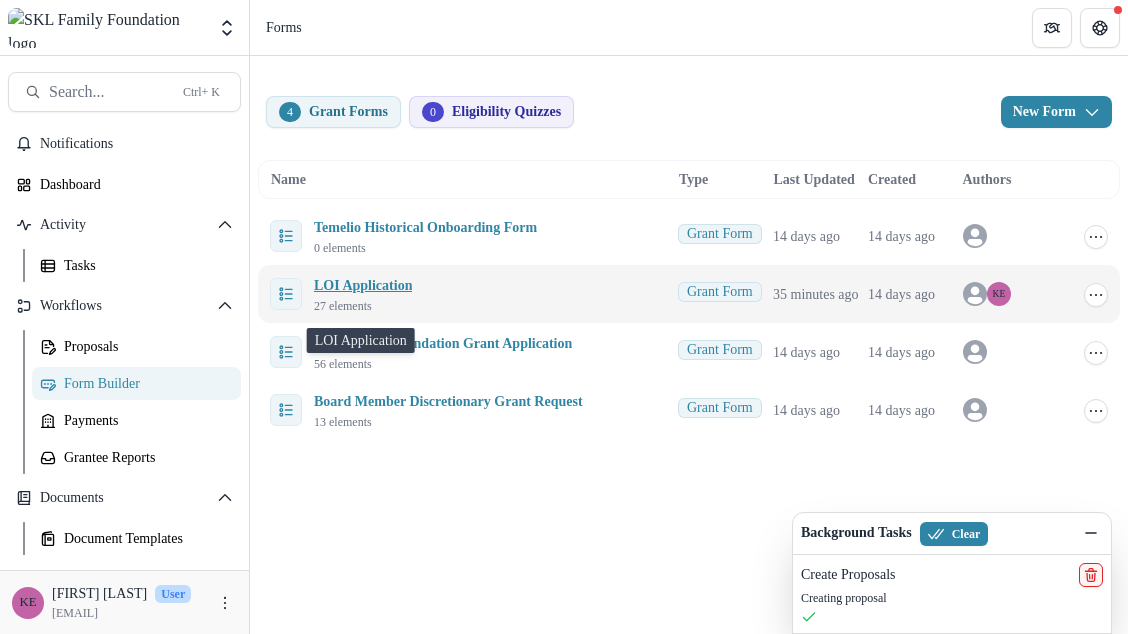 click on "LOI Application" at bounding box center (363, 285) 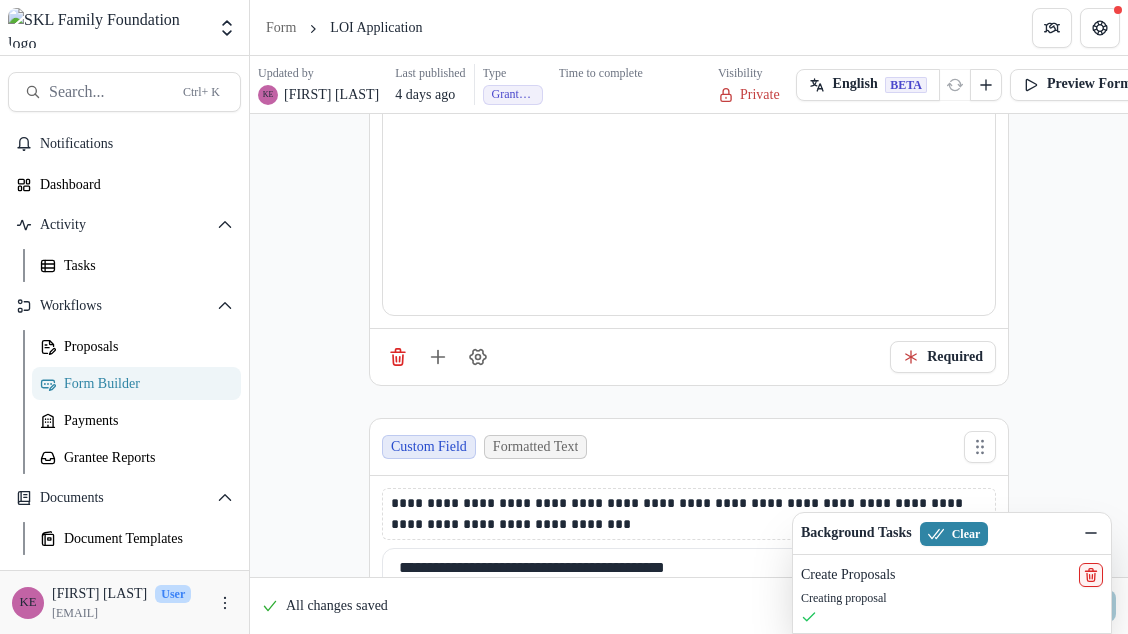 scroll, scrollTop: 12503, scrollLeft: 0, axis: vertical 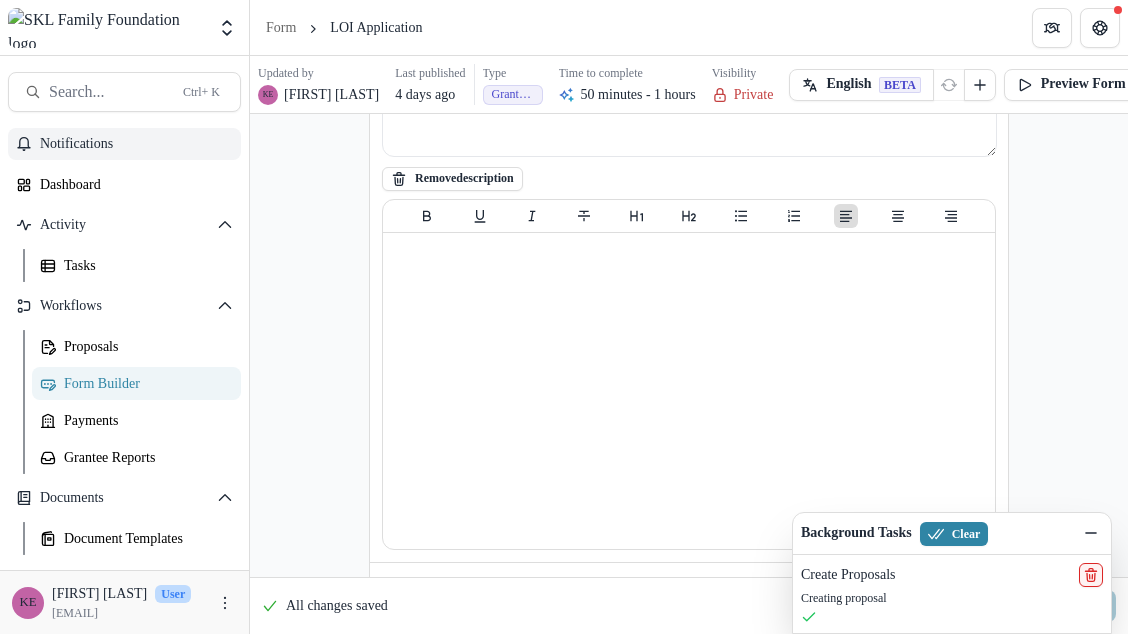 click on "Notifications" at bounding box center [136, 144] 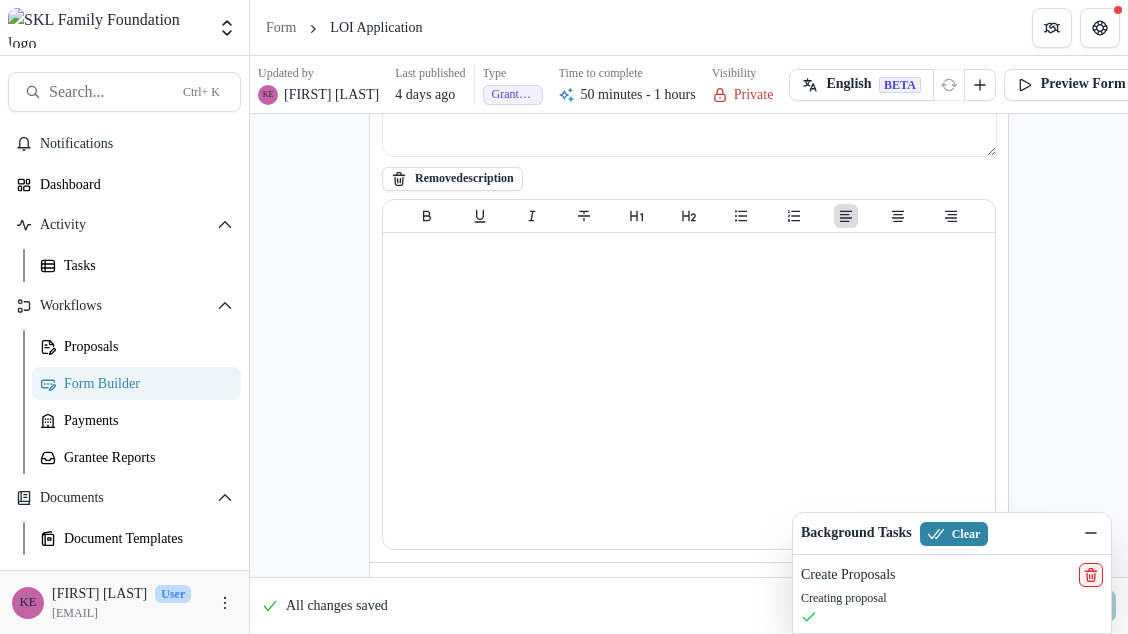 click at bounding box center (106, 28) 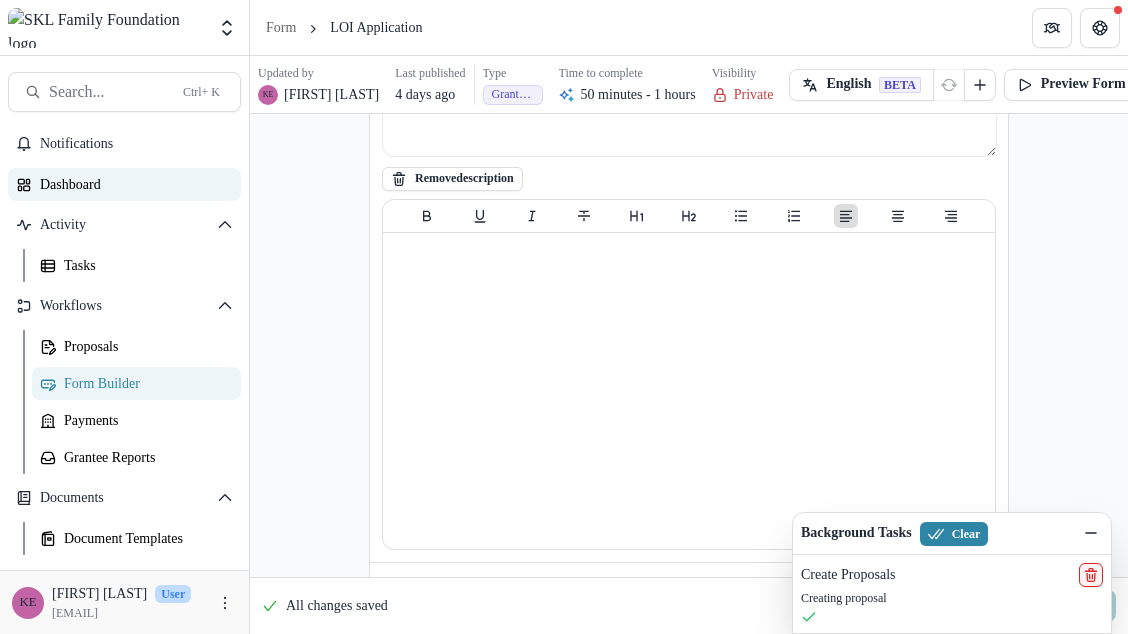 click on "Dashboard" at bounding box center (132, 184) 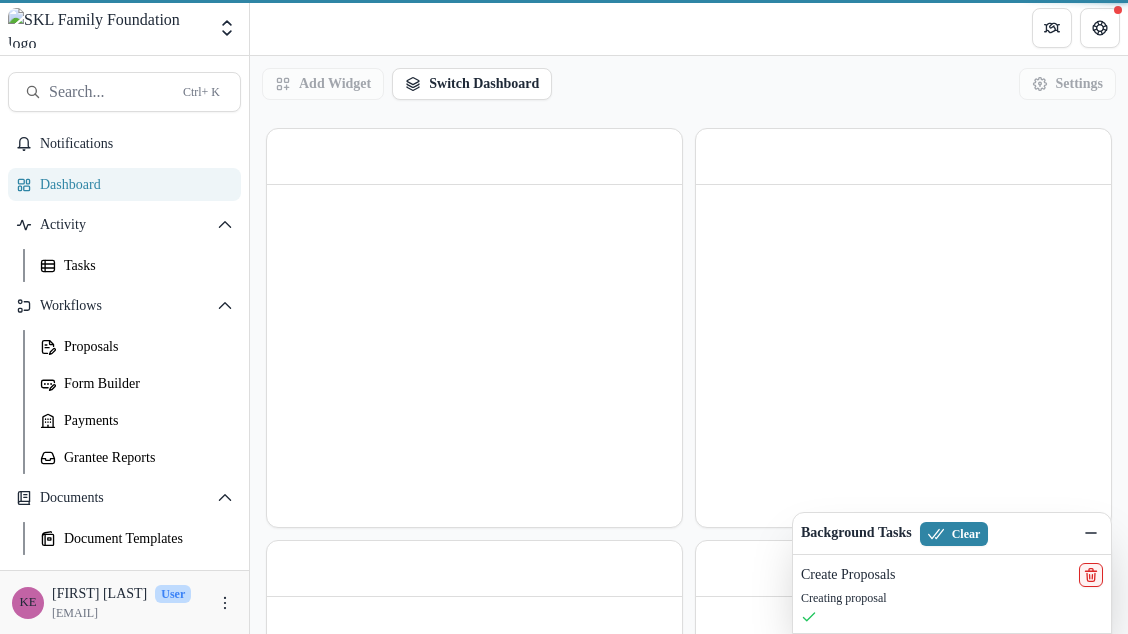scroll, scrollTop: 0, scrollLeft: 0, axis: both 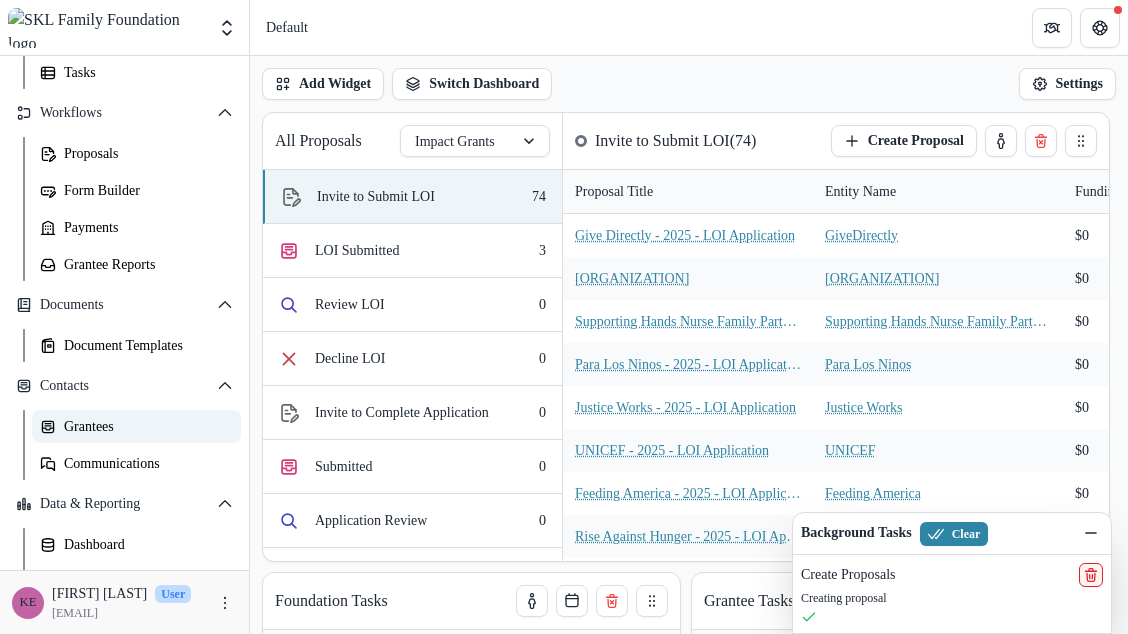 click on "Grantees" at bounding box center [144, 426] 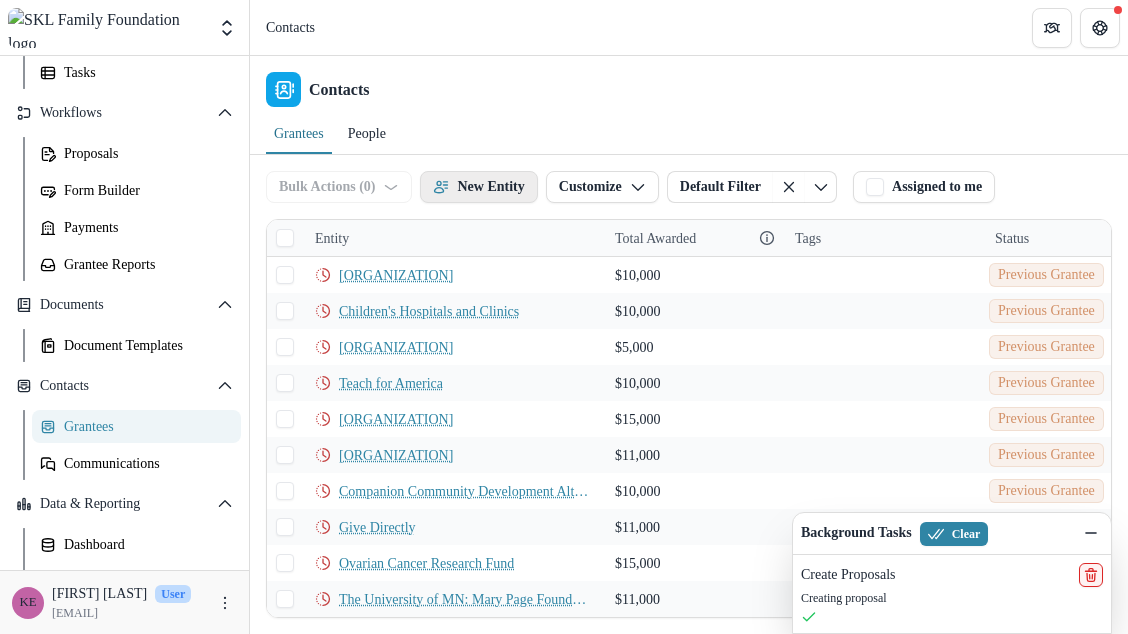 click on "New Entity" at bounding box center [478, 187] 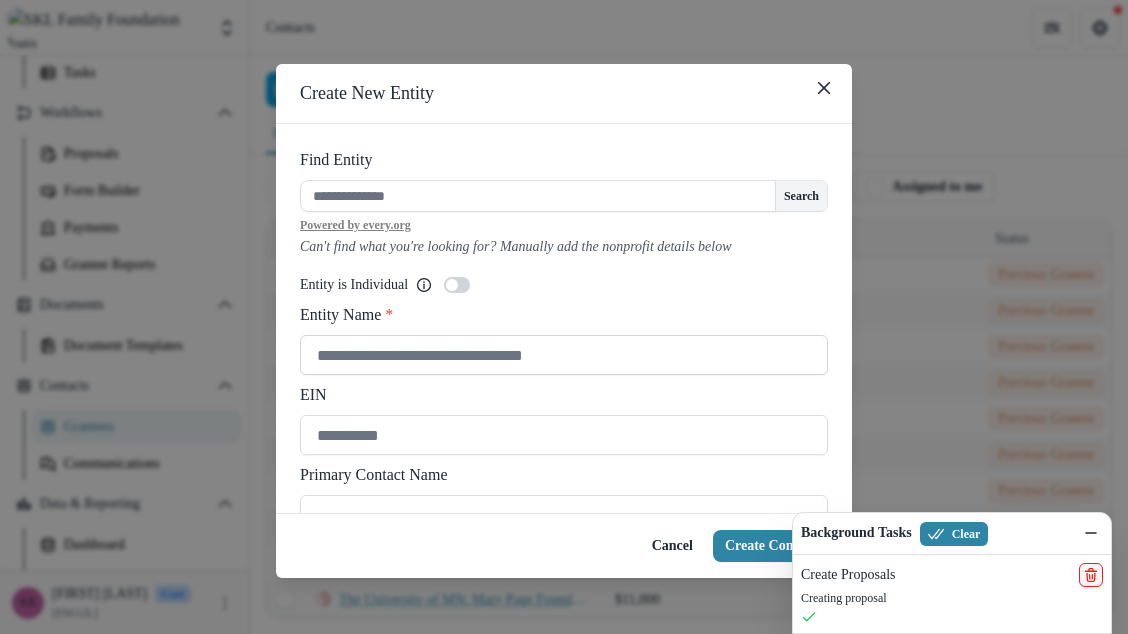 click on "Entity Name *" at bounding box center (564, 355) 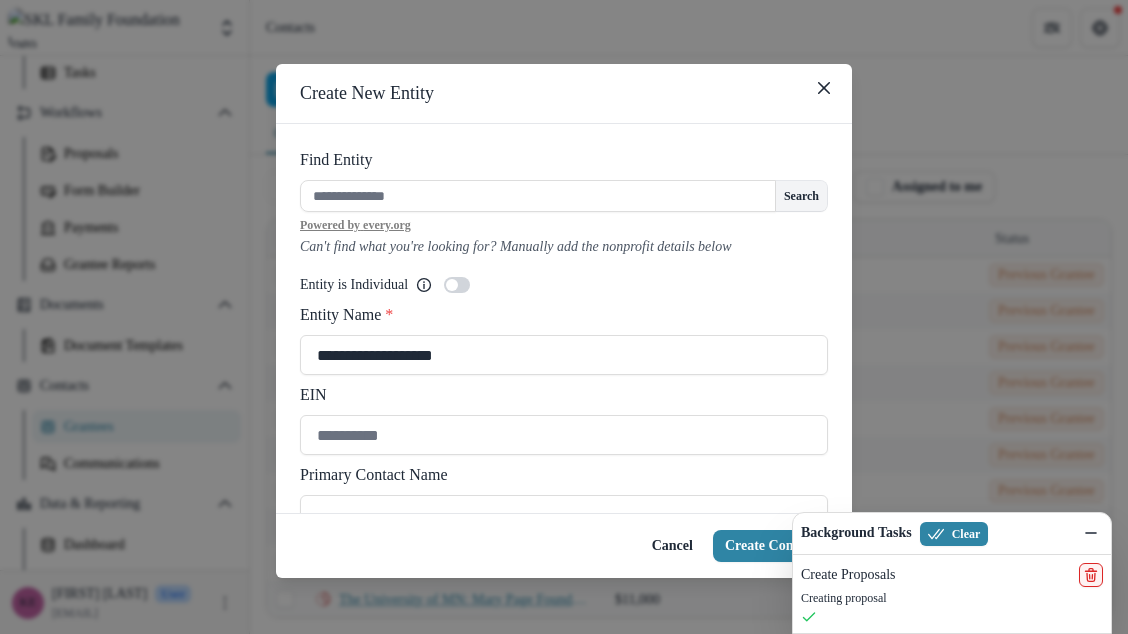 scroll, scrollTop: 157, scrollLeft: 0, axis: vertical 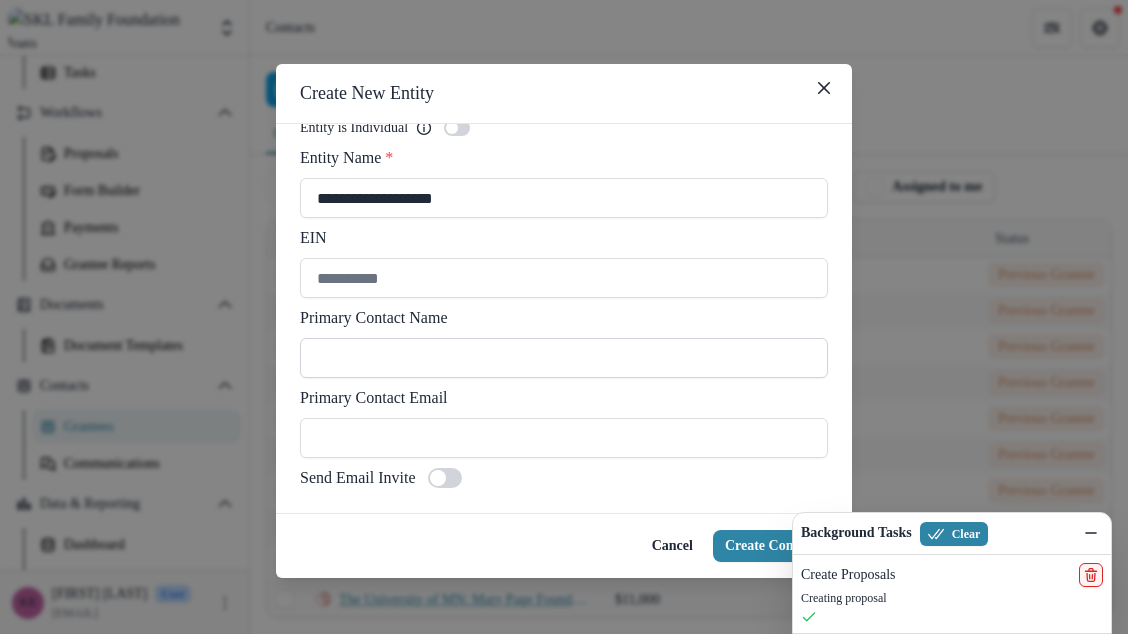 type on "**********" 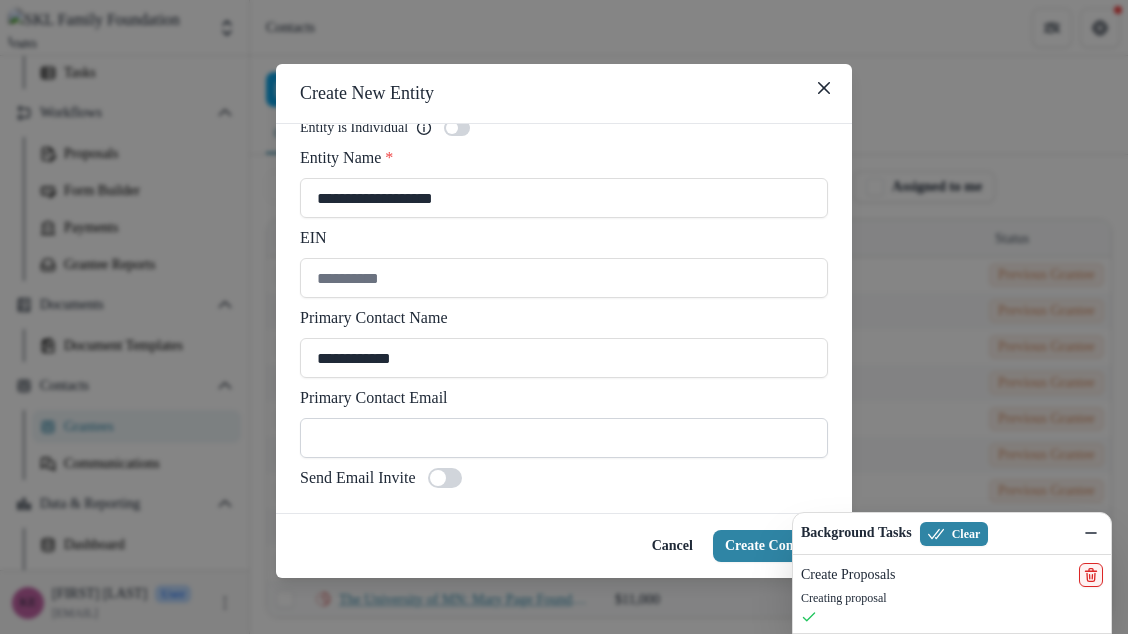 type on "**********" 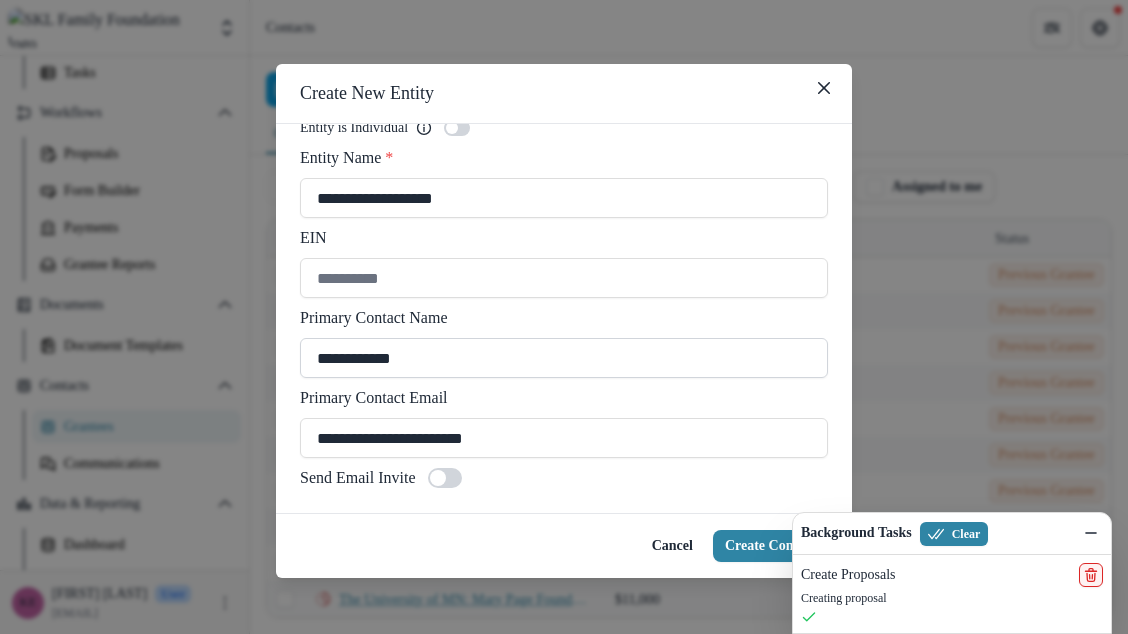 click on "**********" at bounding box center (564, 358) 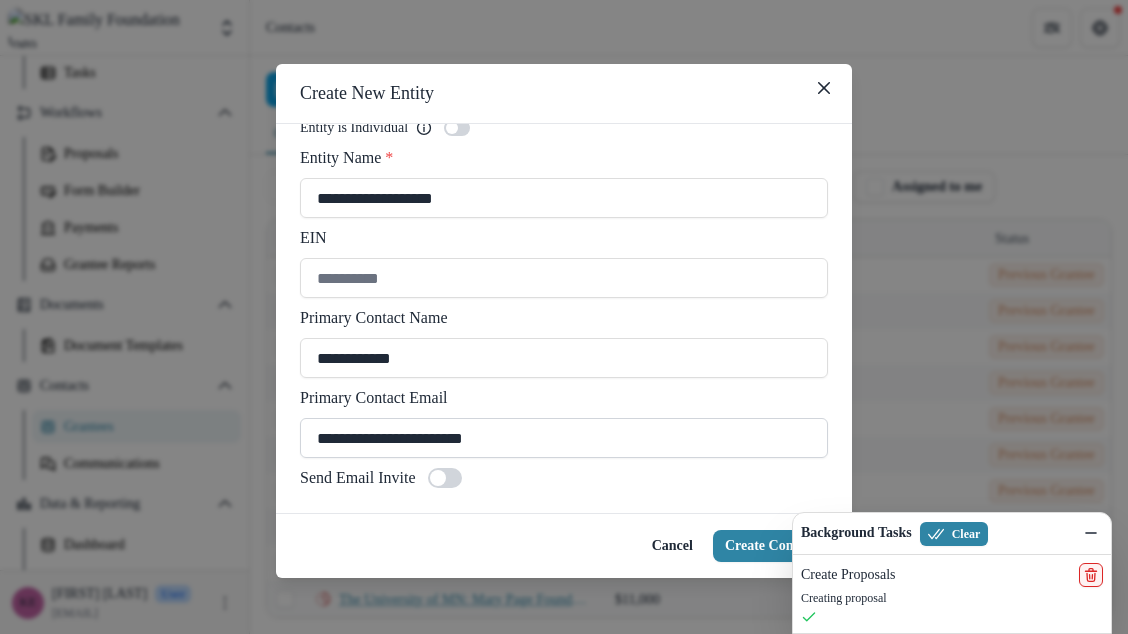 click on "**********" at bounding box center [564, 438] 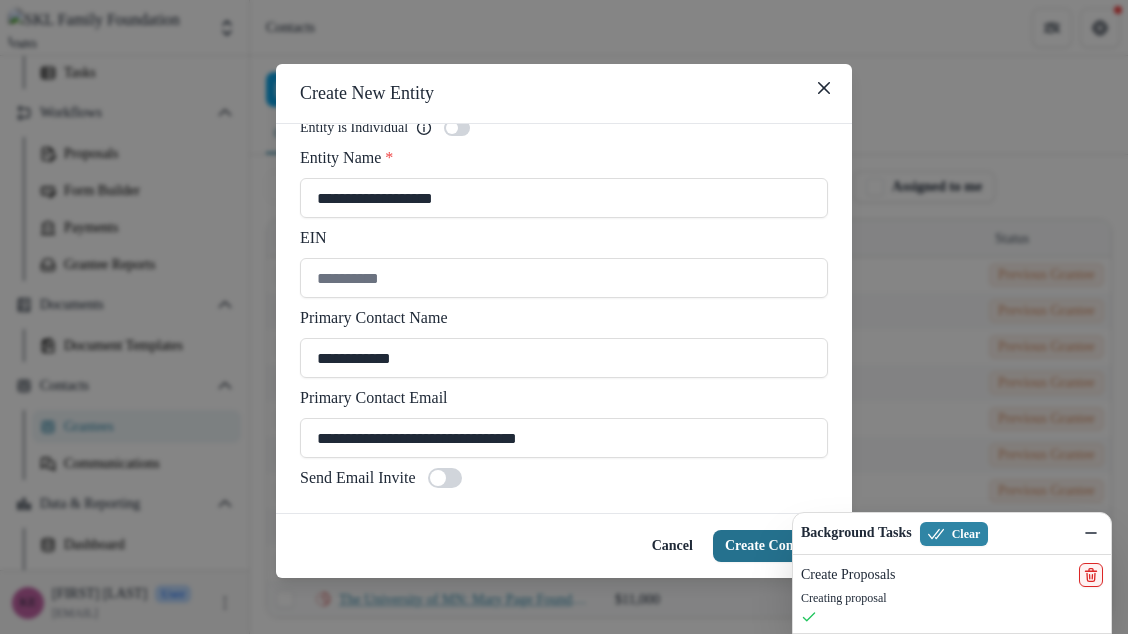 type on "**********" 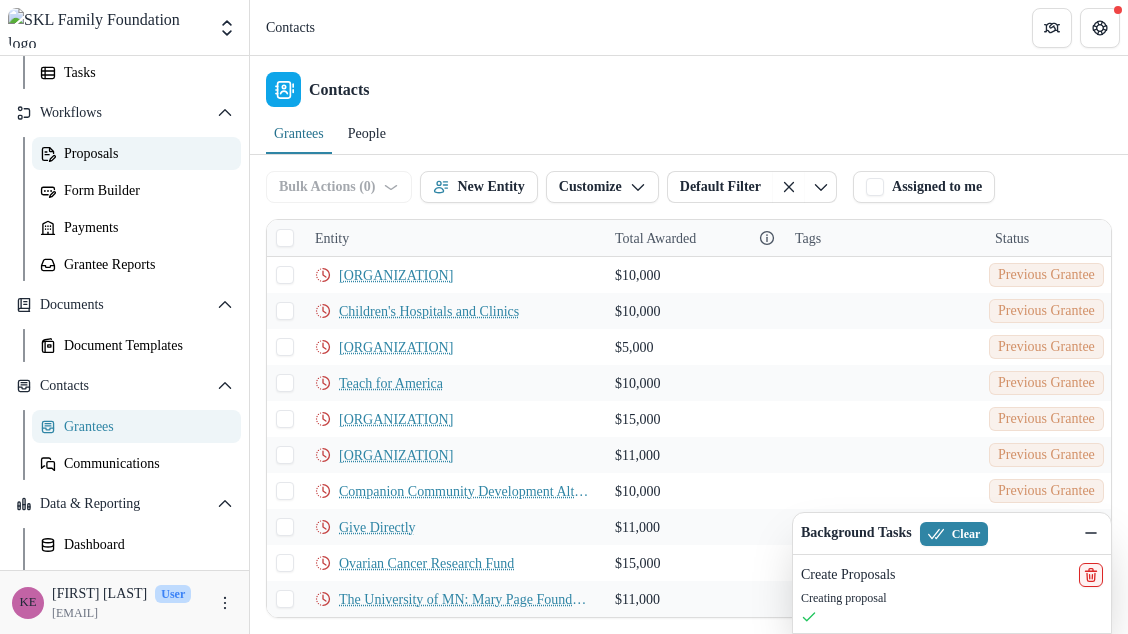 click on "Proposals" at bounding box center [144, 153] 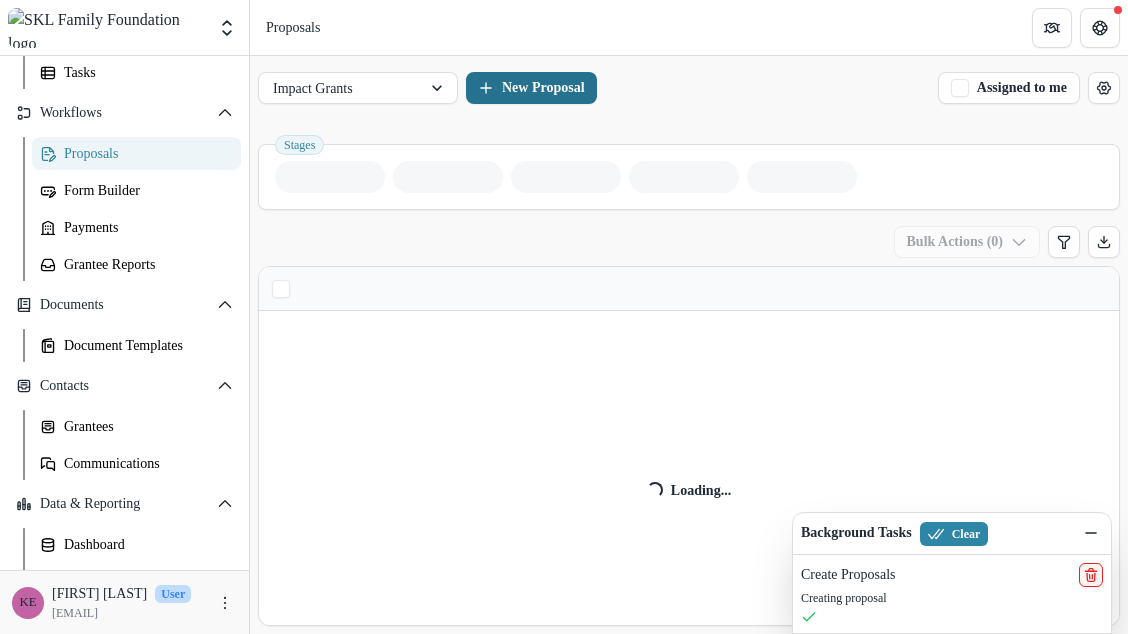 click on "New Proposal" at bounding box center [531, 88] 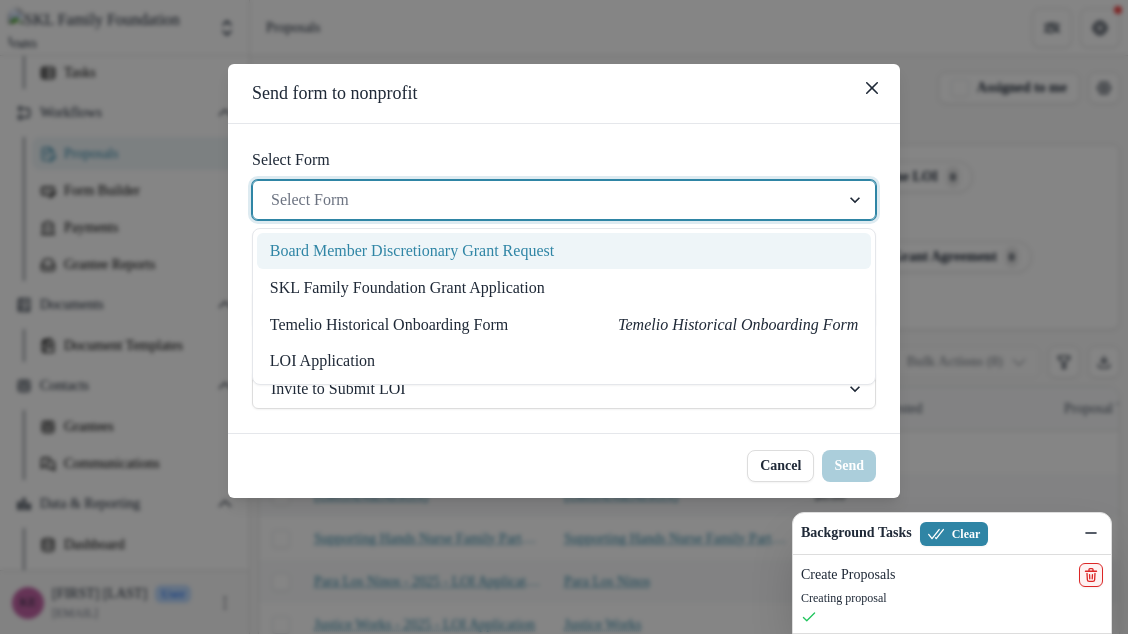 click at bounding box center (546, 200) 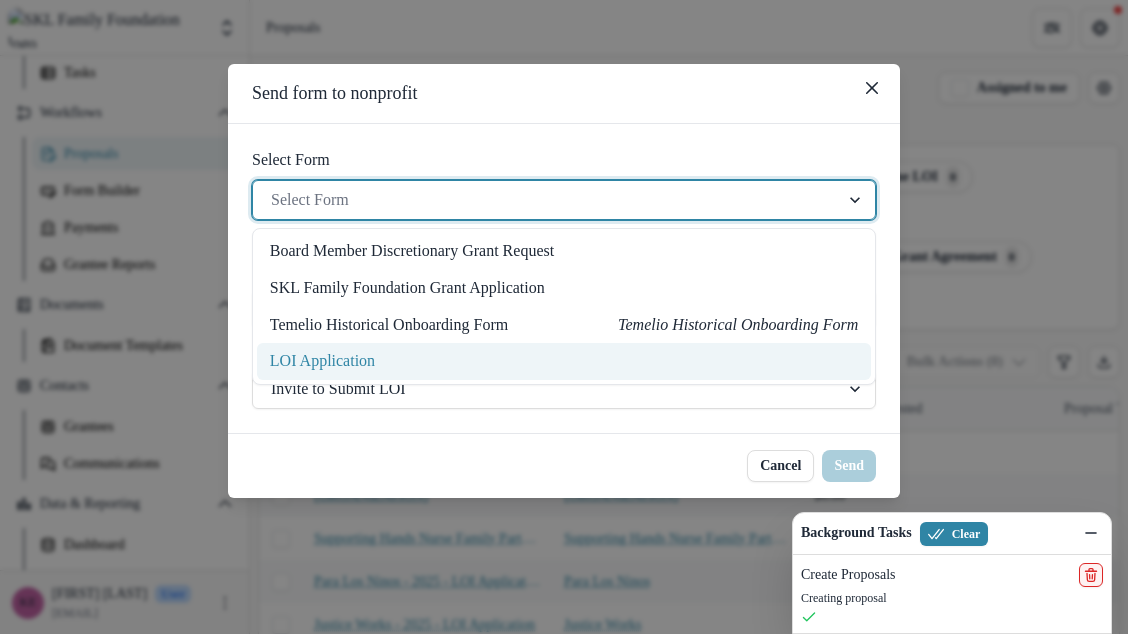 click on "LOI Application" at bounding box center [564, 361] 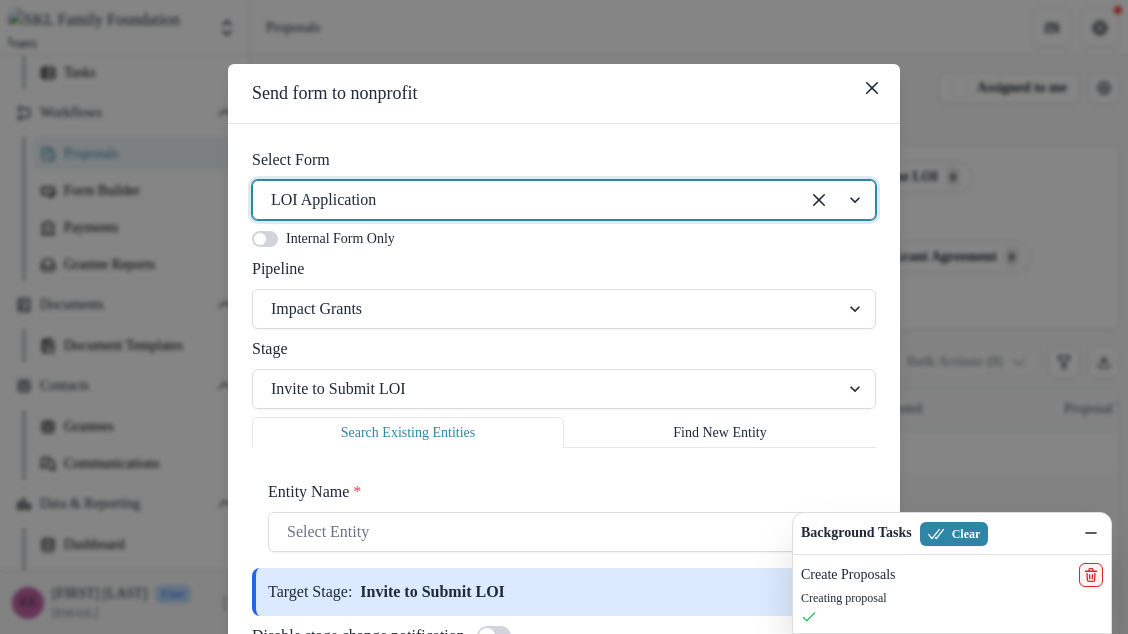 scroll, scrollTop: 98, scrollLeft: 0, axis: vertical 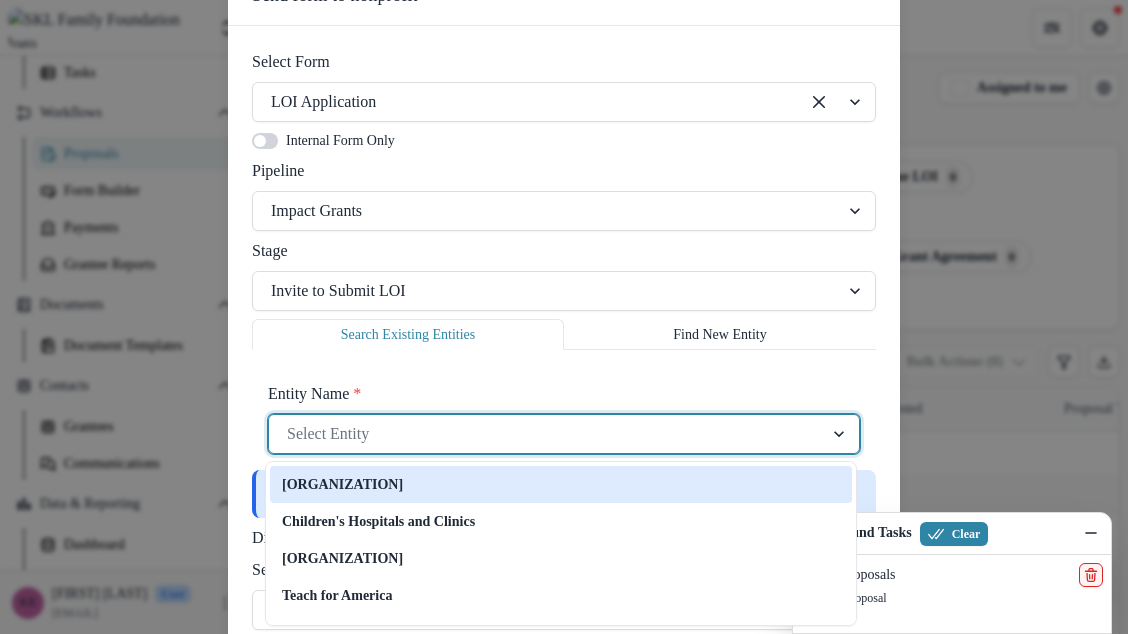 click at bounding box center (546, 434) 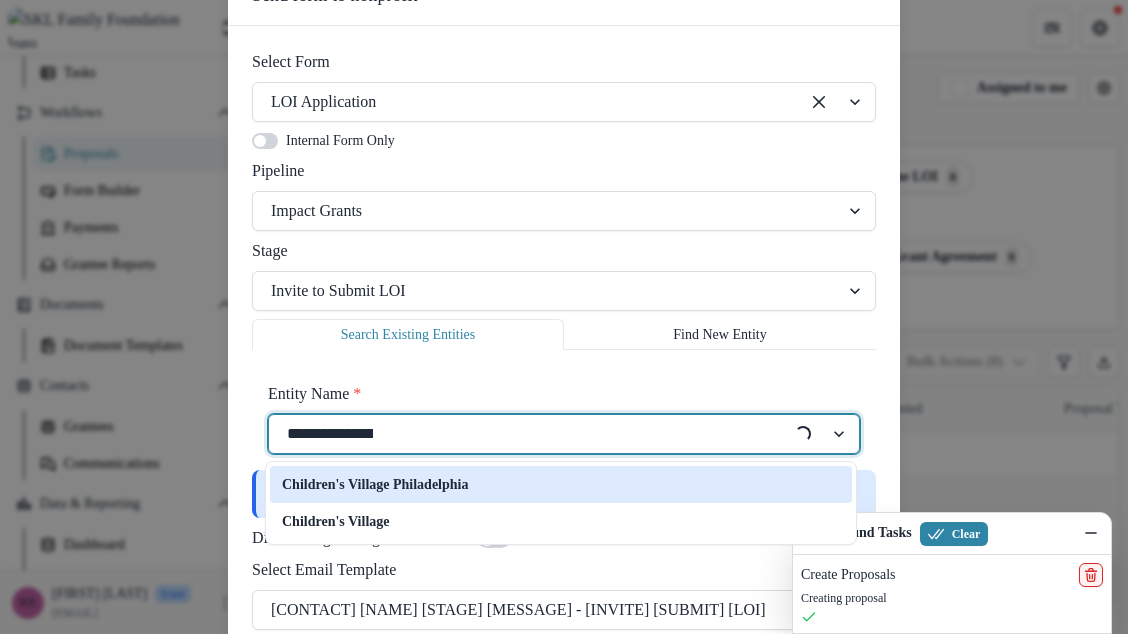 type on "**********" 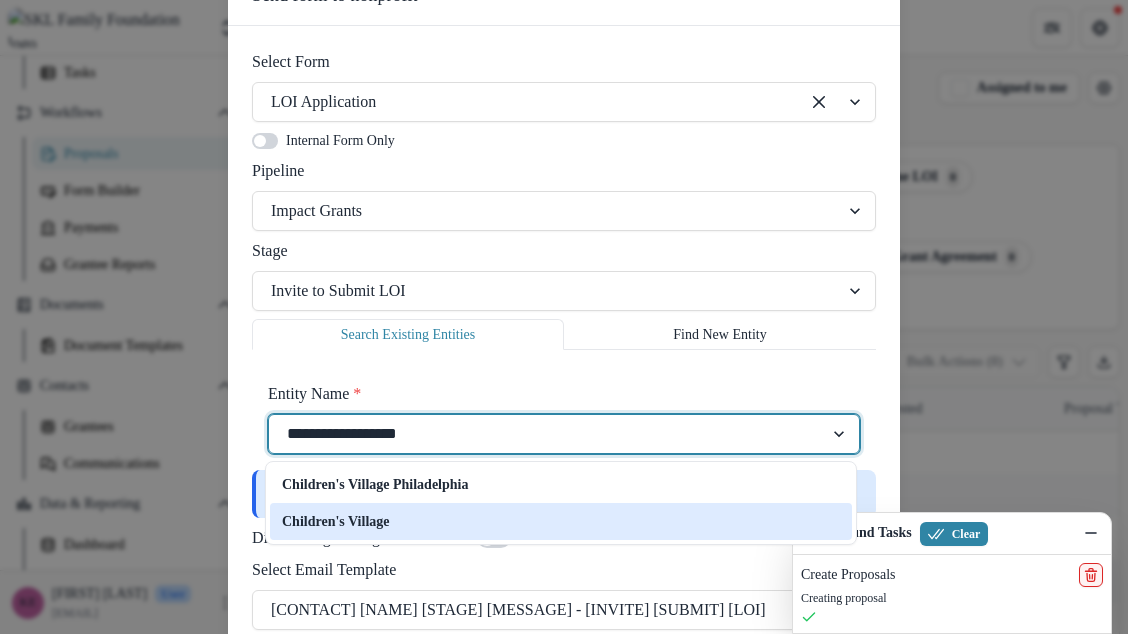 click on "Children's Village" at bounding box center (335, 521) 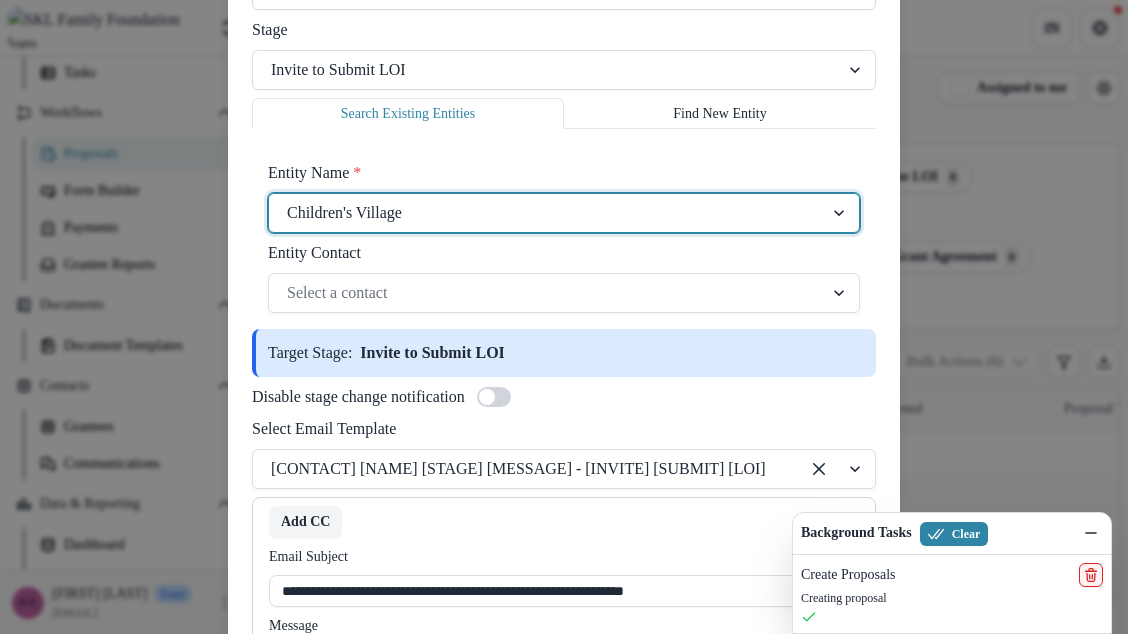 scroll, scrollTop: 320, scrollLeft: 0, axis: vertical 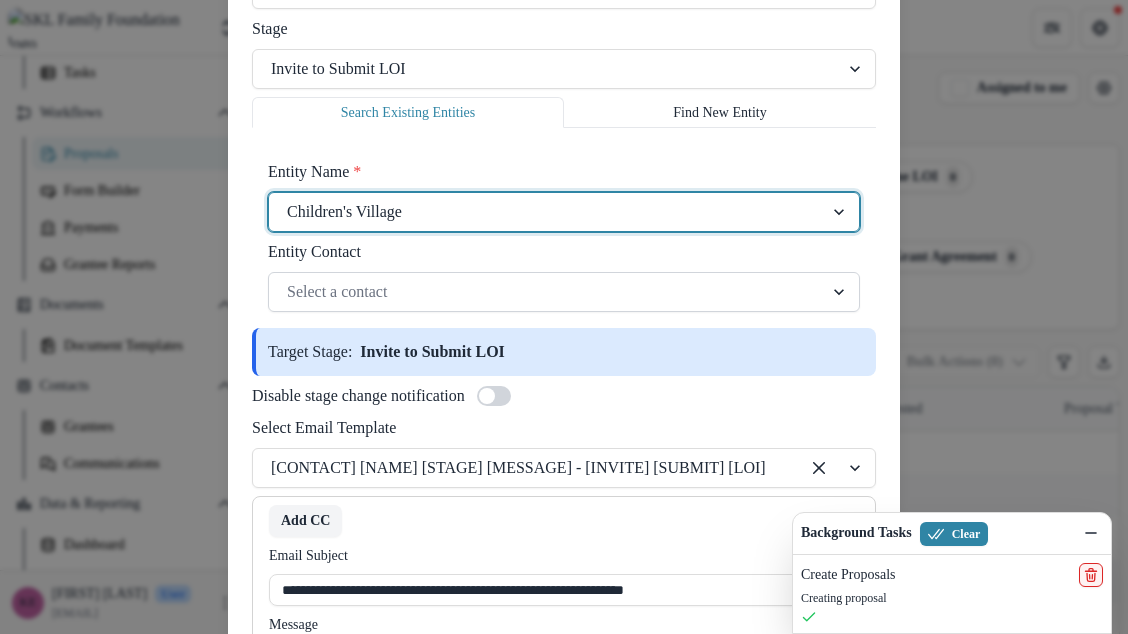 click at bounding box center (546, 292) 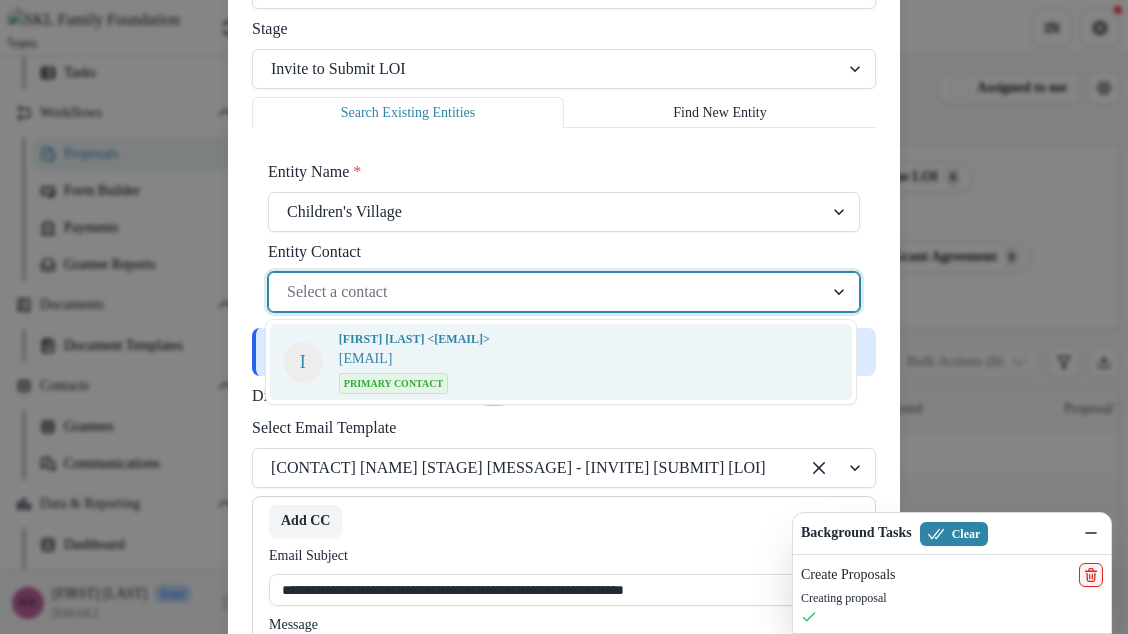 click on "[EMAIL]" at bounding box center (366, 358) 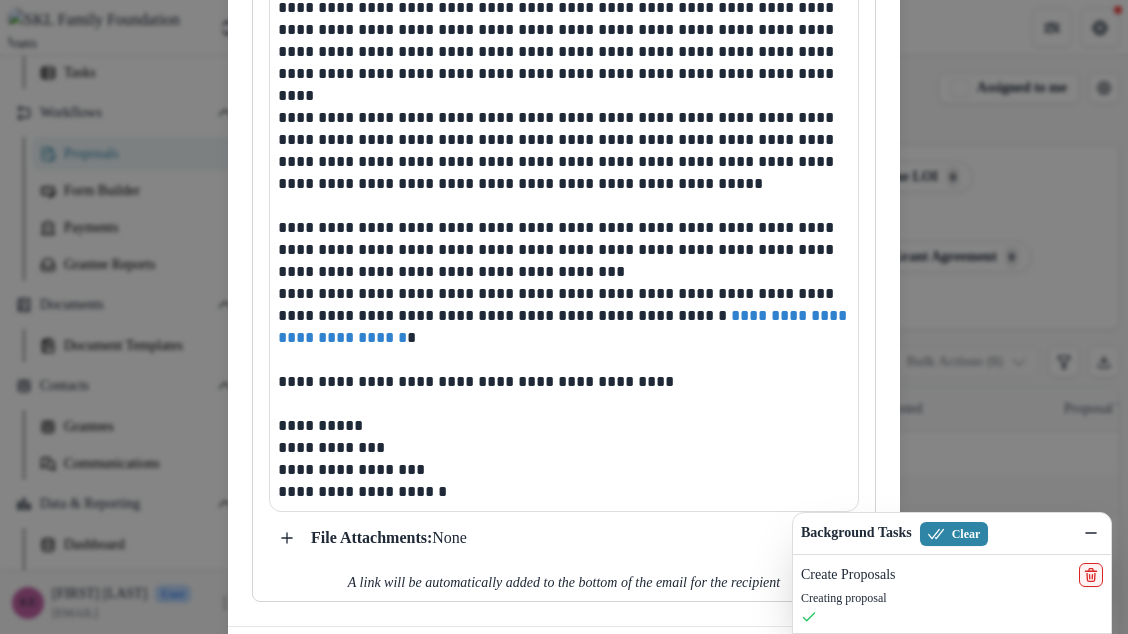 scroll, scrollTop: 1317, scrollLeft: 0, axis: vertical 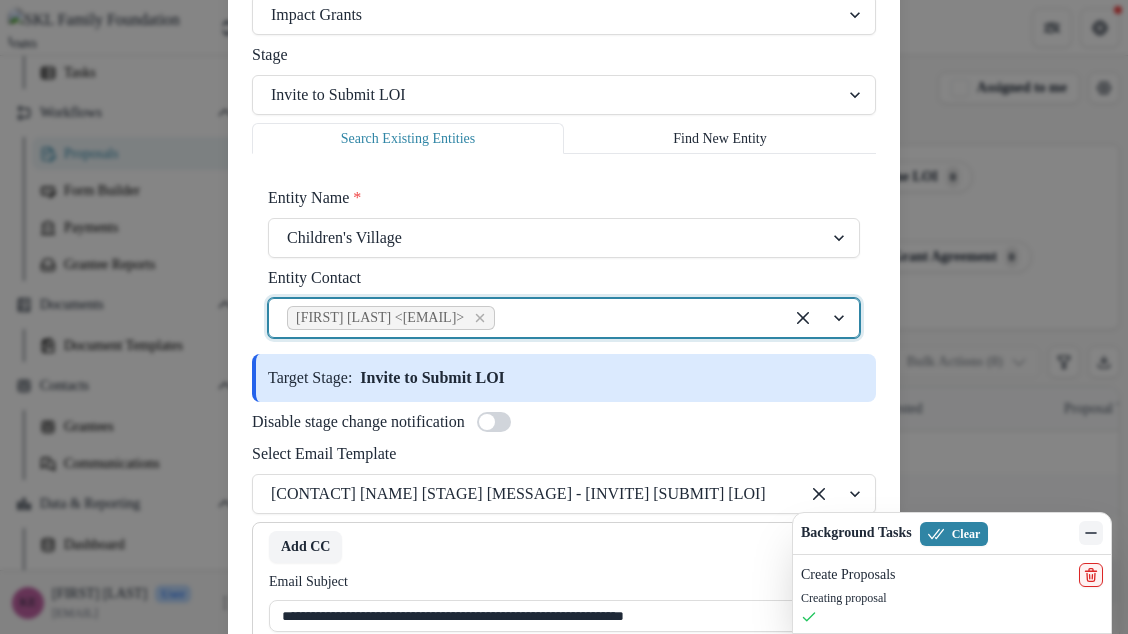 click at bounding box center (1091, 533) 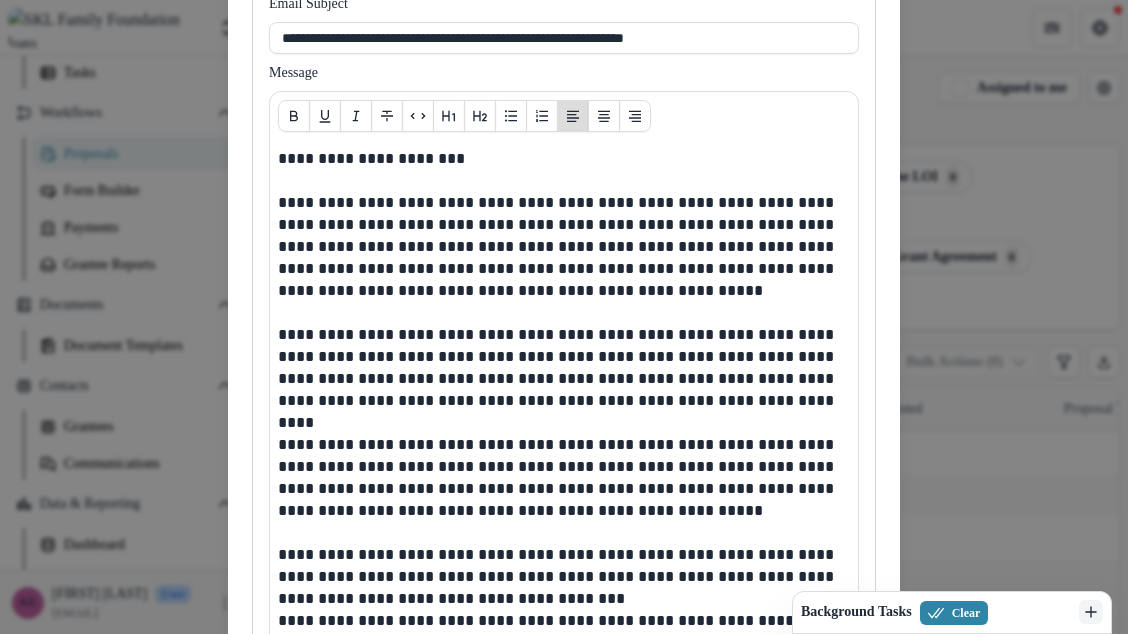 scroll, scrollTop: 1317, scrollLeft: 0, axis: vertical 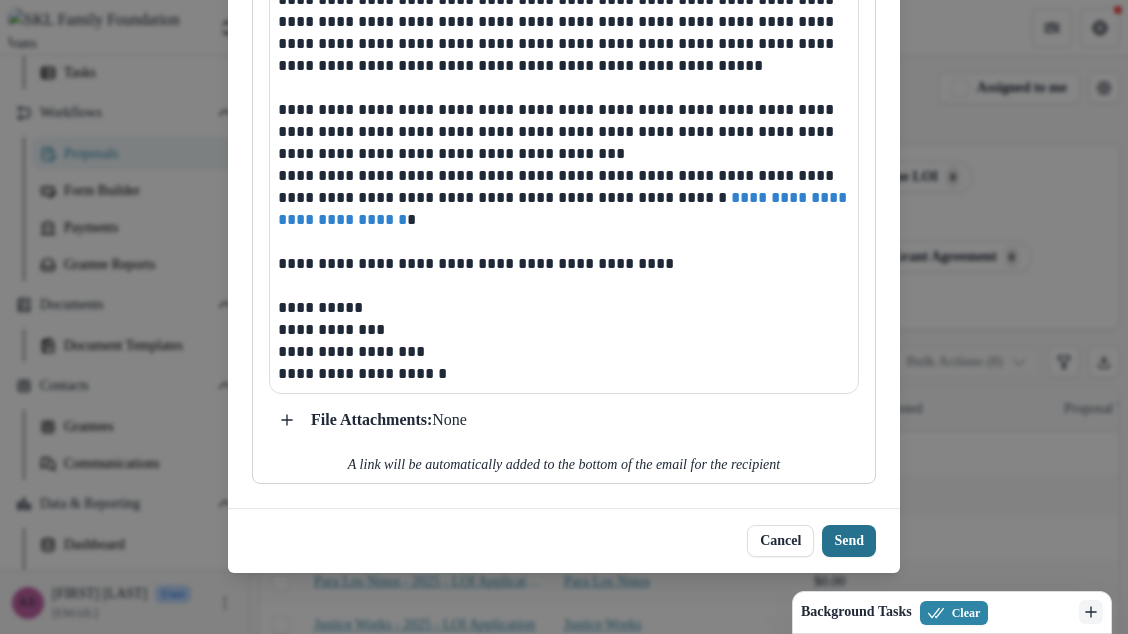 click on "Send" at bounding box center [849, 541] 